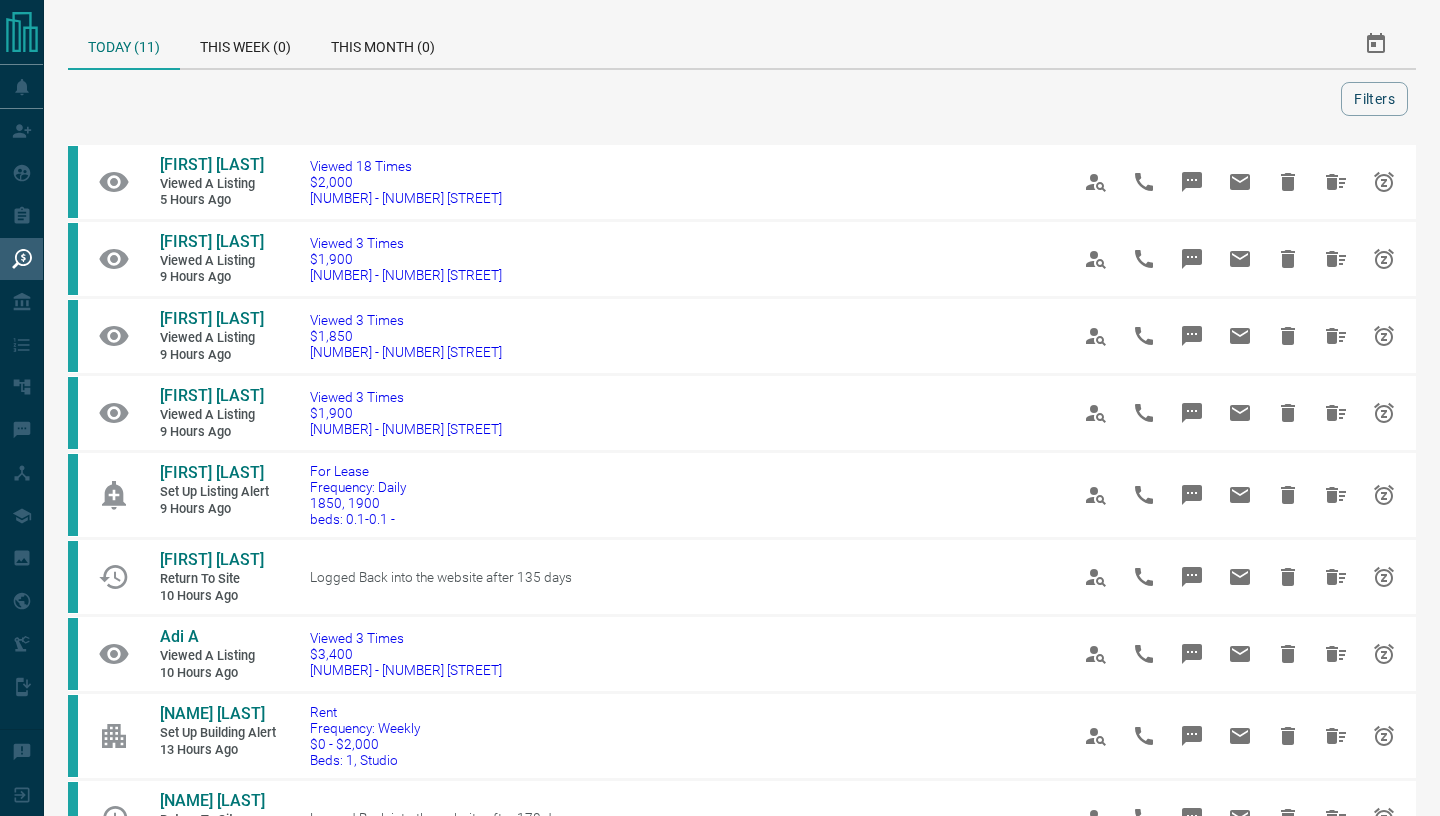 scroll, scrollTop: 0, scrollLeft: 0, axis: both 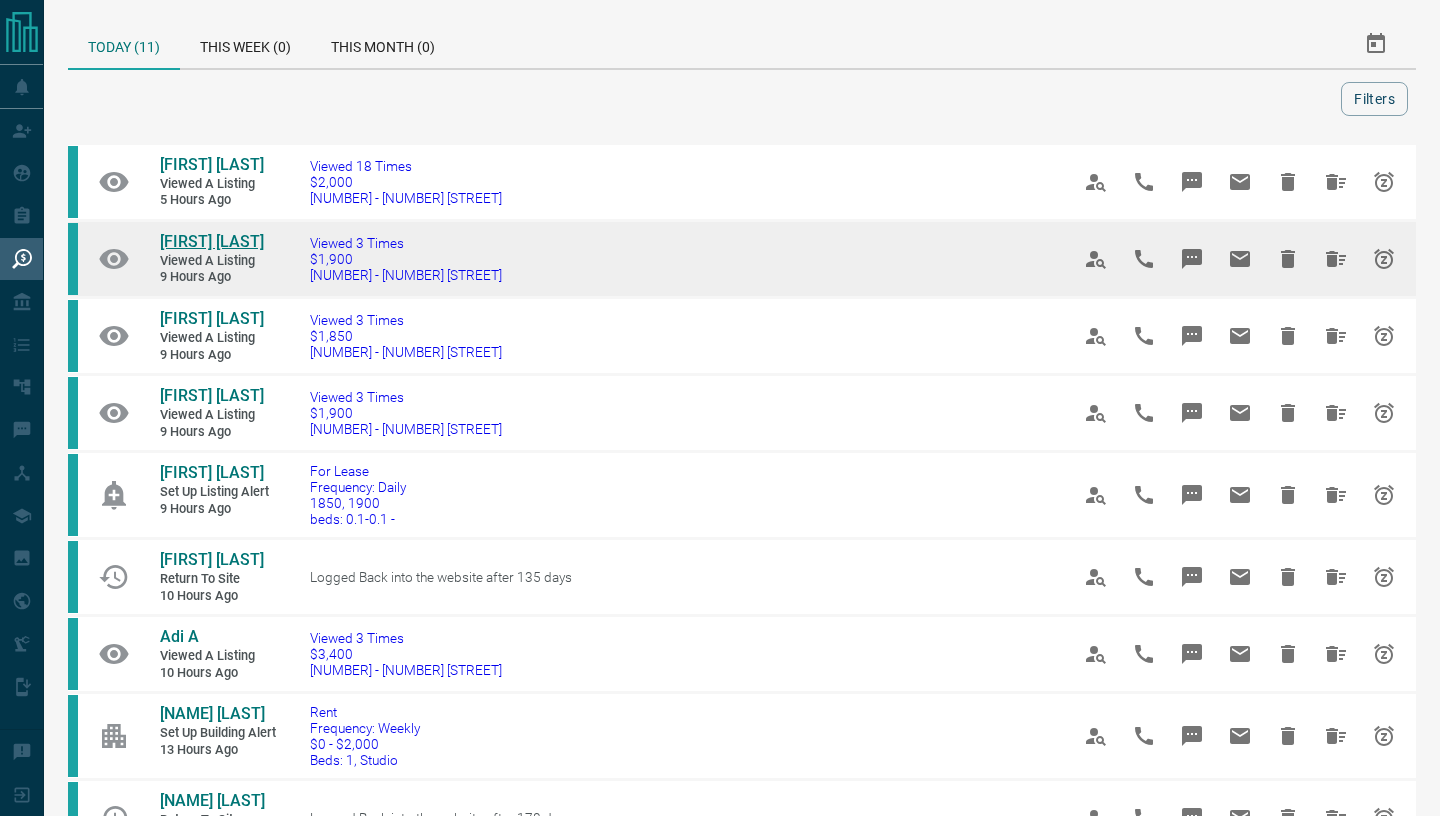 click on "[FIRST] [LAST]" at bounding box center (212, 241) 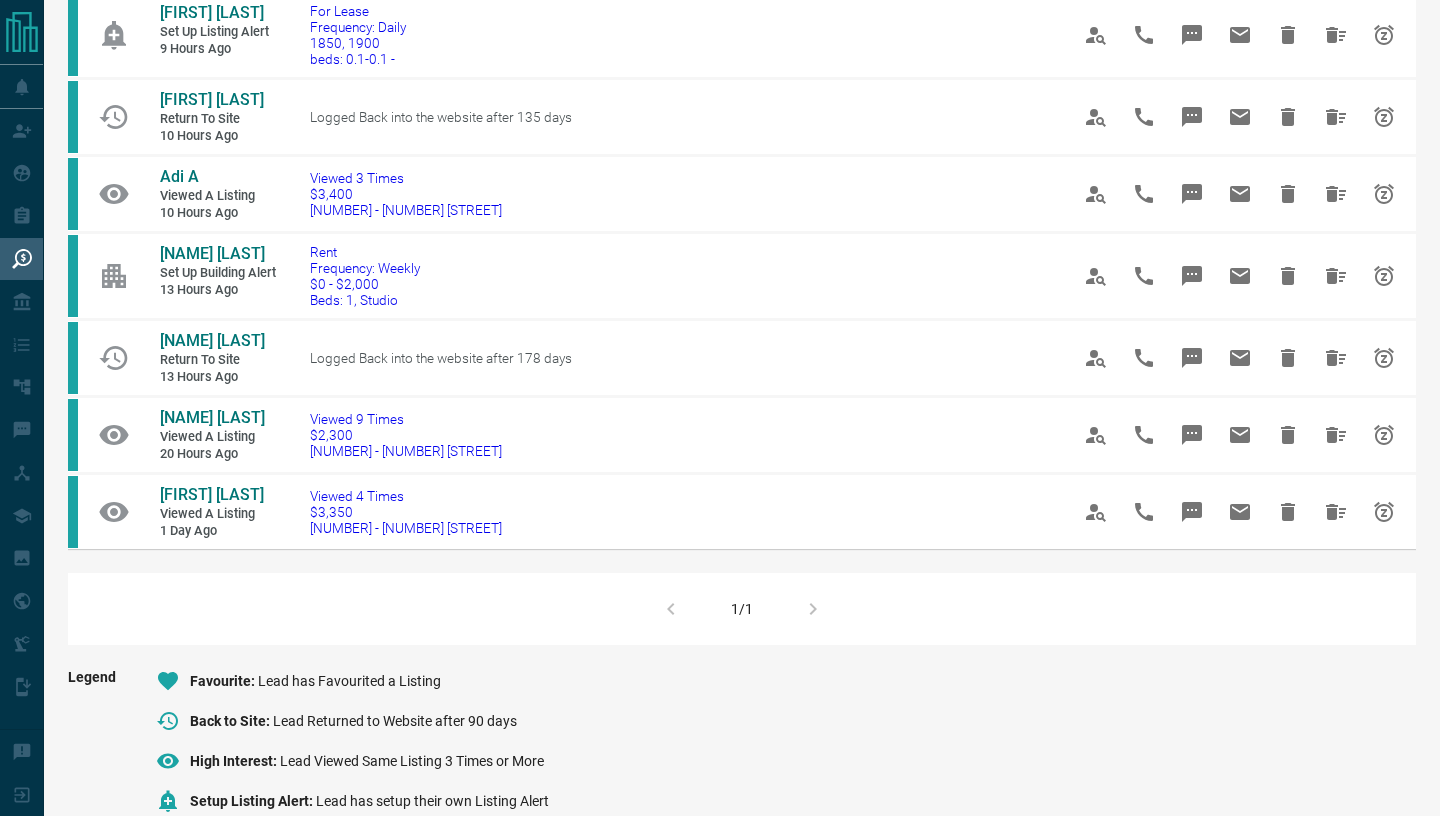 scroll, scrollTop: 461, scrollLeft: 0, axis: vertical 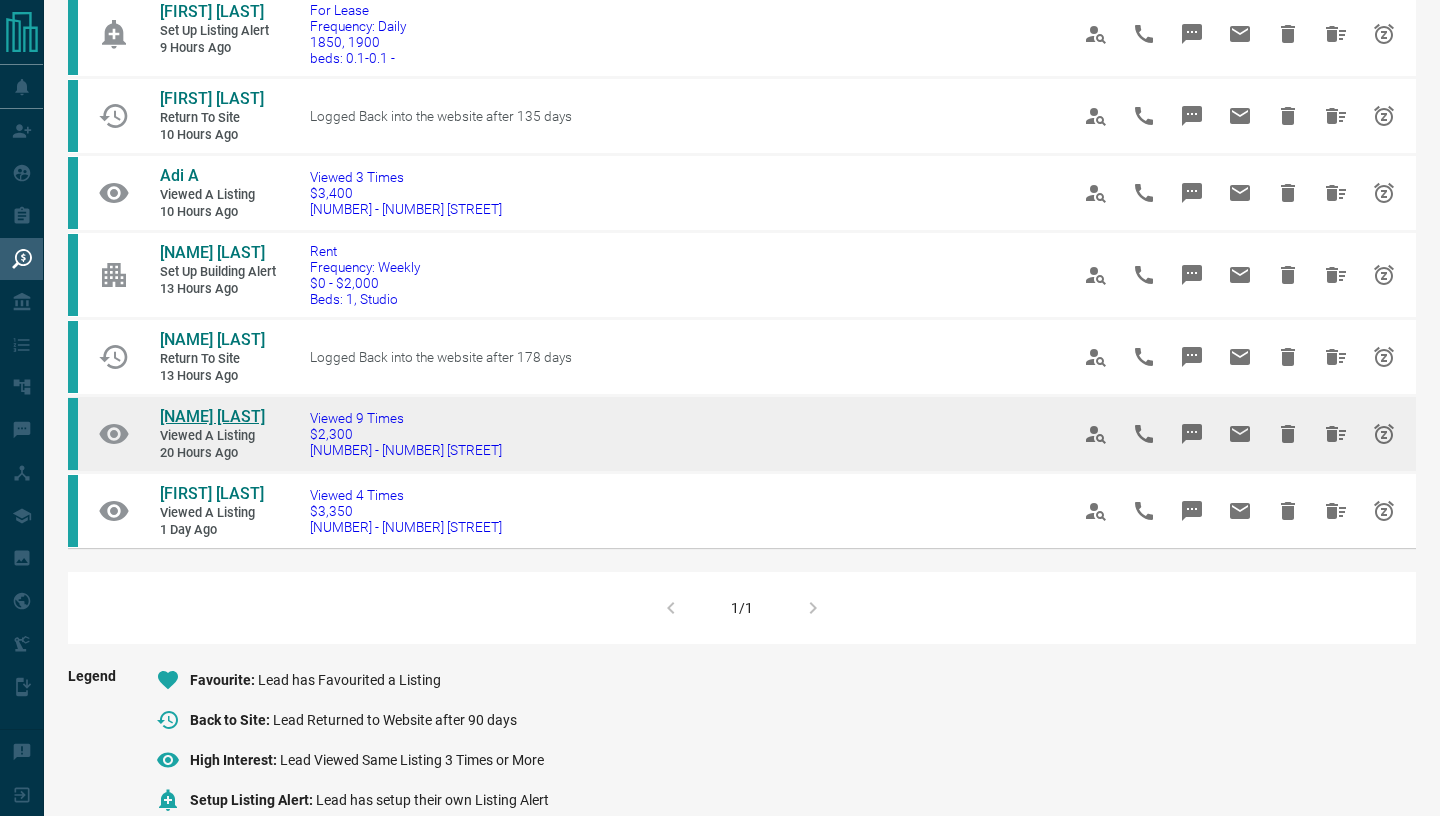 click on "[NAME] [LAST]" at bounding box center [212, 416] 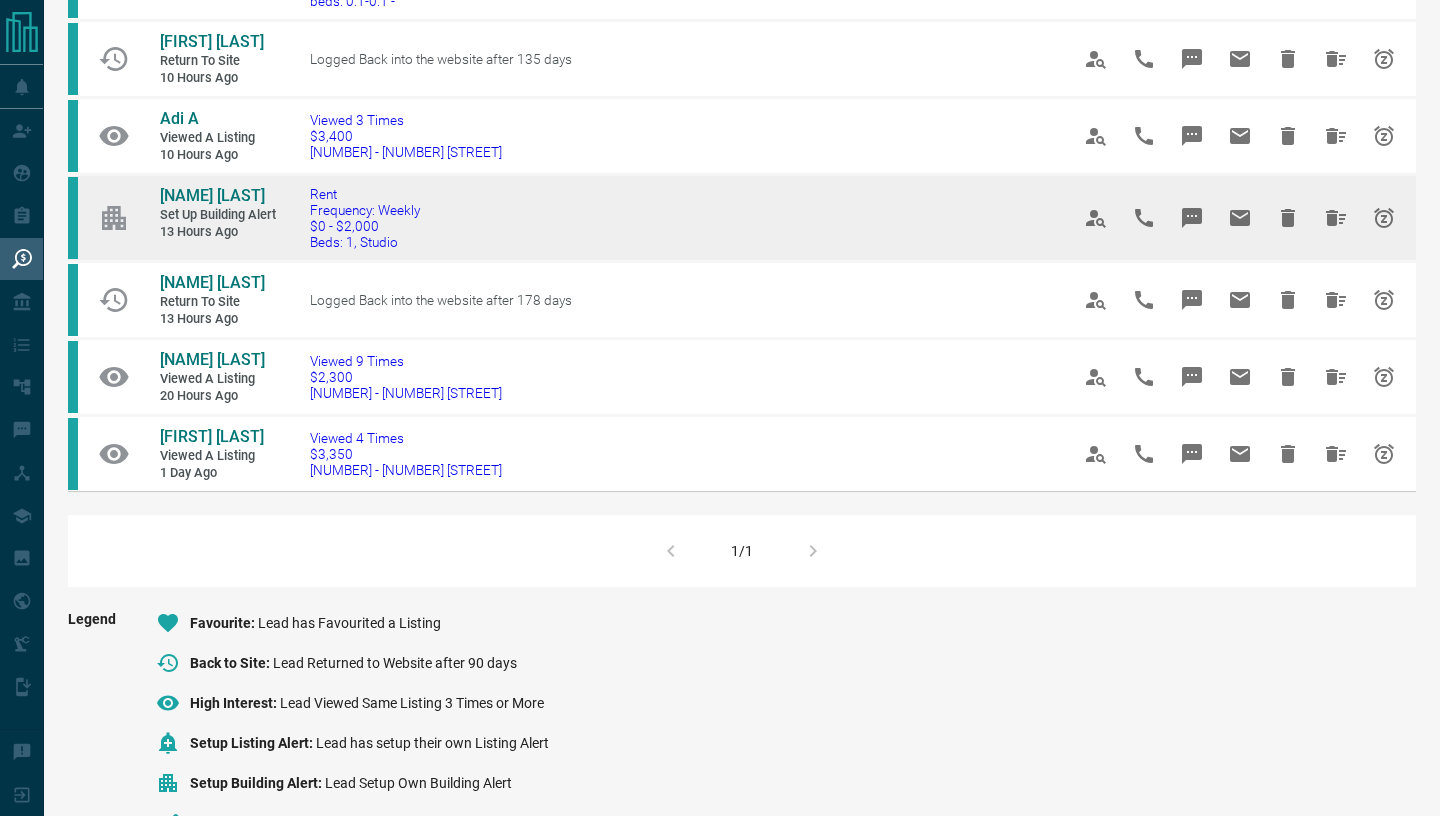 scroll, scrollTop: 520, scrollLeft: 0, axis: vertical 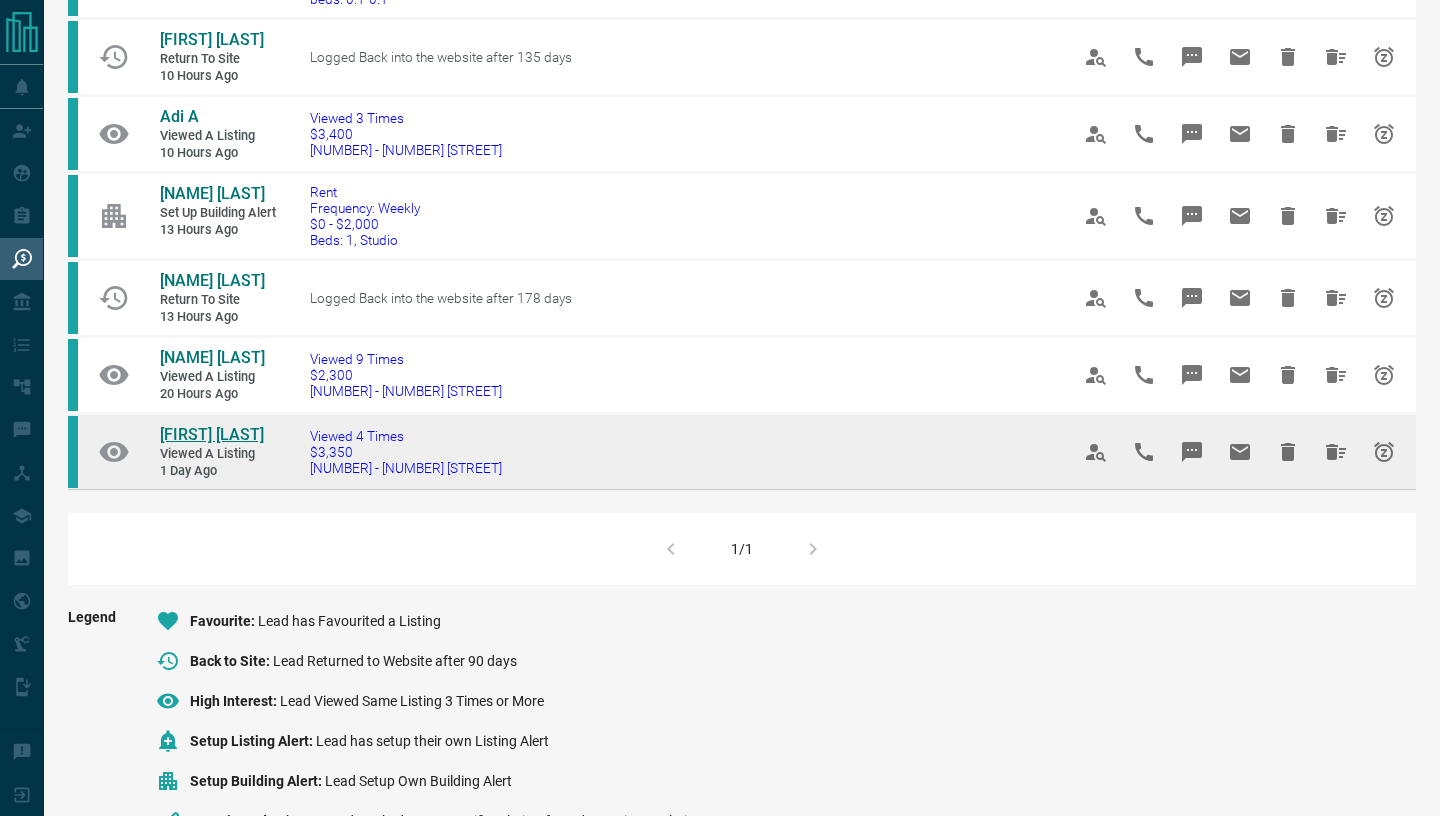 click on "[FIRST] [LAST]" at bounding box center [212, 434] 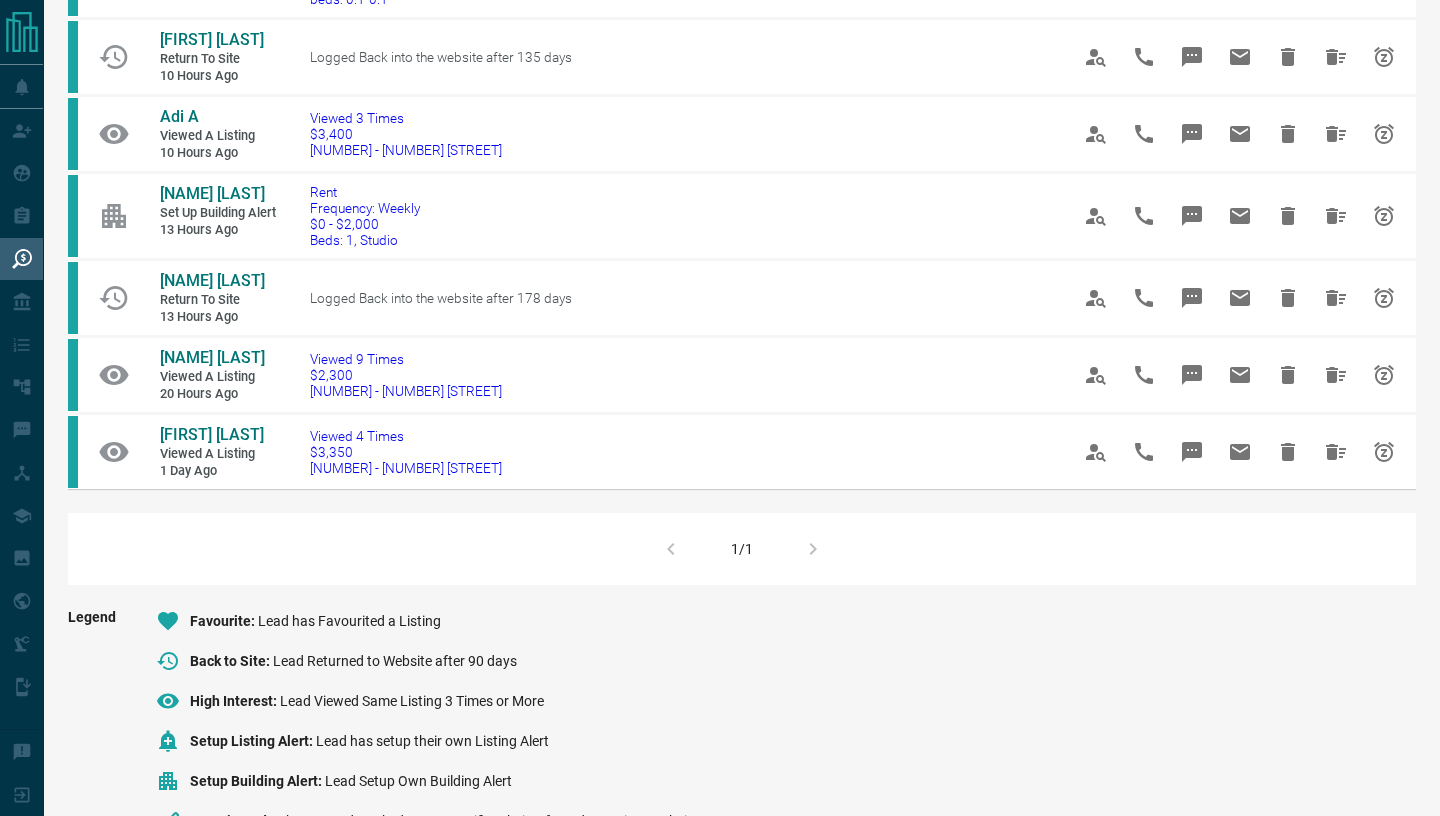 click on "1/1" at bounding box center [742, 549] 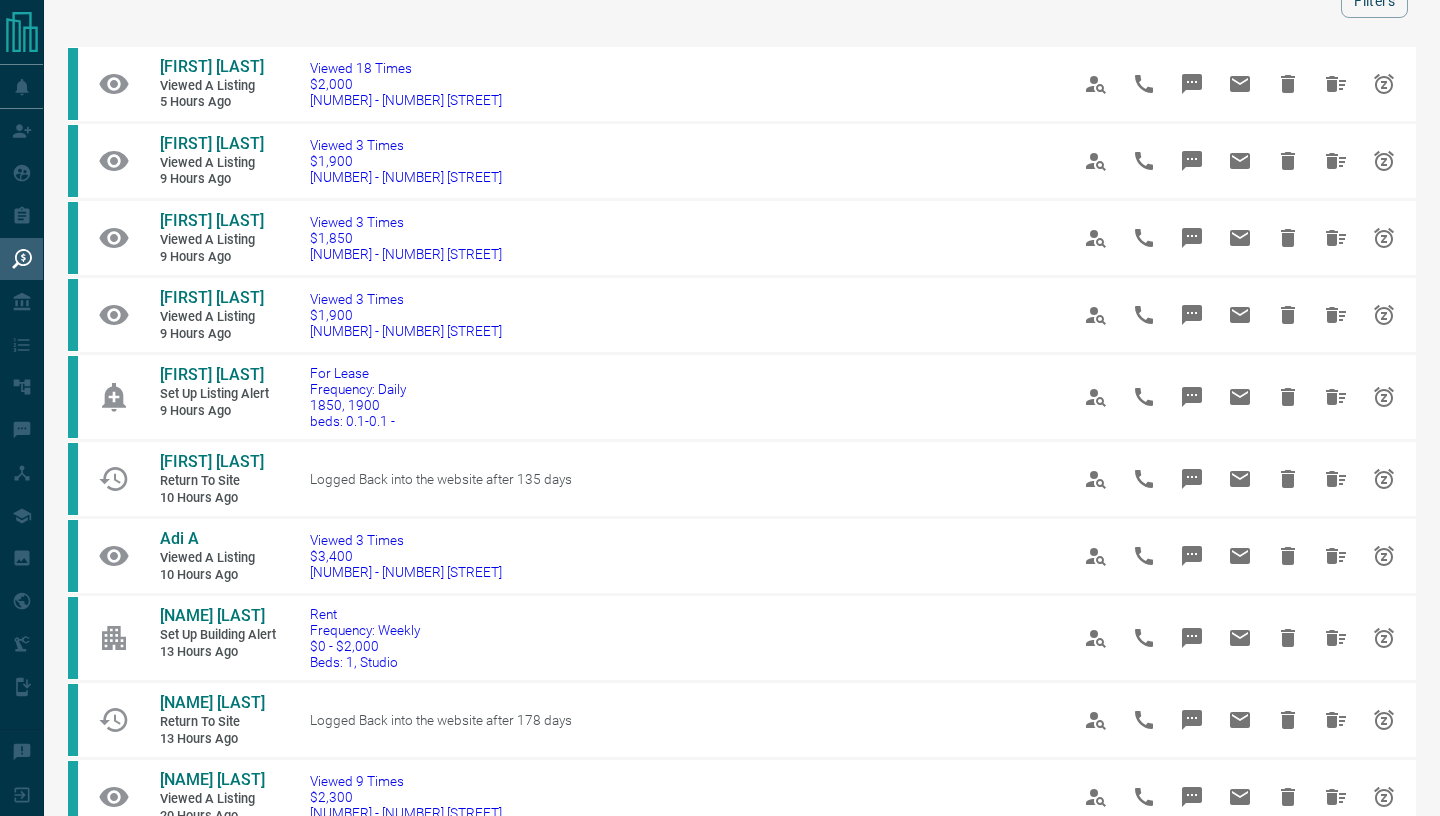 scroll, scrollTop: 0, scrollLeft: 0, axis: both 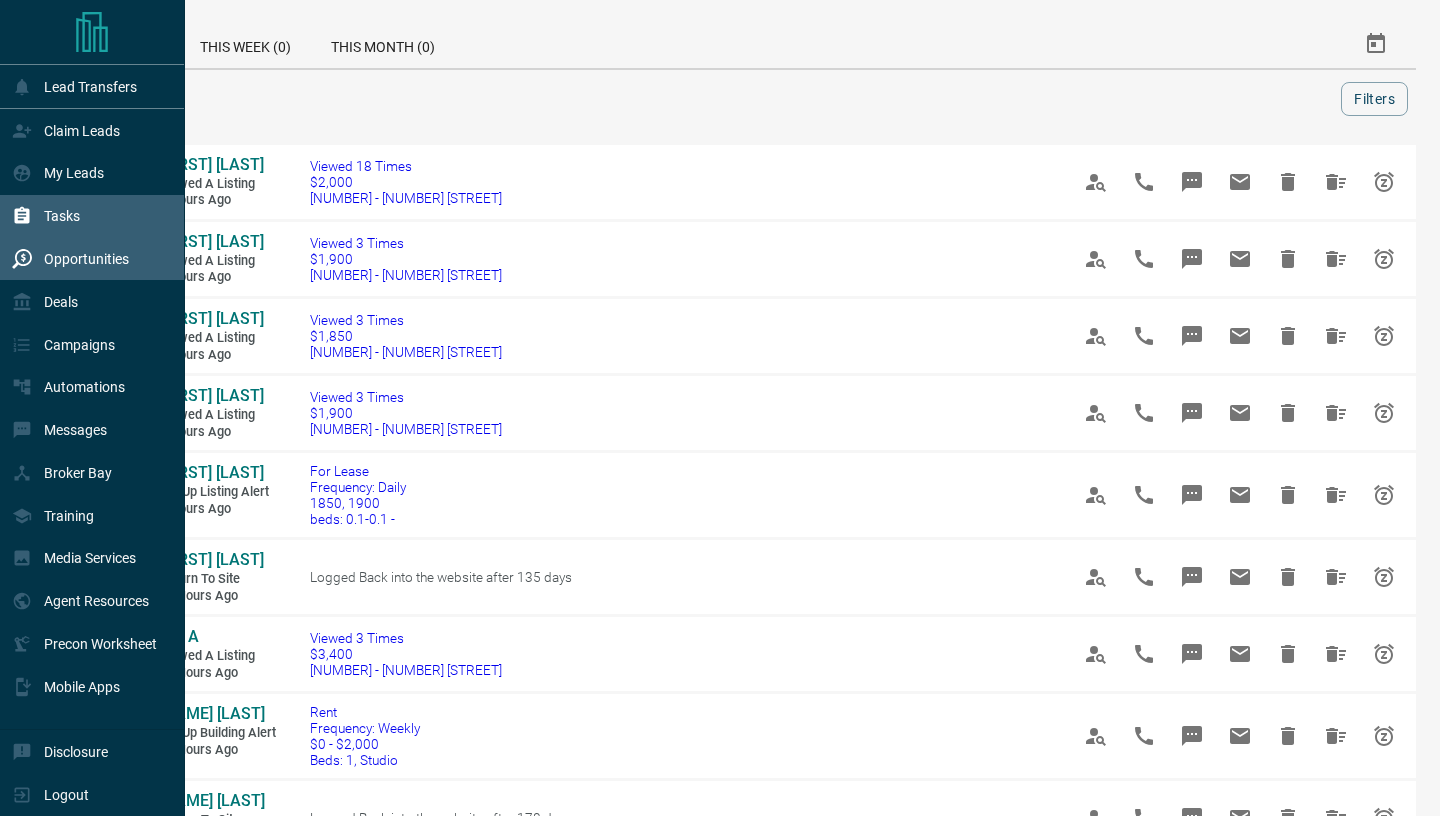 click on "Tasks" at bounding box center (46, 216) 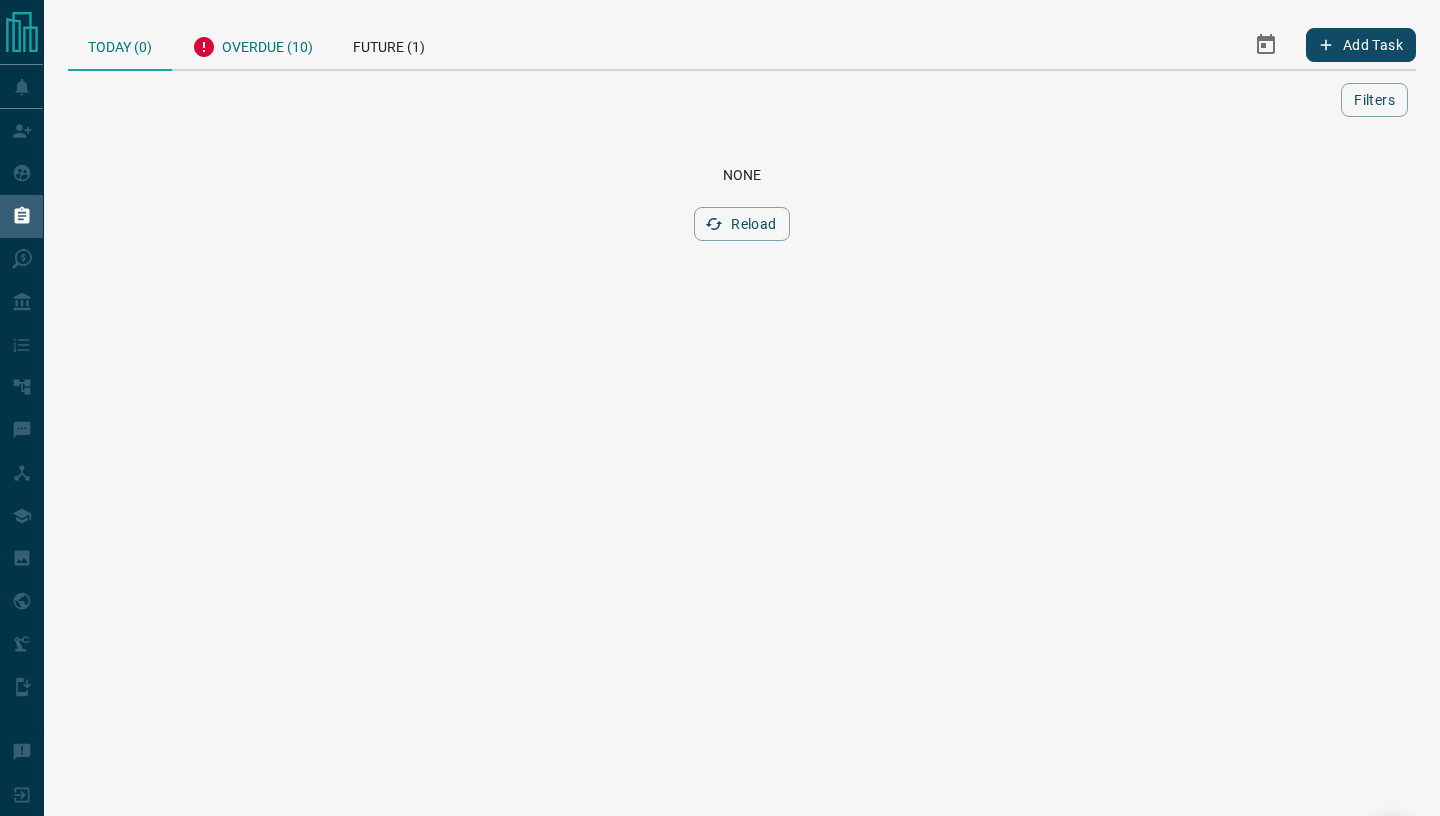 click on "Overdue (10)" at bounding box center [252, 44] 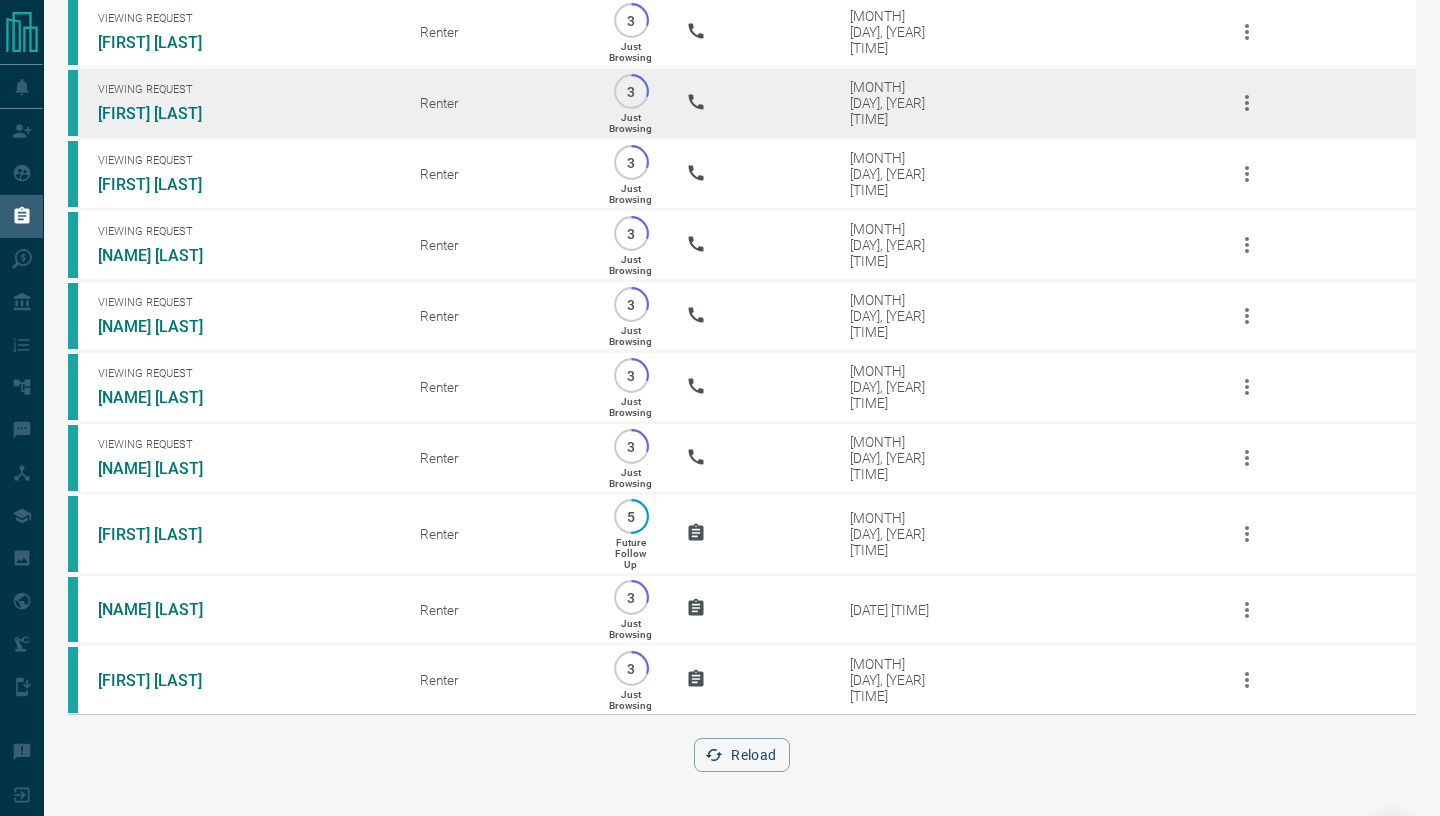 scroll, scrollTop: 0, scrollLeft: 0, axis: both 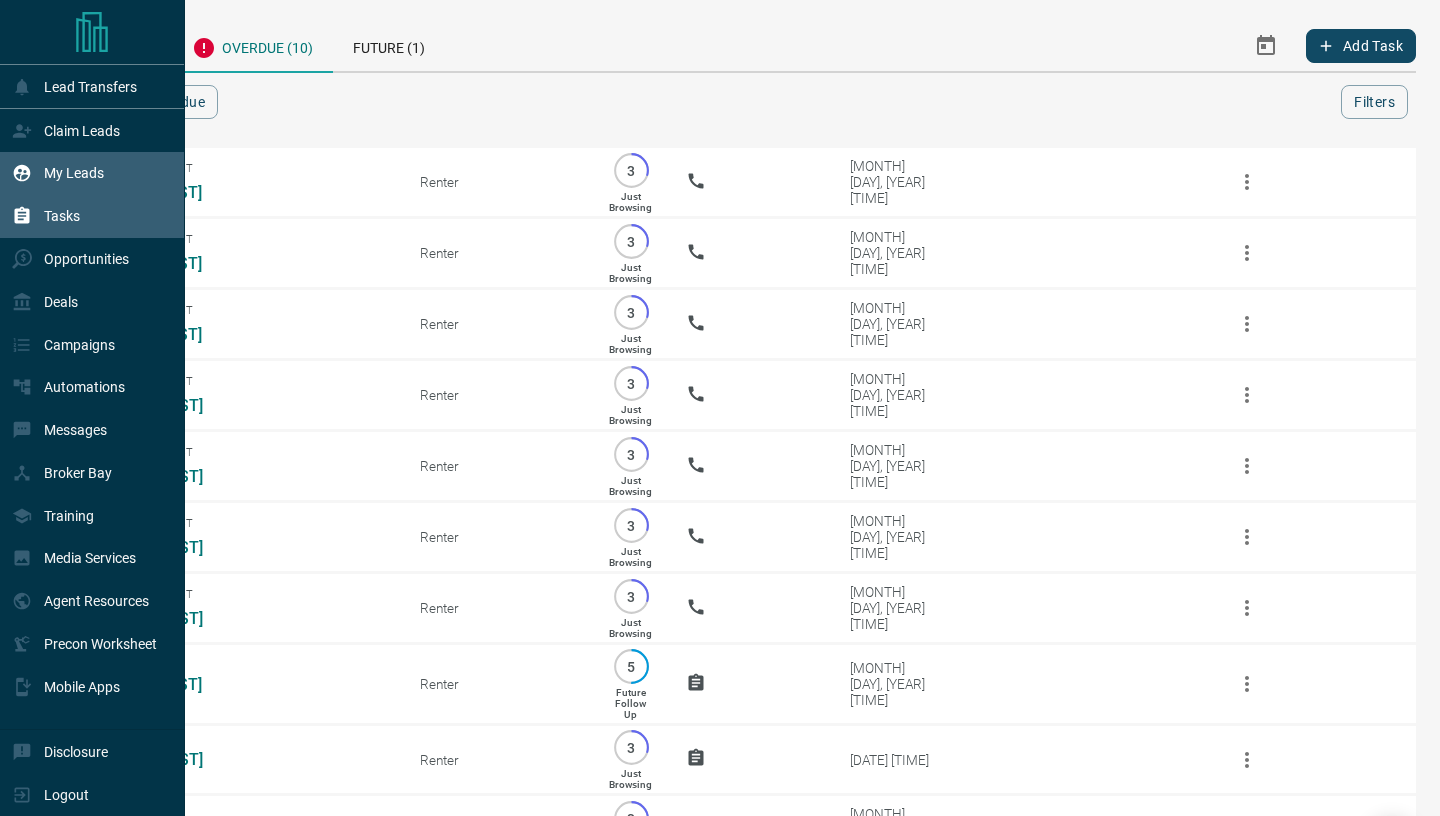 click on "My Leads" at bounding box center (74, 173) 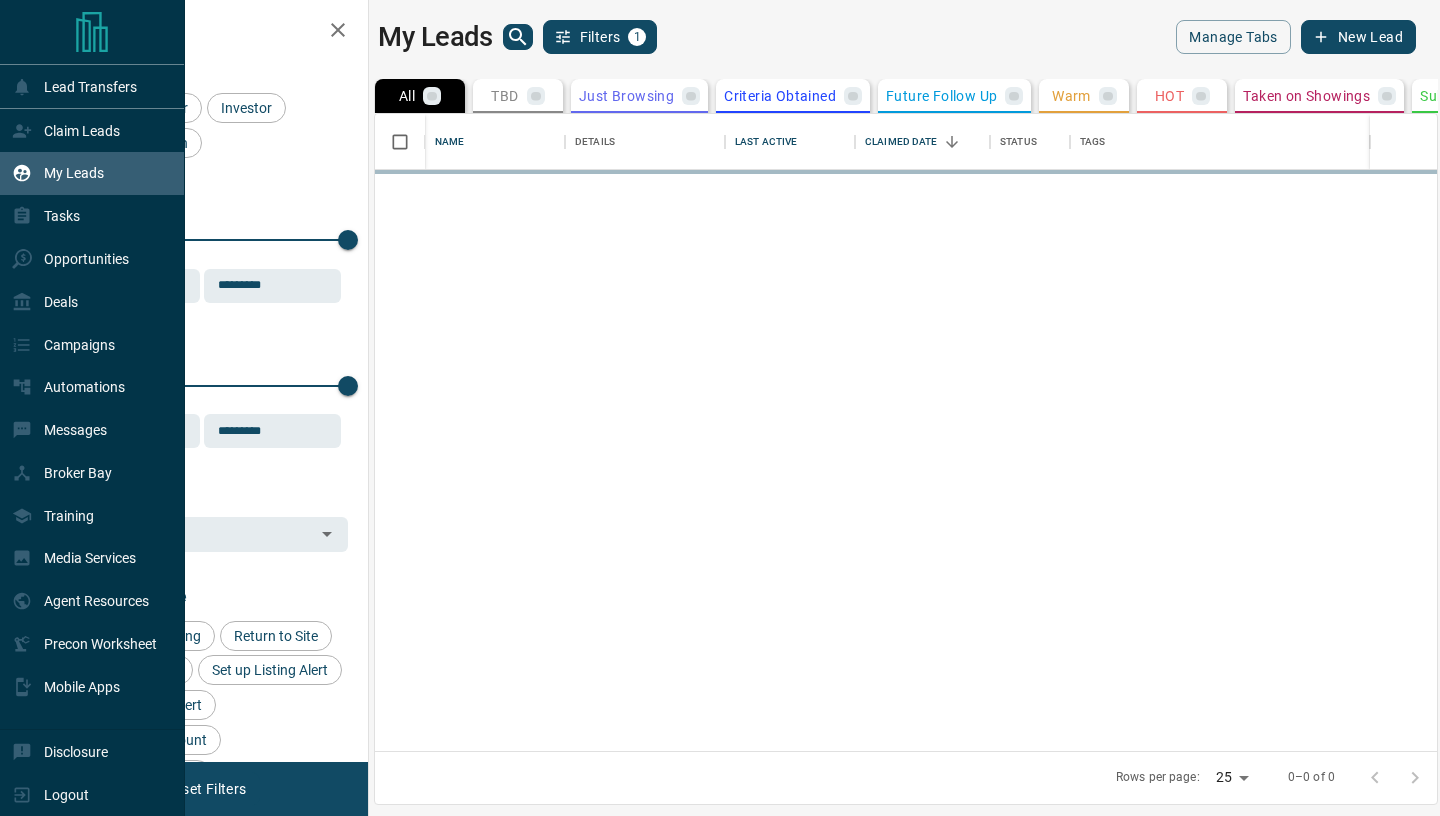 scroll, scrollTop: 2, scrollLeft: 1, axis: both 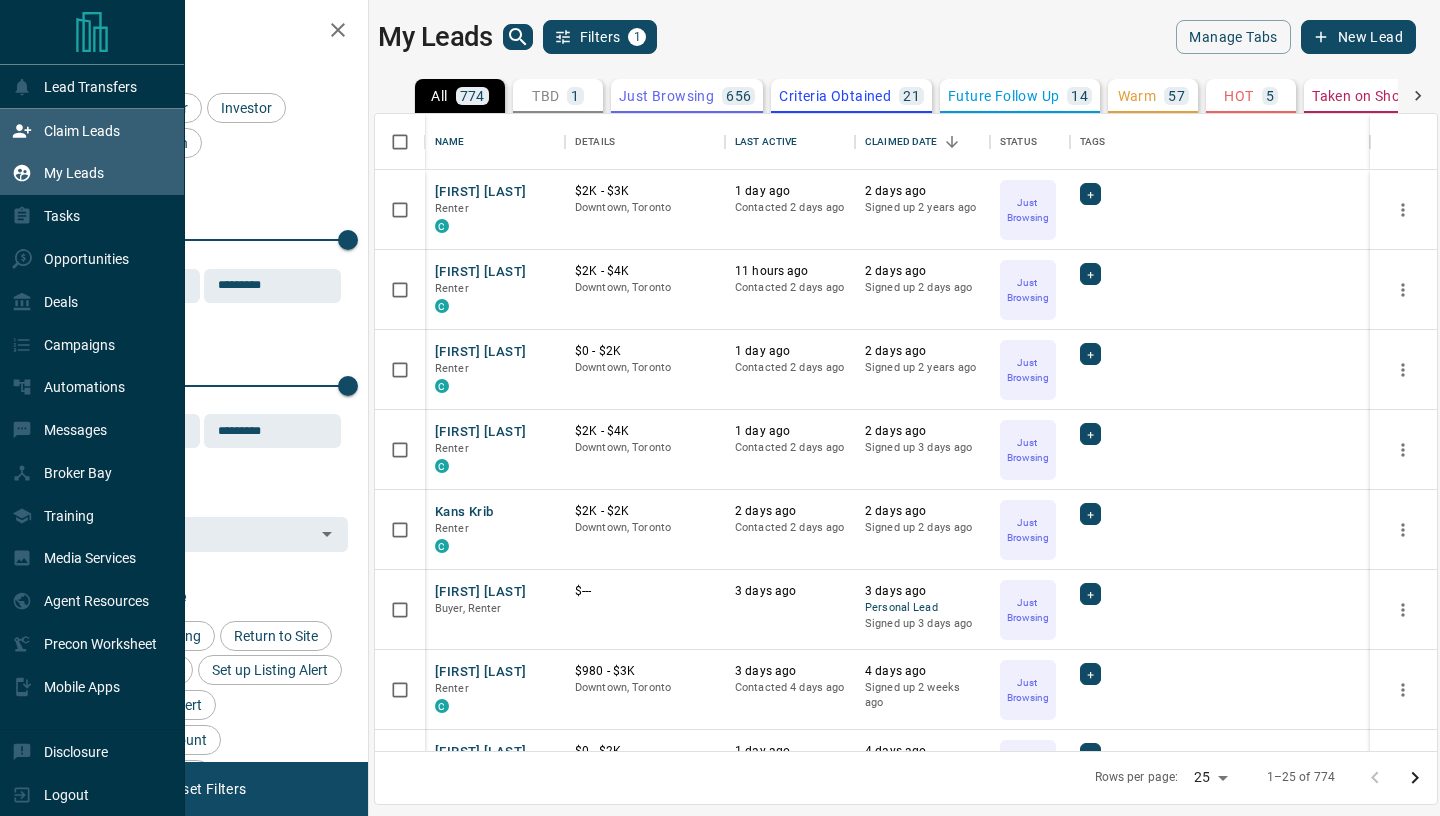 click on "Claim Leads" at bounding box center [82, 131] 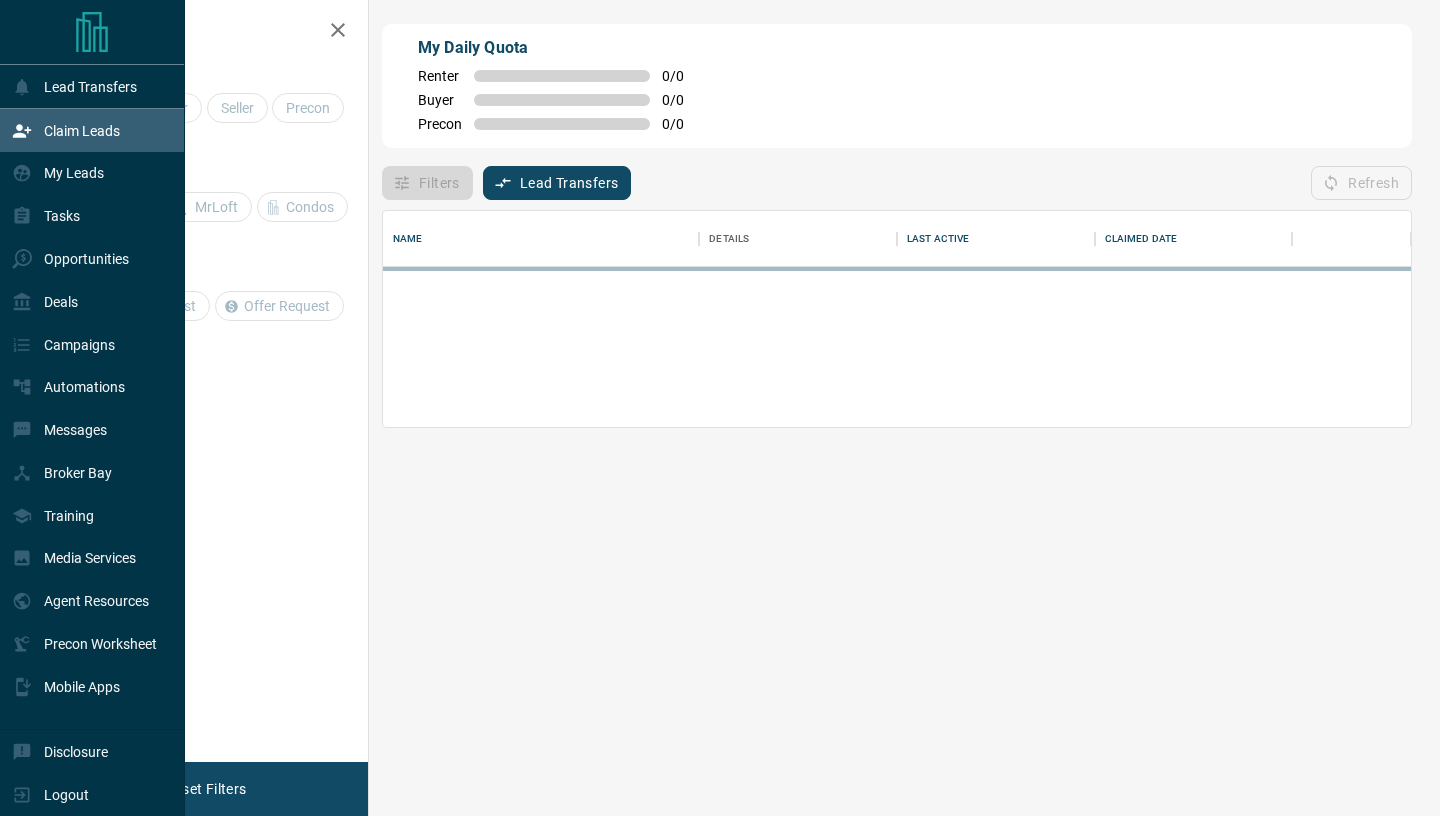 scroll, scrollTop: 1, scrollLeft: 1, axis: both 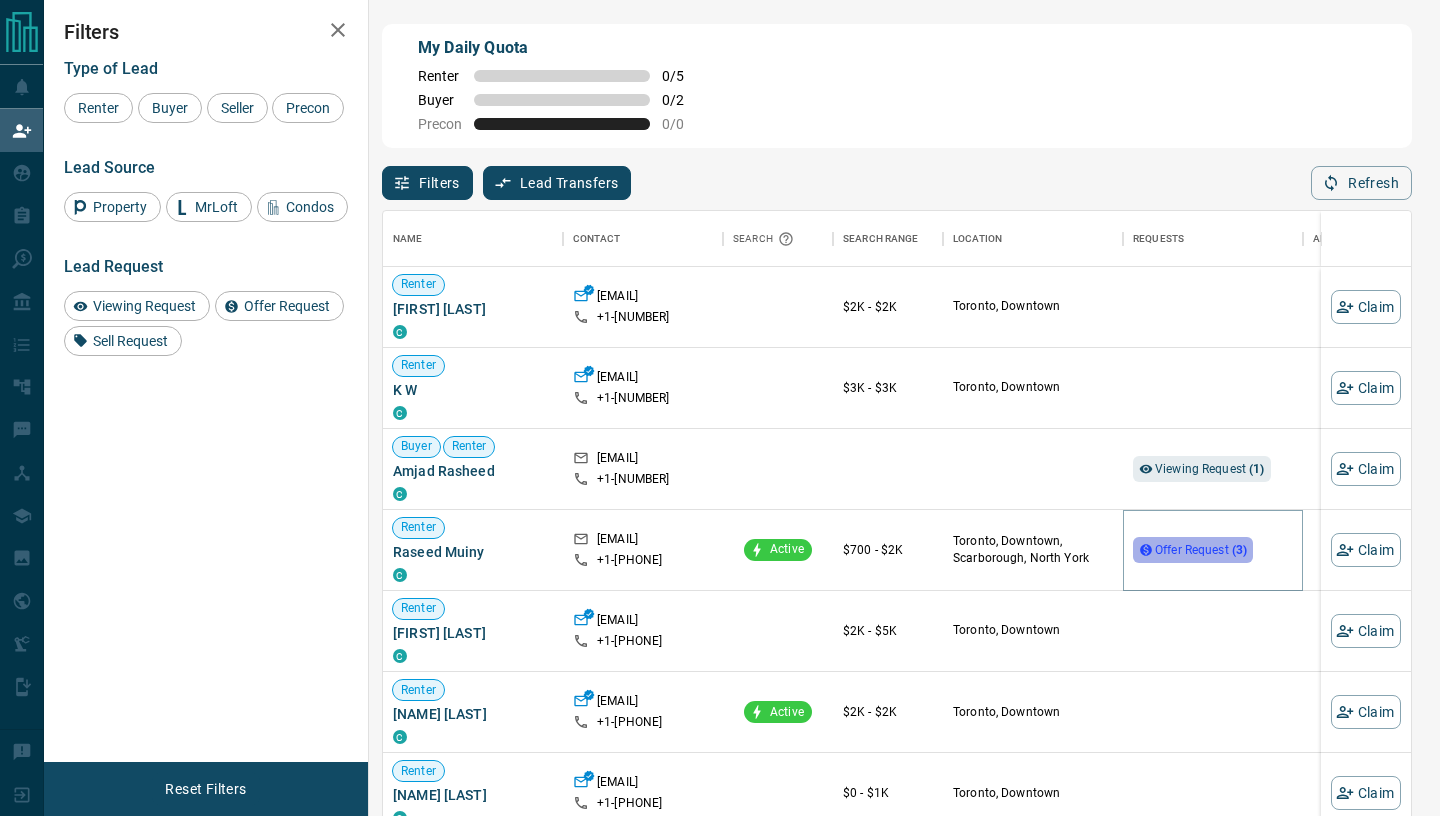 click on "Offer Request   ( 3 )" at bounding box center [1201, 550] 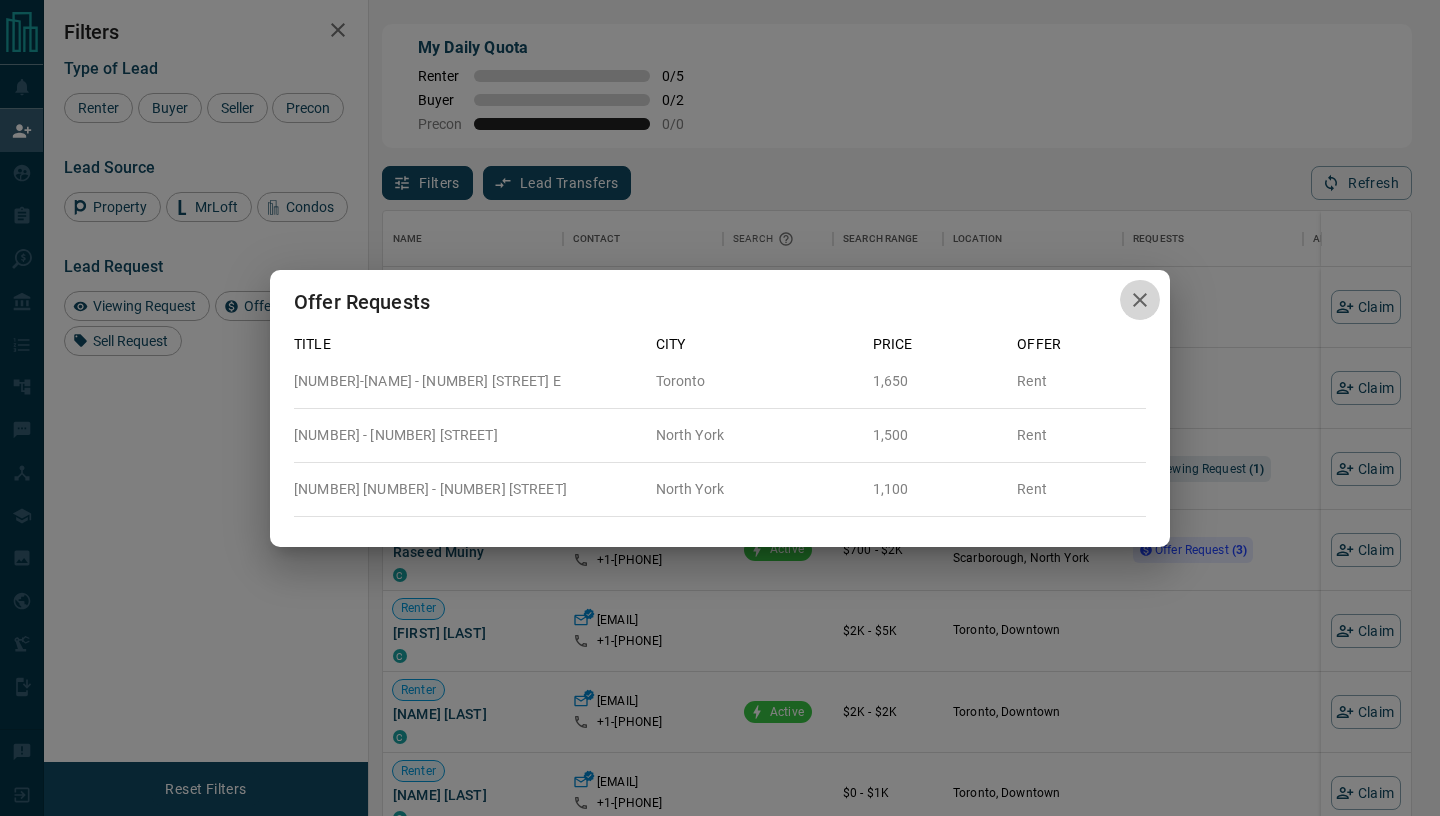 click 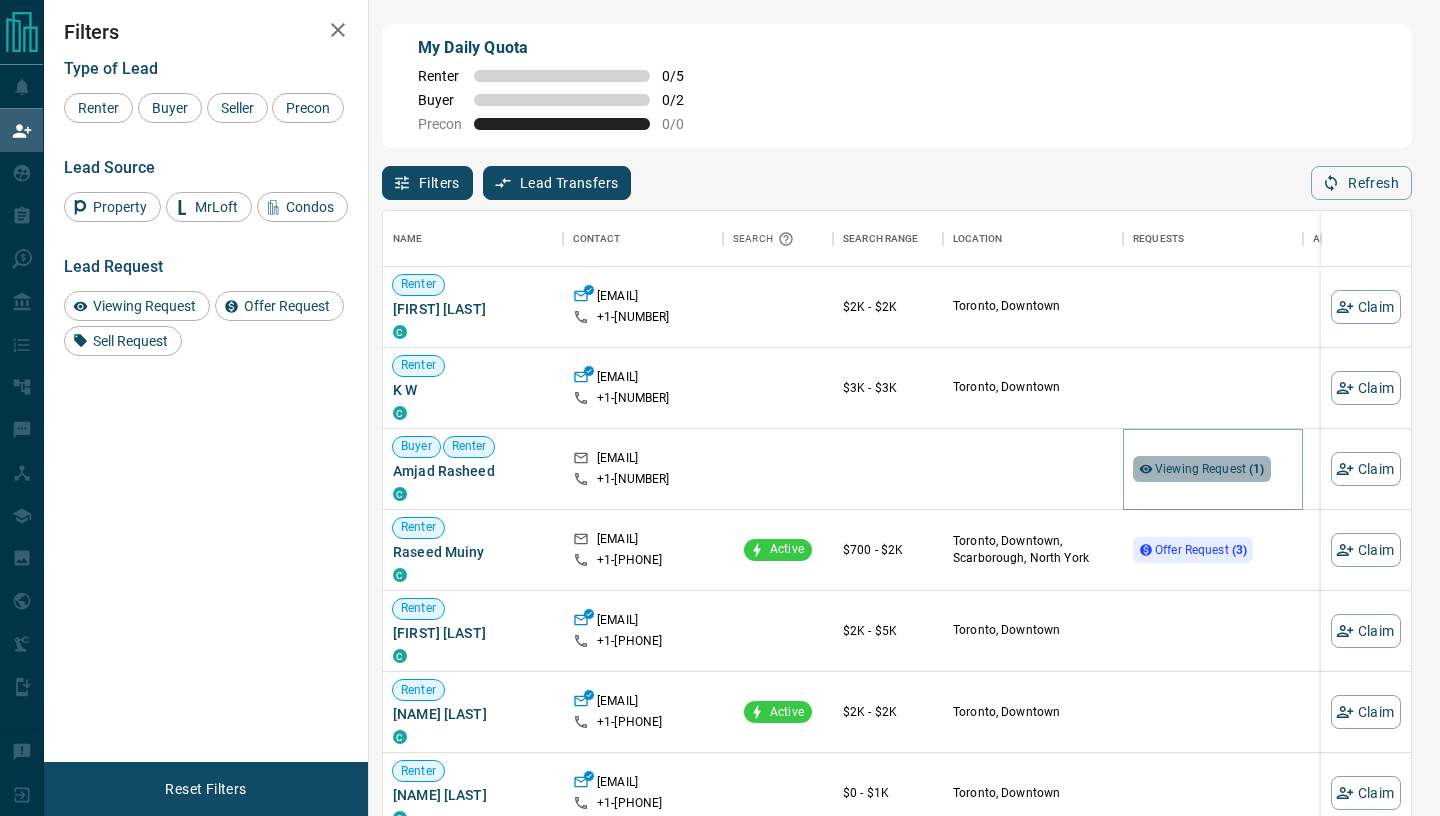 click on "Viewing Request   ( 1 )" at bounding box center (1210, 469) 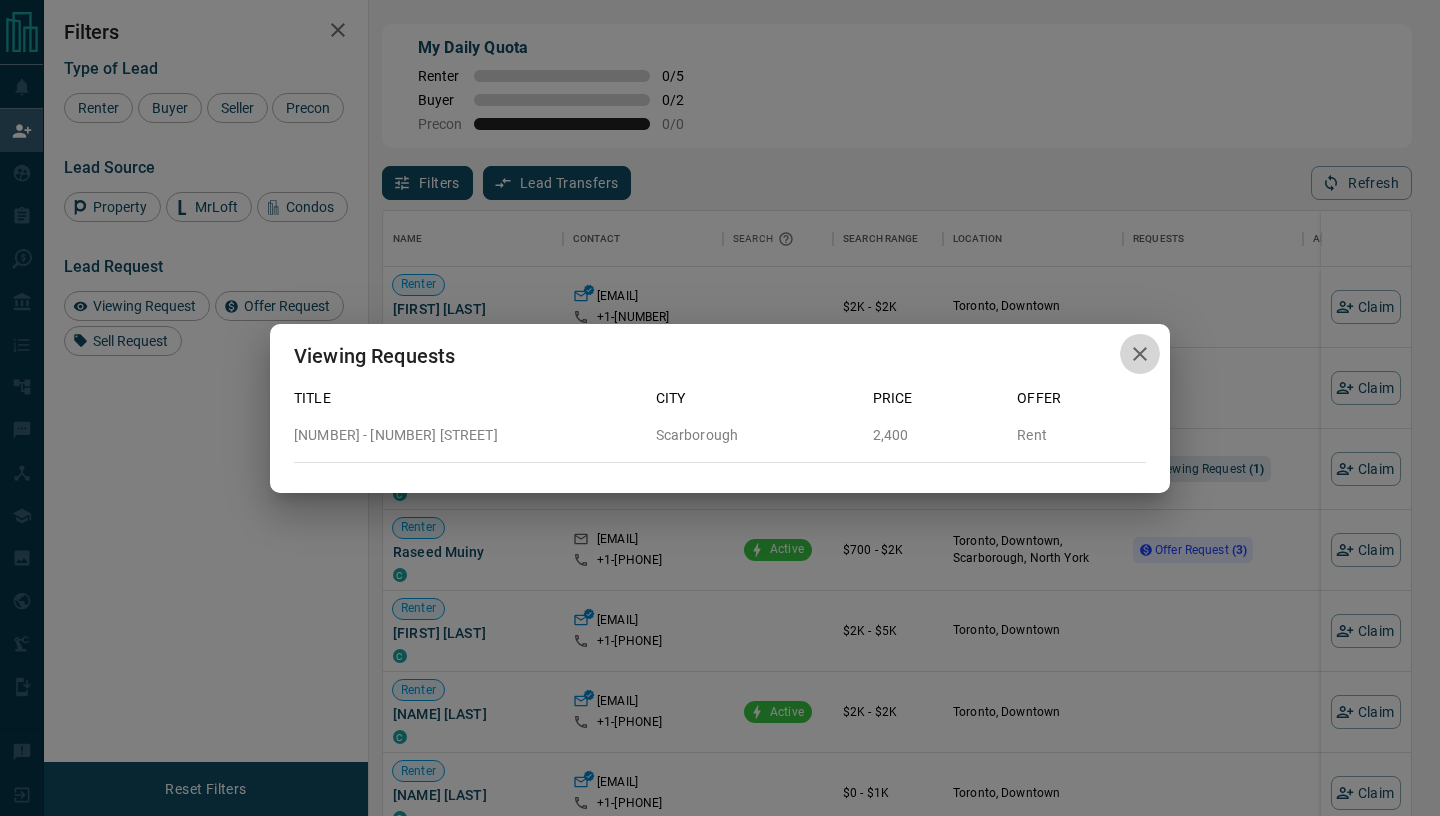 click 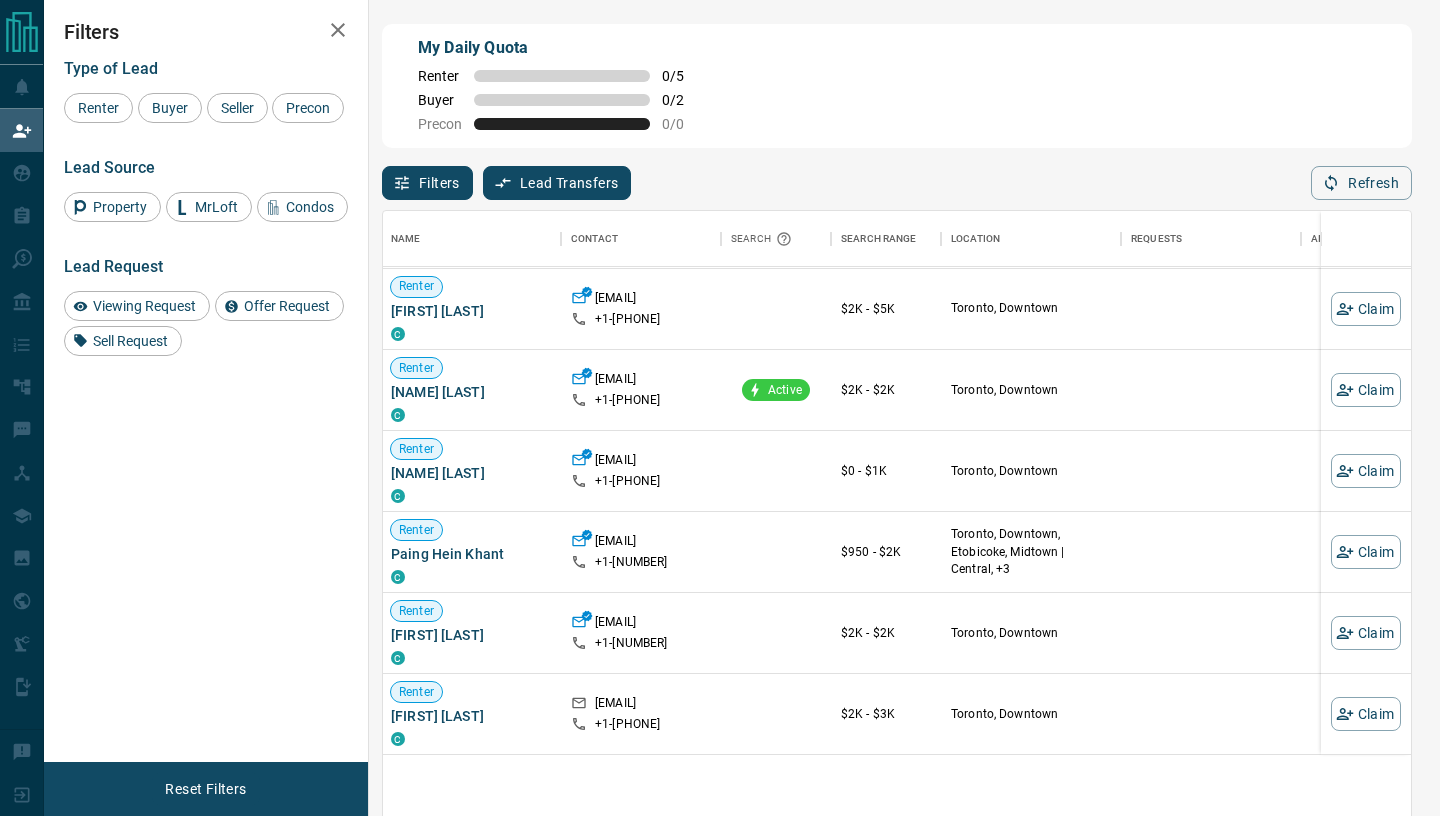scroll, scrollTop: 0, scrollLeft: 2, axis: horizontal 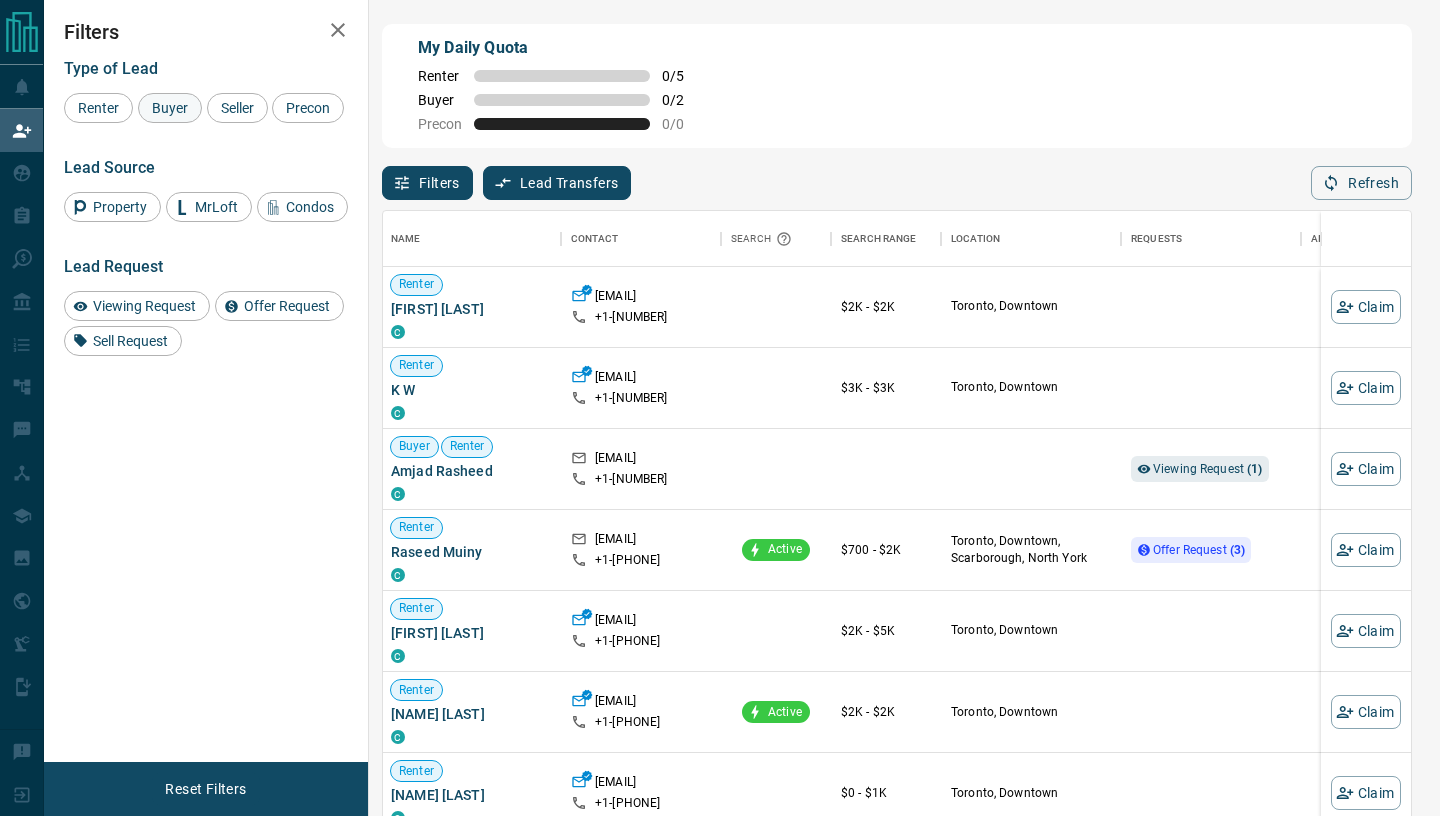 click on "Buyer" at bounding box center (170, 108) 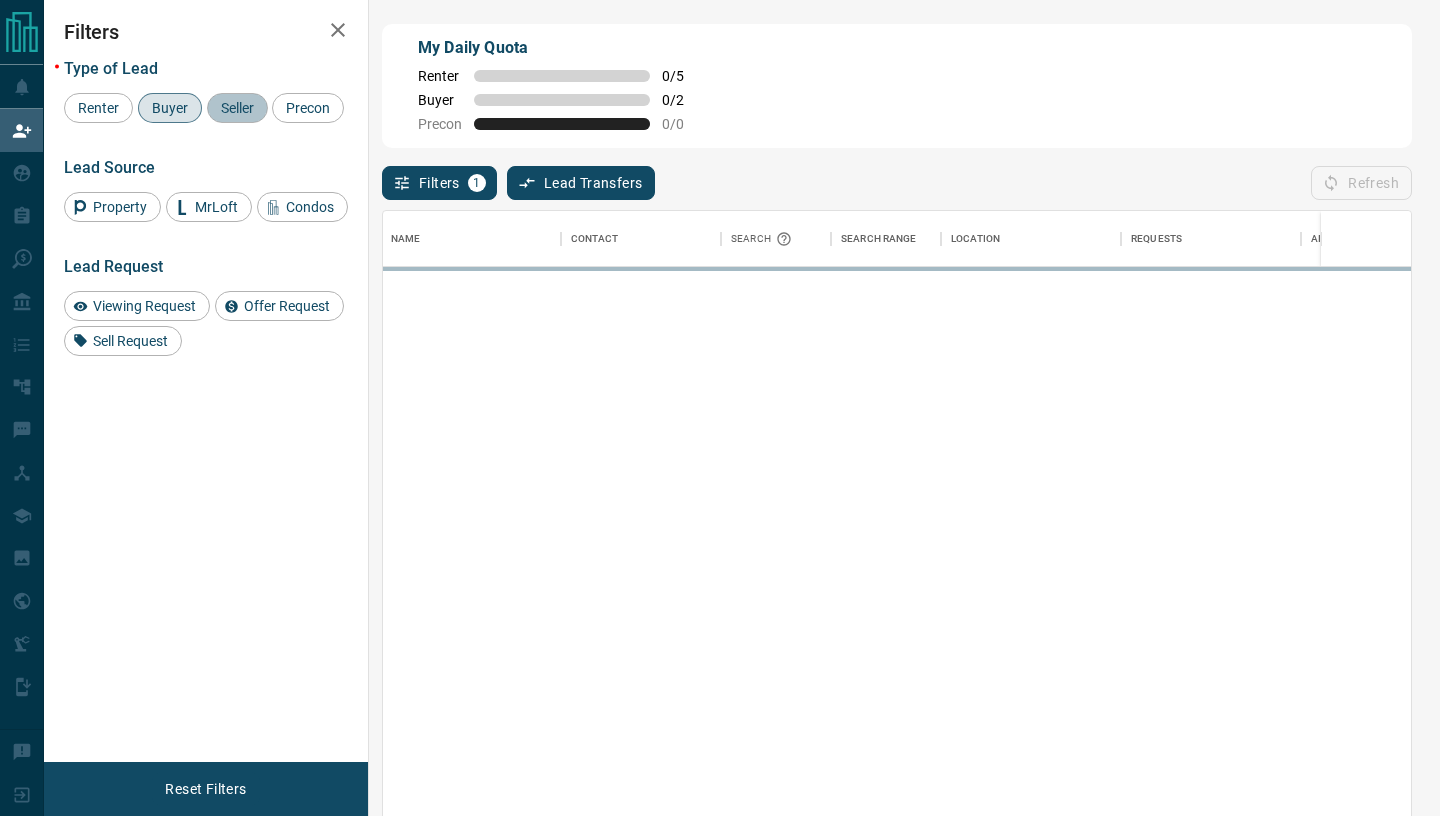 click on "Seller" at bounding box center [237, 108] 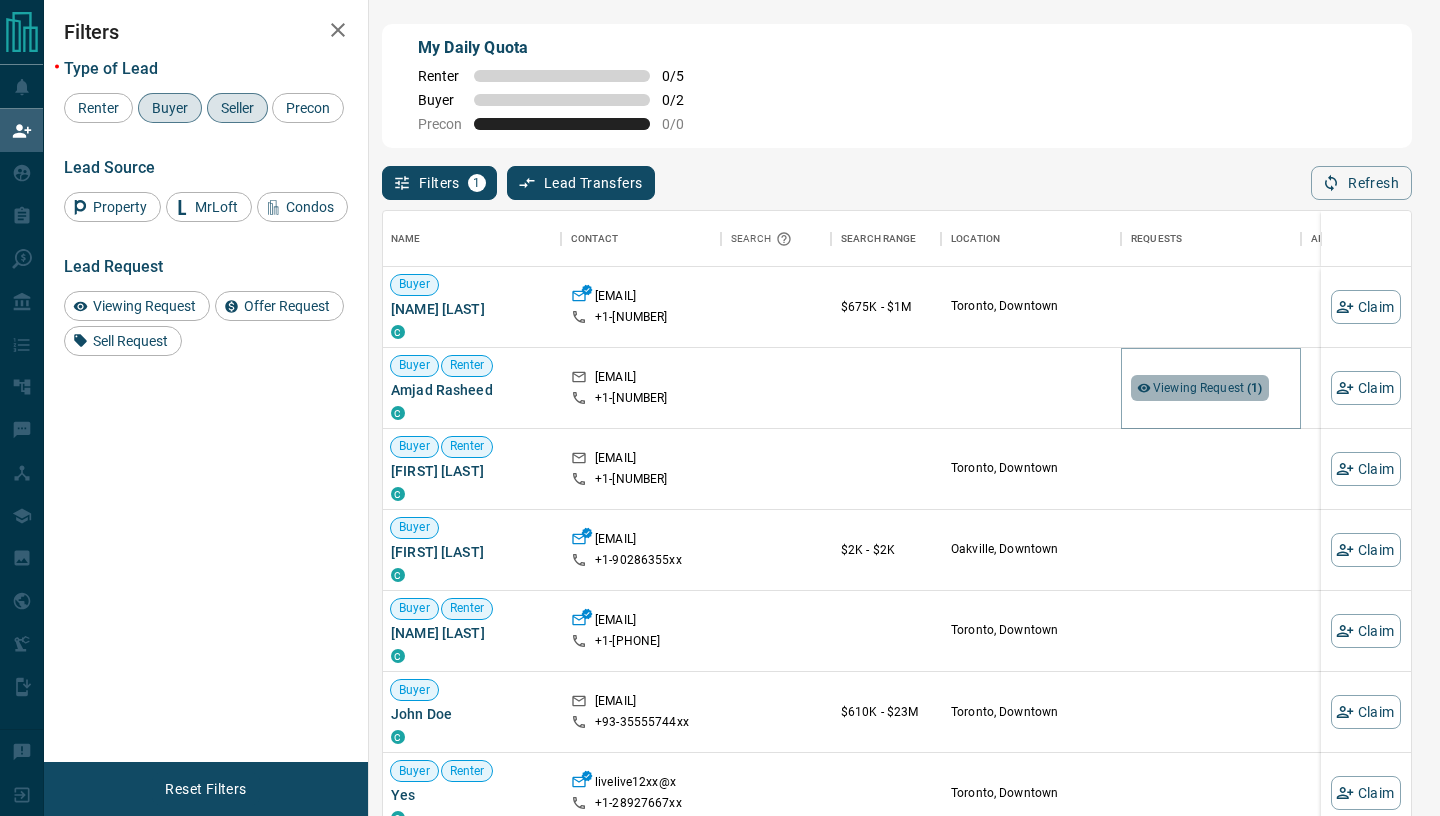 click on "Viewing Request   ( 1 )" at bounding box center (1208, 388) 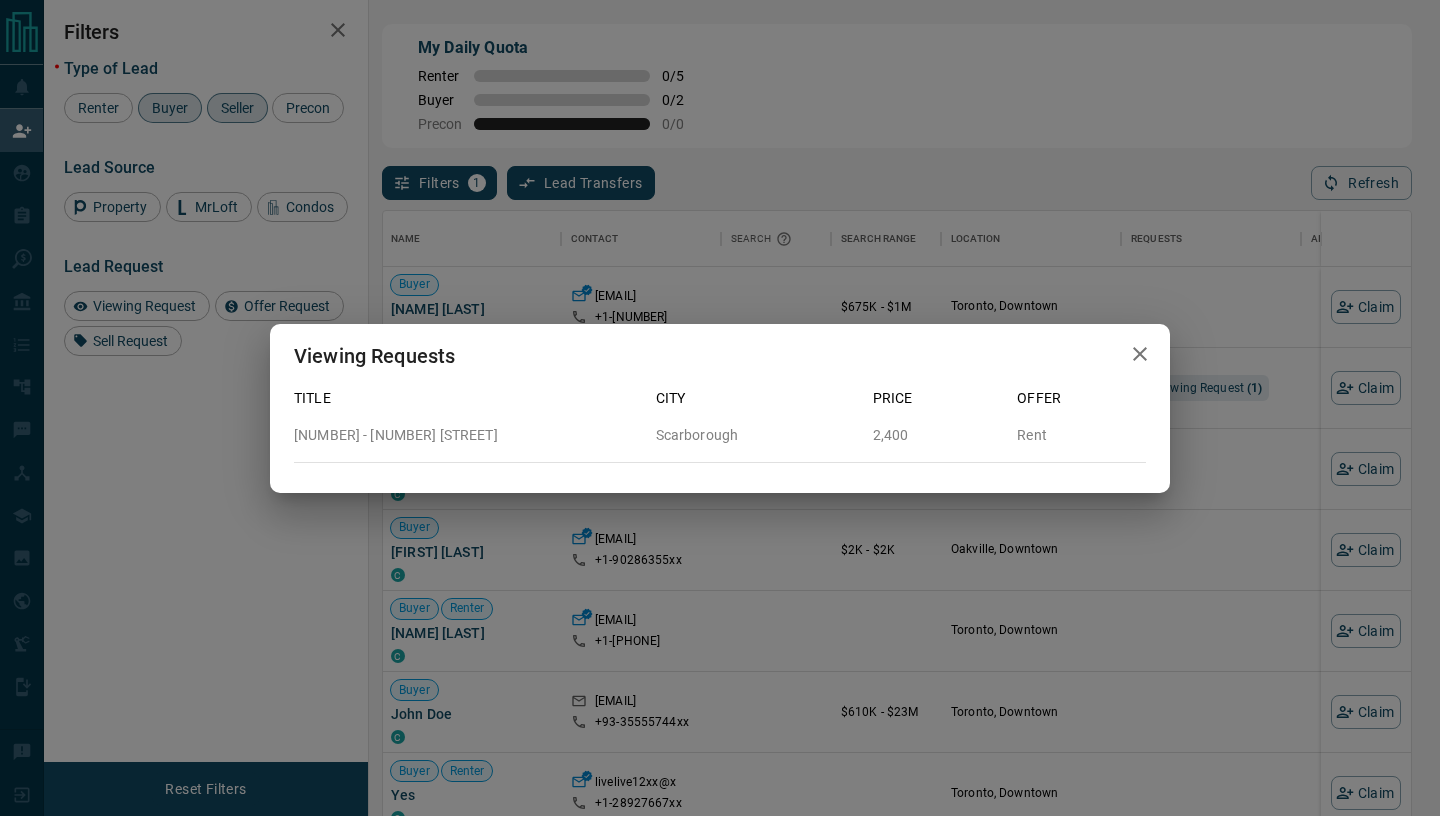 click 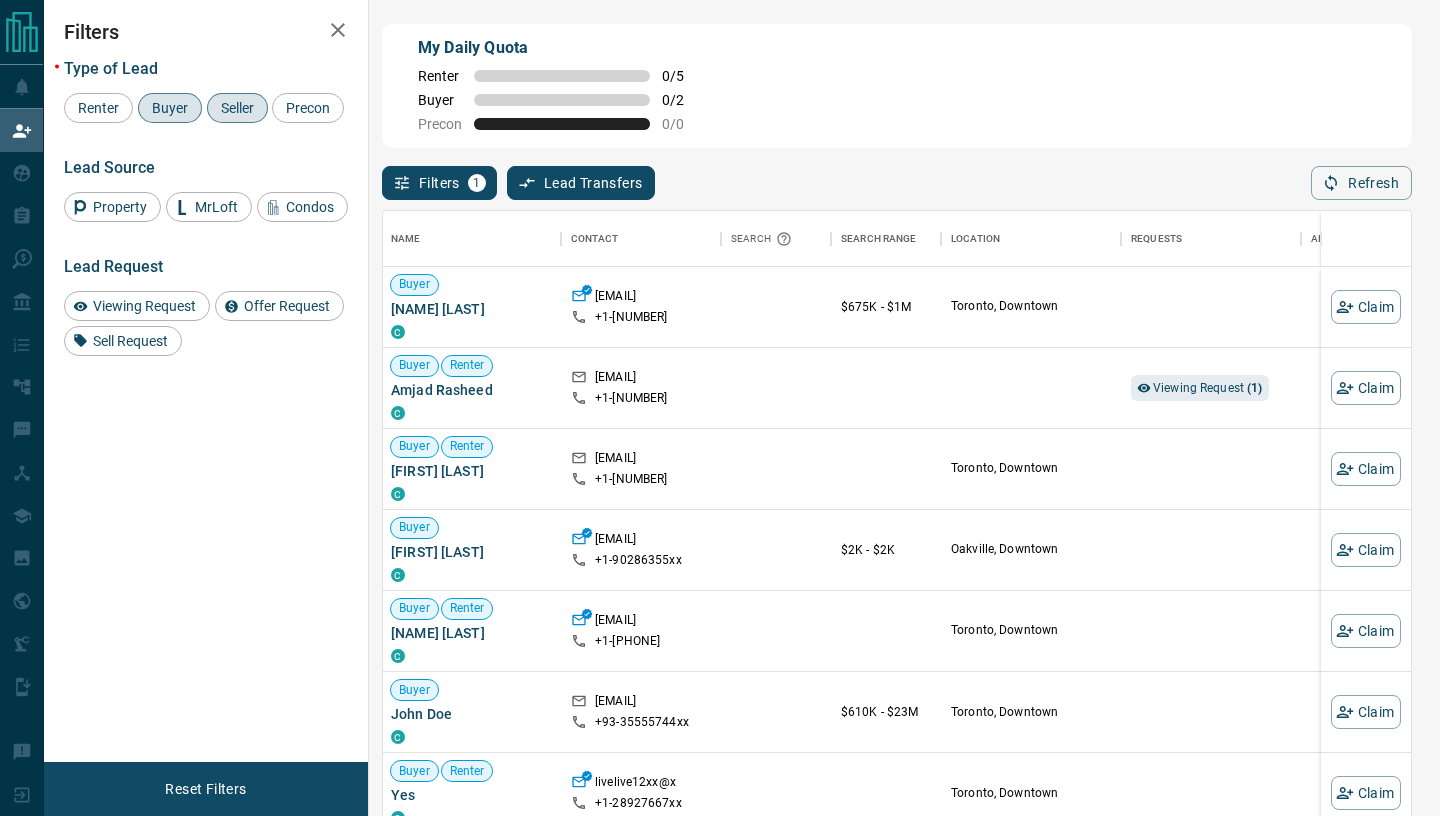click on "Seller" at bounding box center [237, 108] 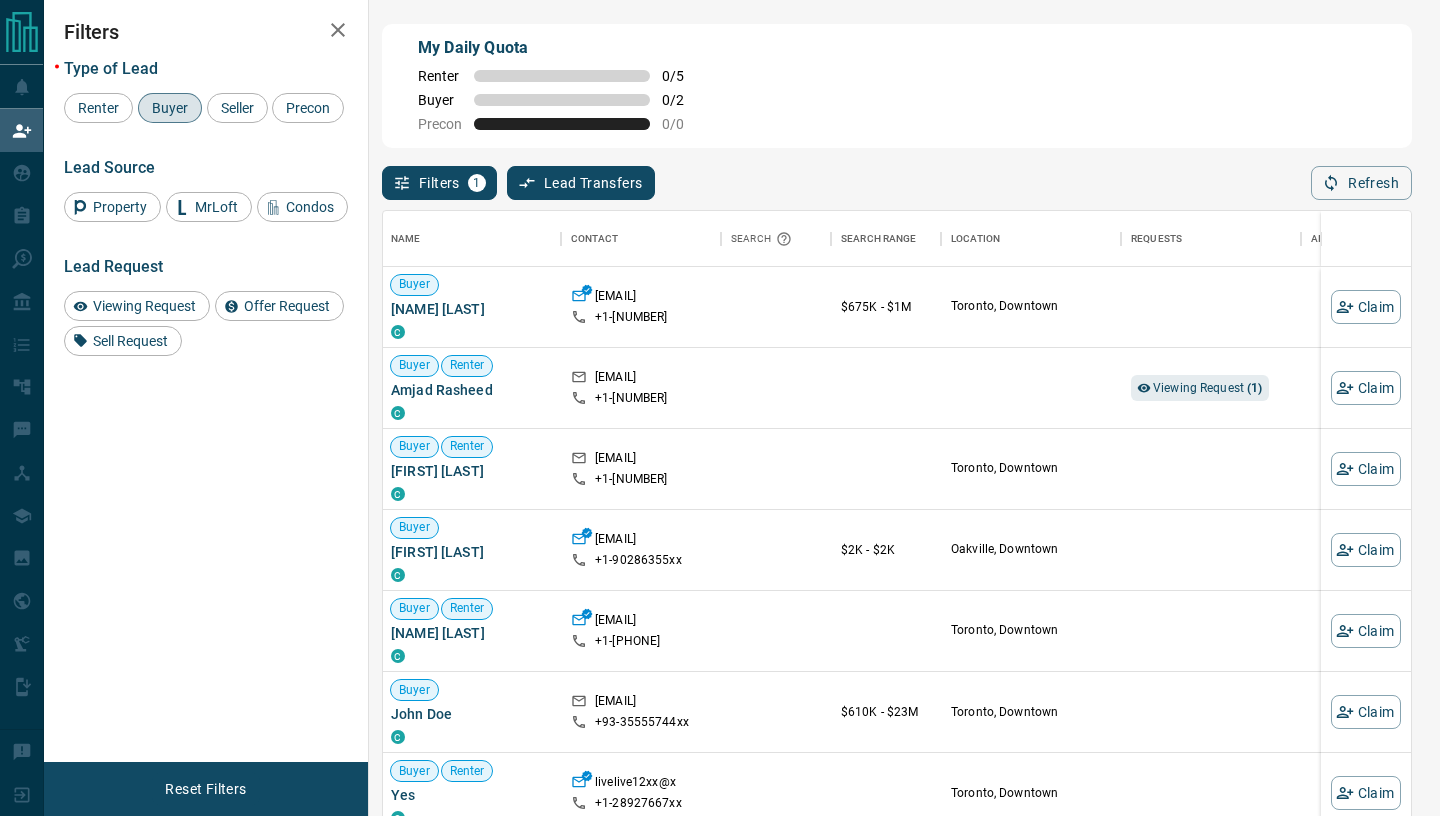 click on "Renter Buyer Seller Precon" at bounding box center (206, 108) 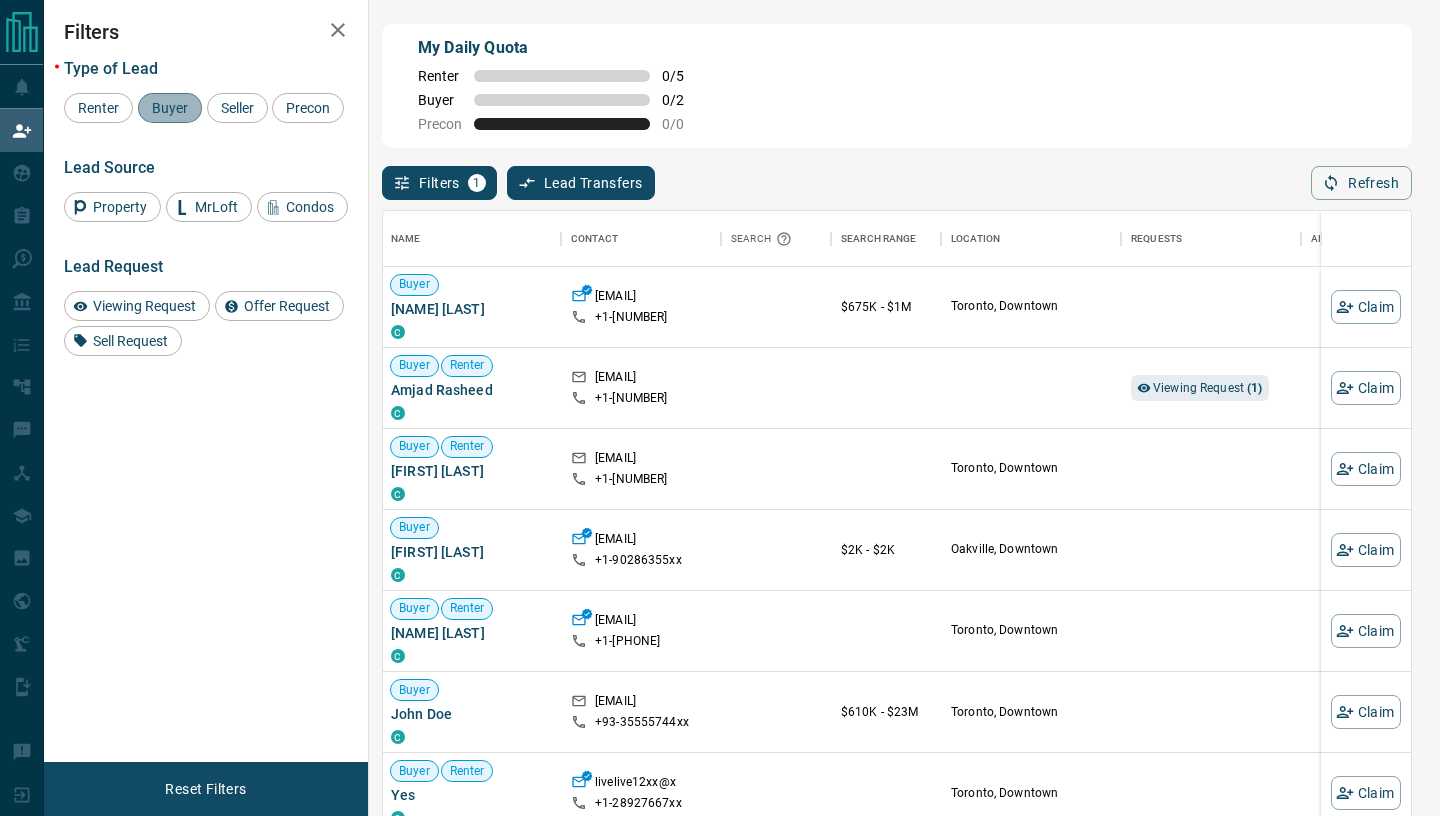 click on "Buyer" at bounding box center [170, 108] 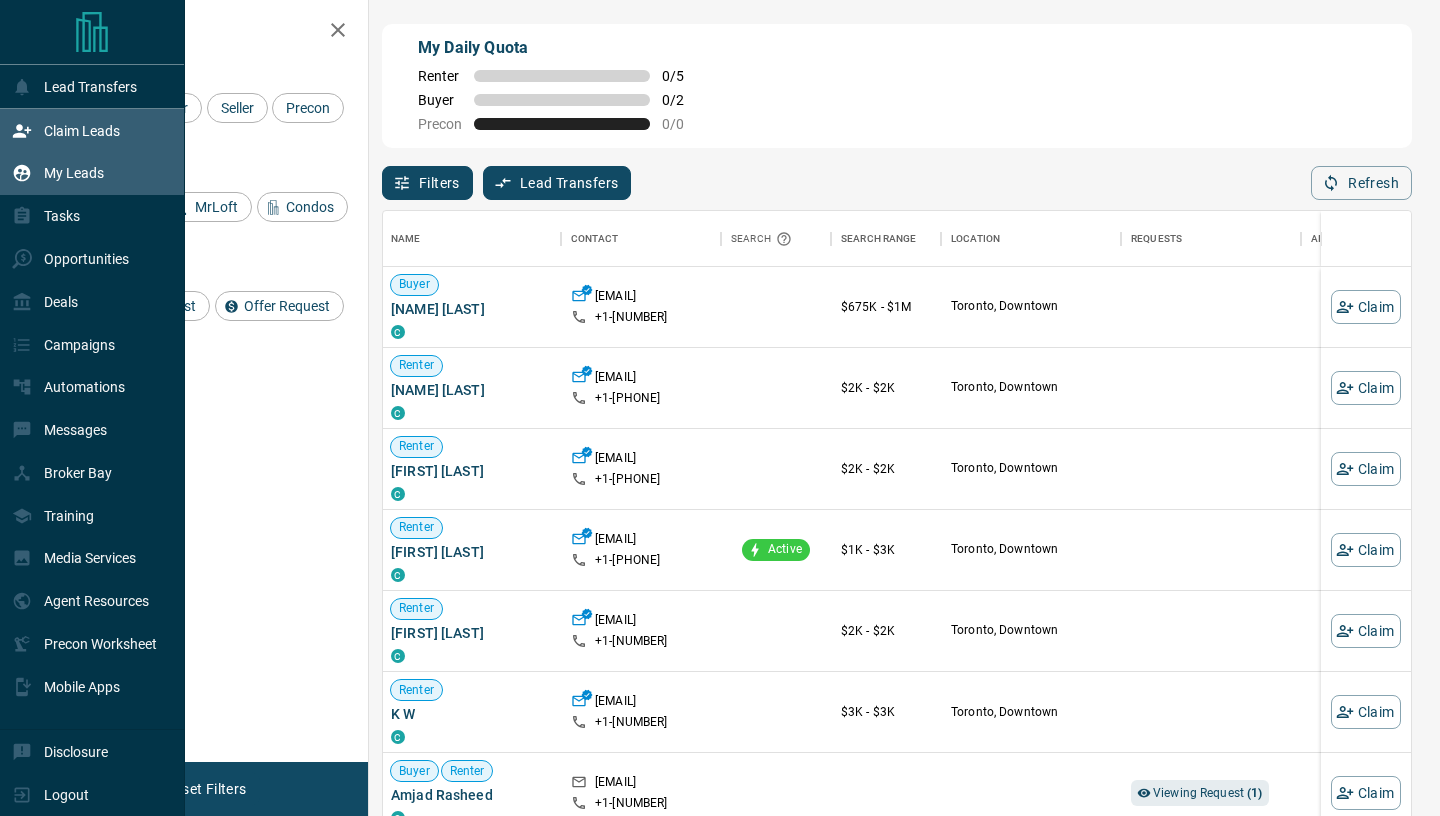 click on "My Leads" at bounding box center (74, 173) 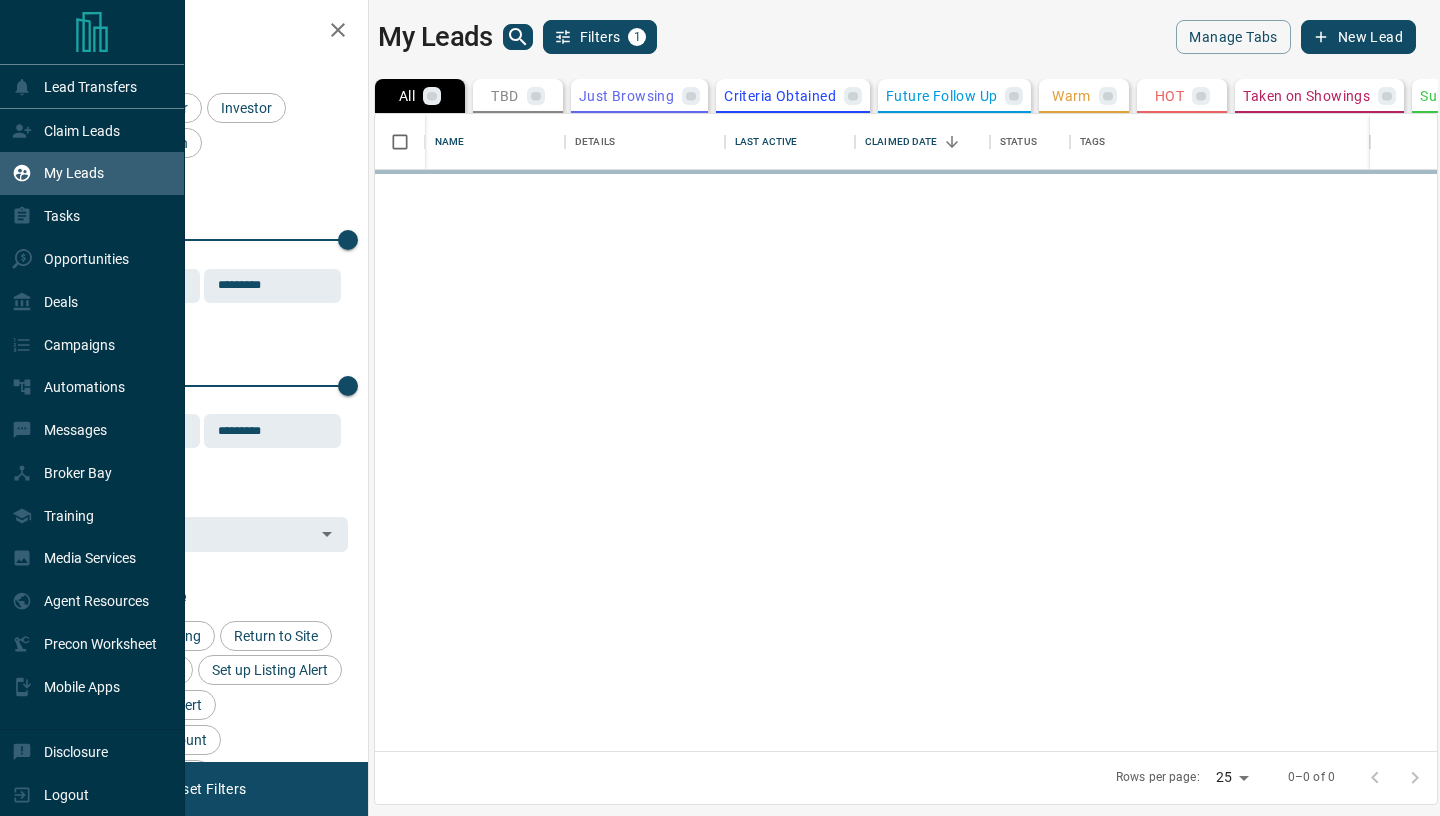 scroll, scrollTop: 2, scrollLeft: 1, axis: both 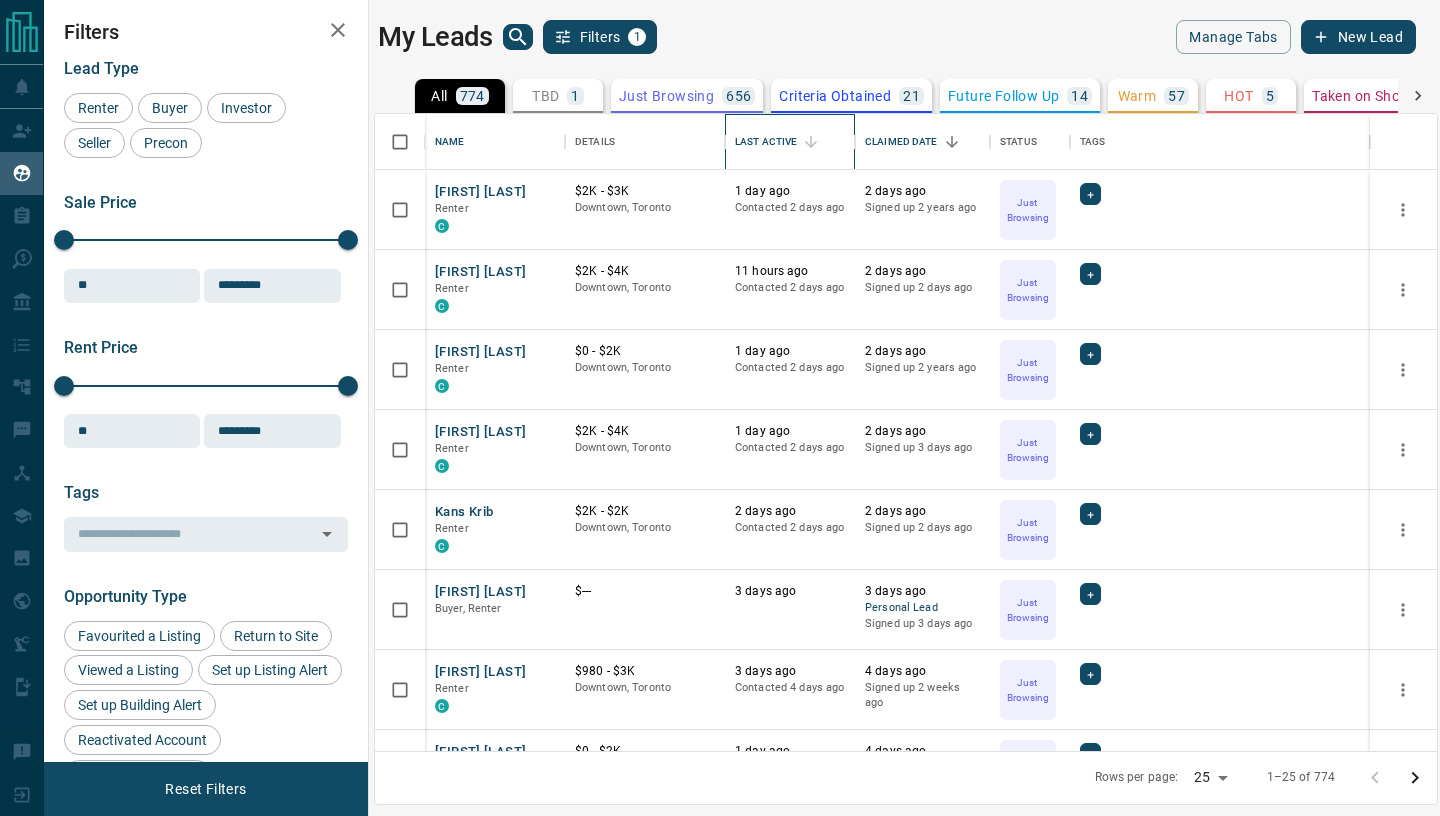 click on "Last Active" at bounding box center [766, 142] 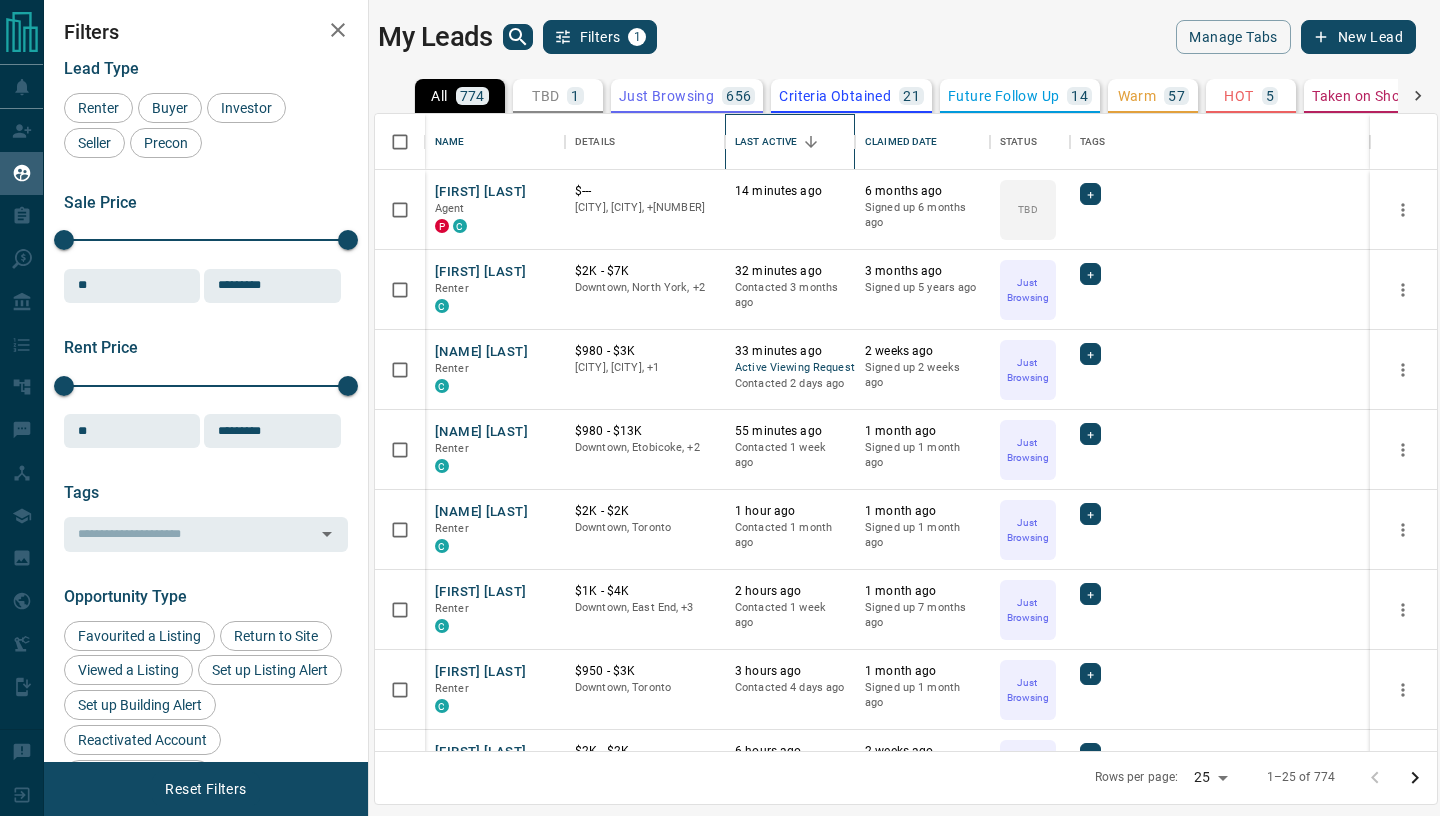 scroll, scrollTop: 41, scrollLeft: 0, axis: vertical 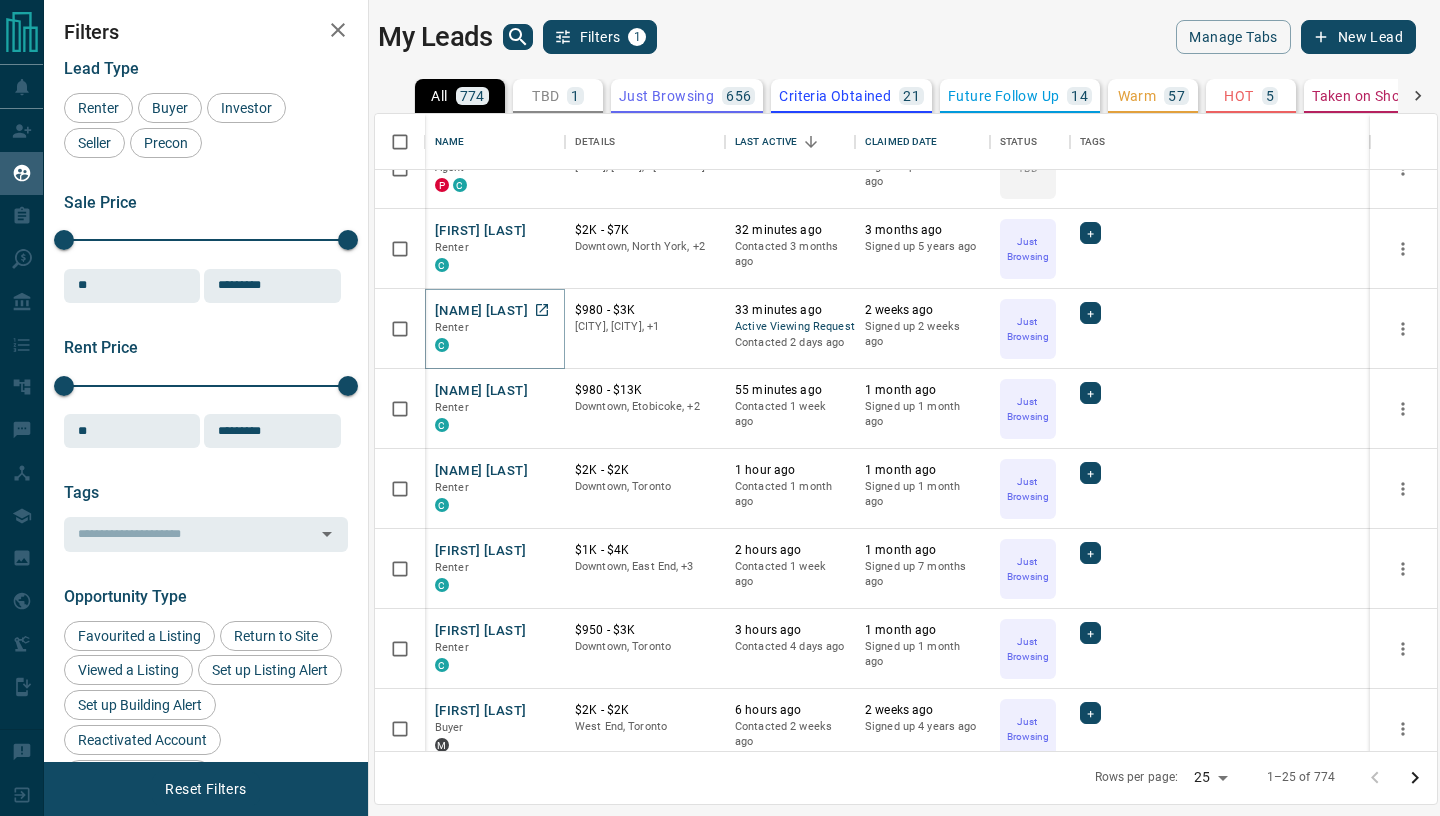 click on "[NAME] [LAST]" at bounding box center (481, 311) 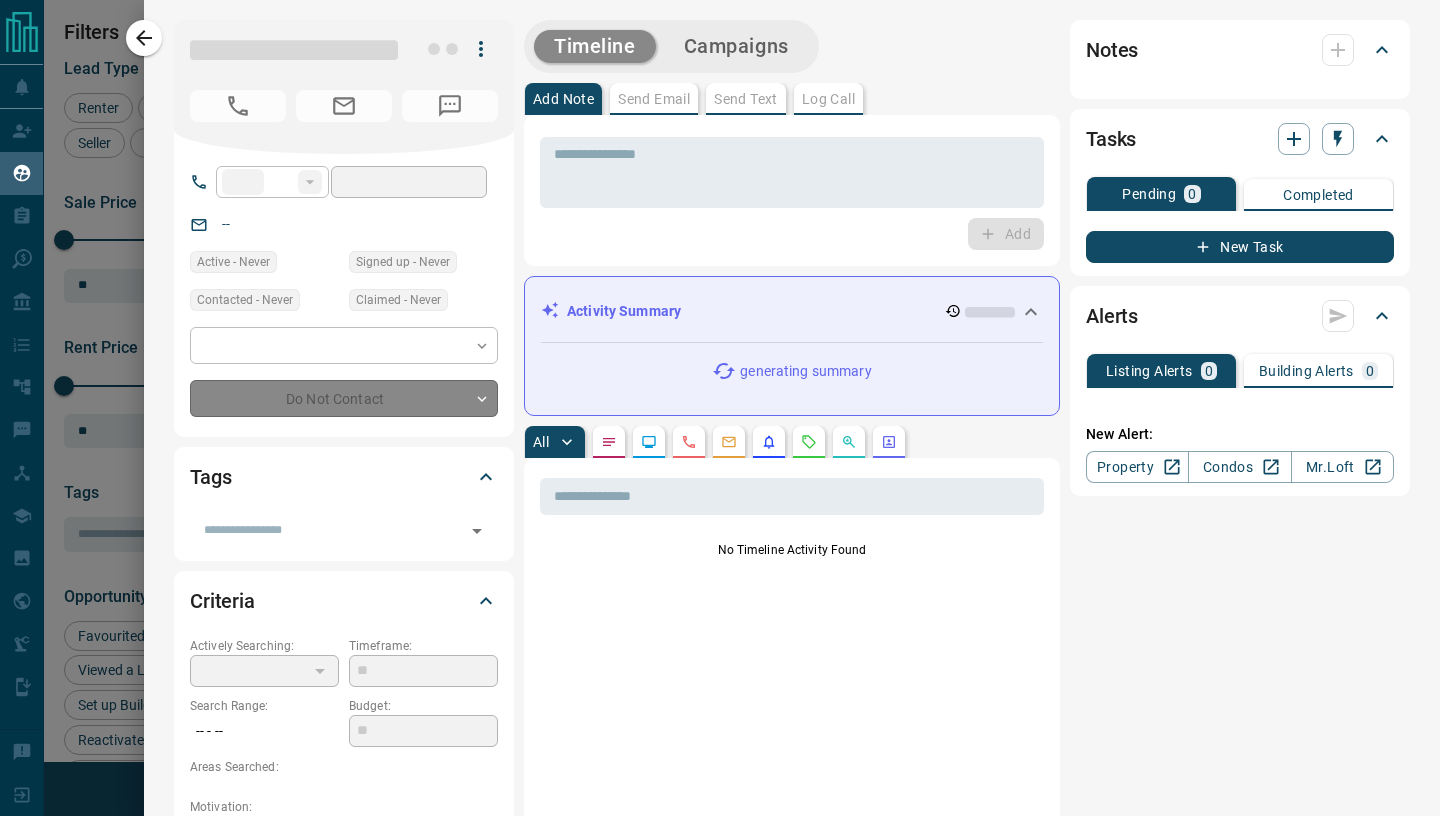 type on "**" 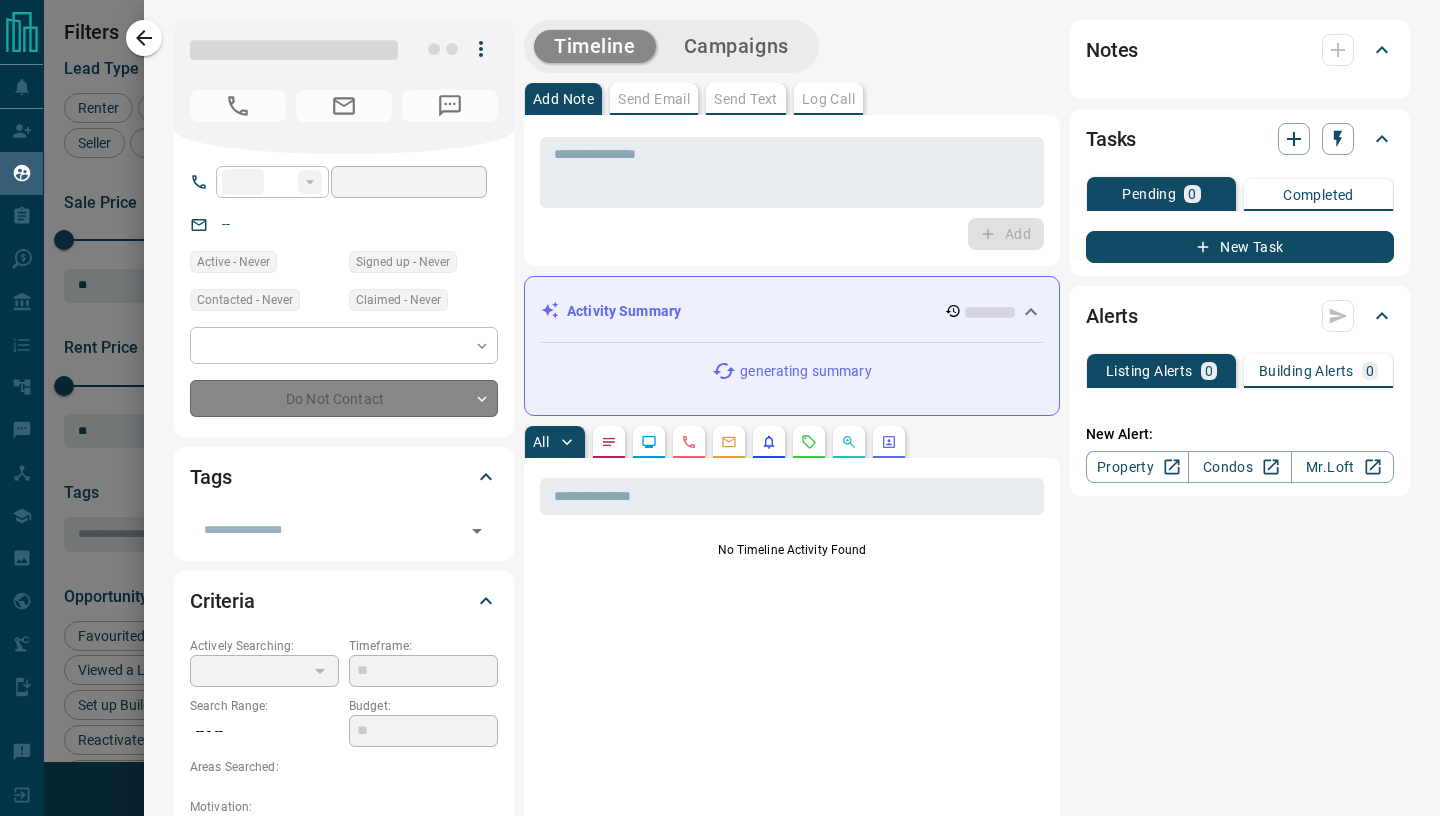 type on "**********" 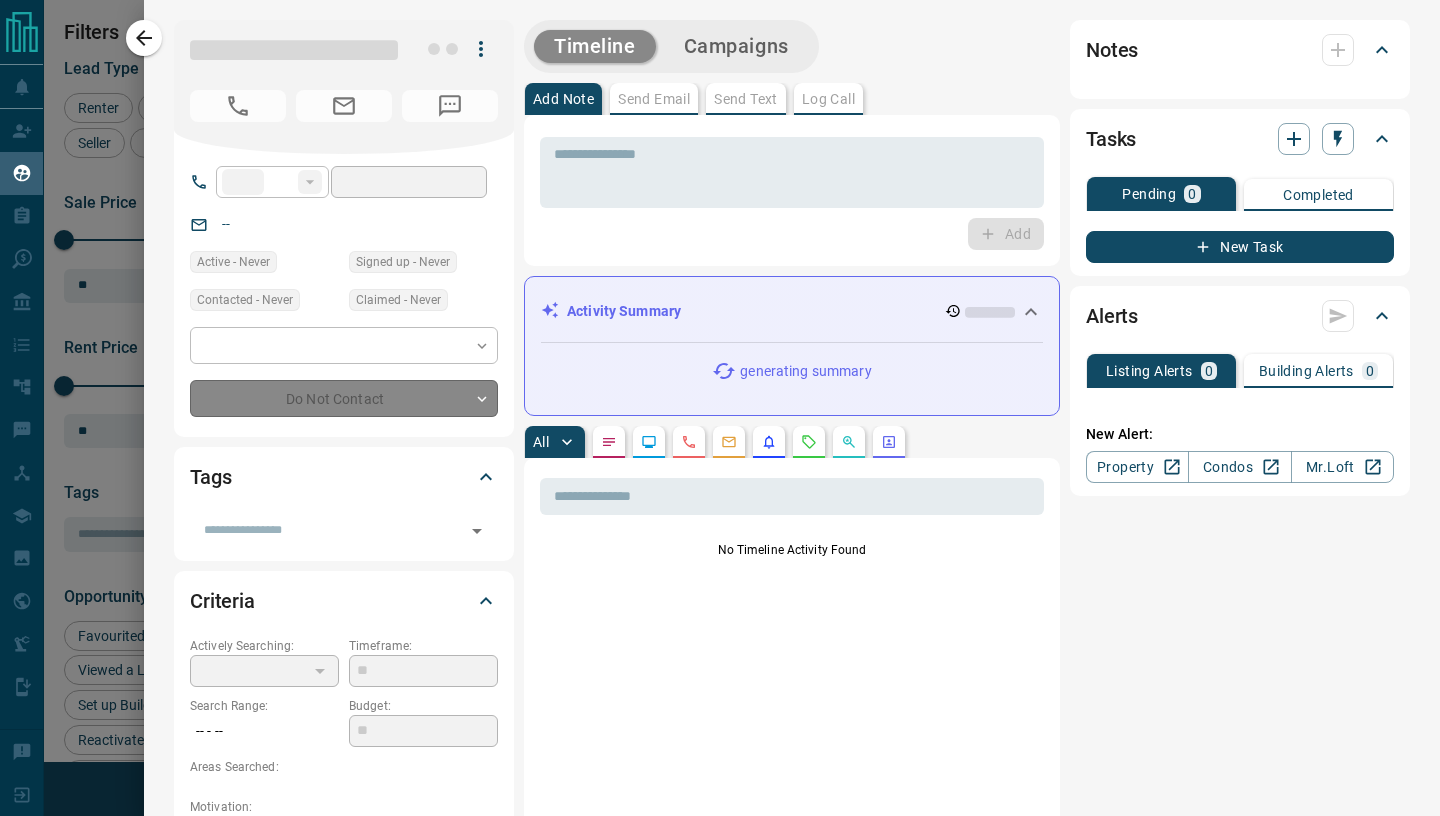 type on "**********" 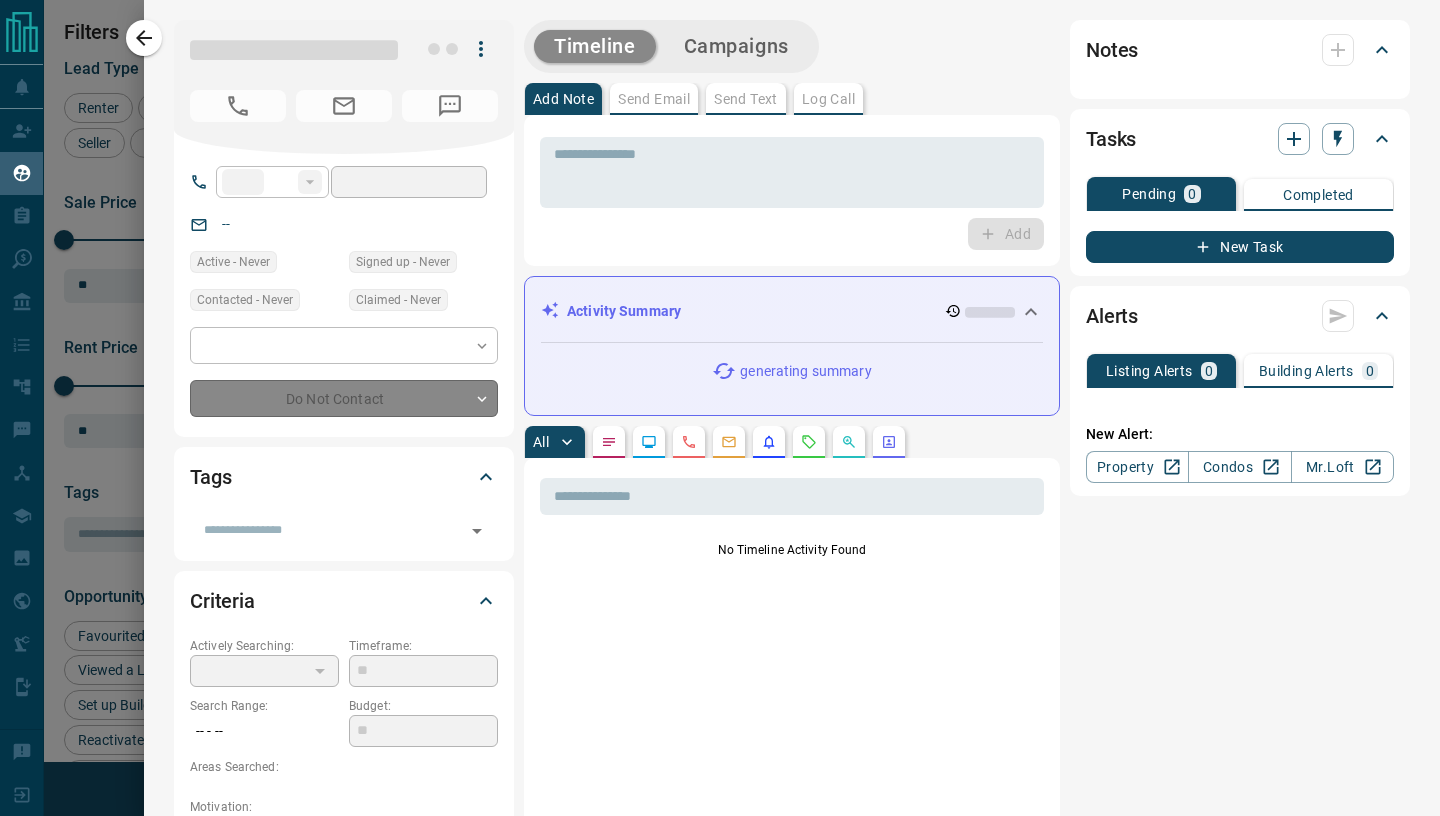 type on "*" 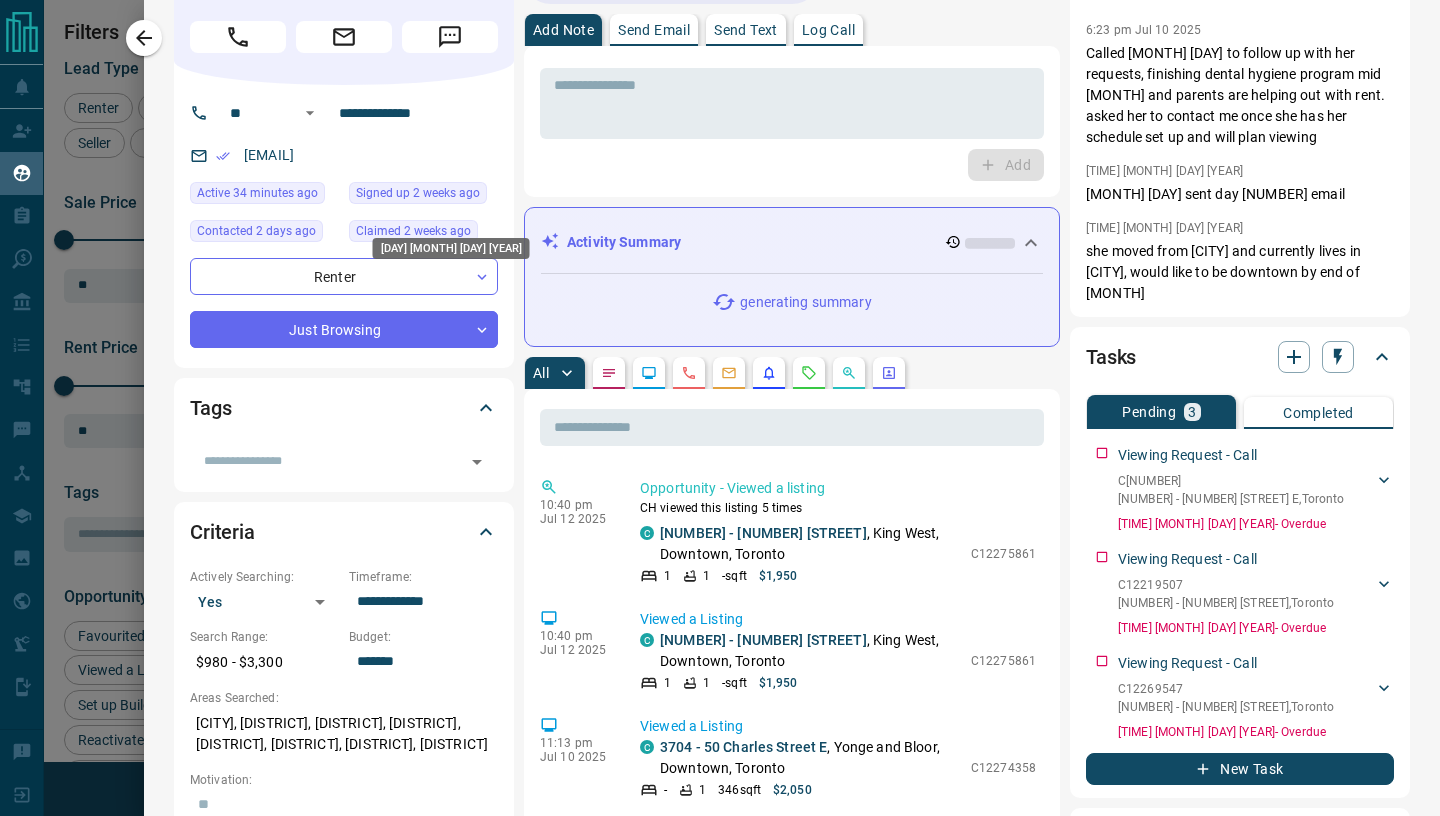 scroll, scrollTop: 97, scrollLeft: 0, axis: vertical 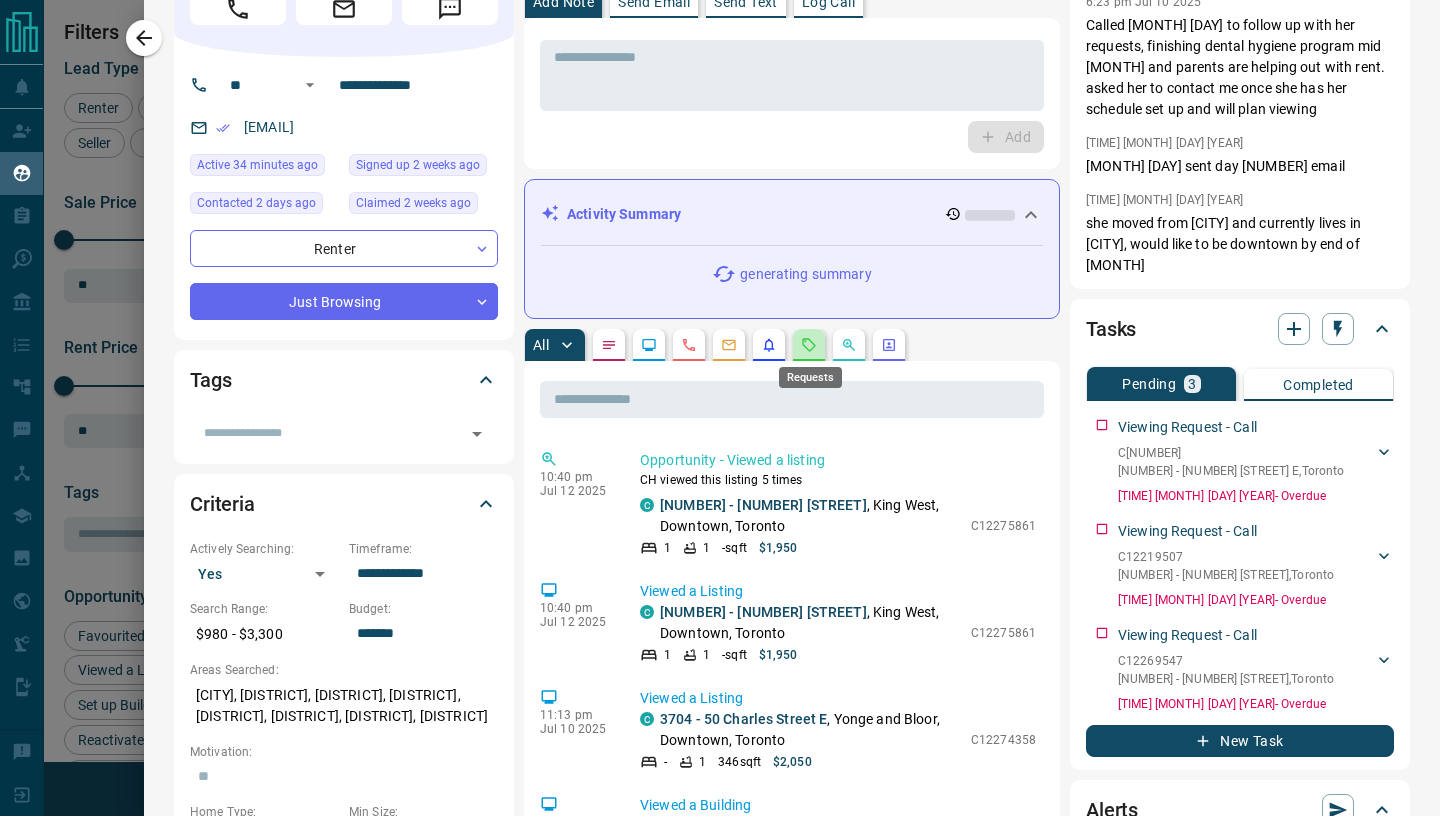 click 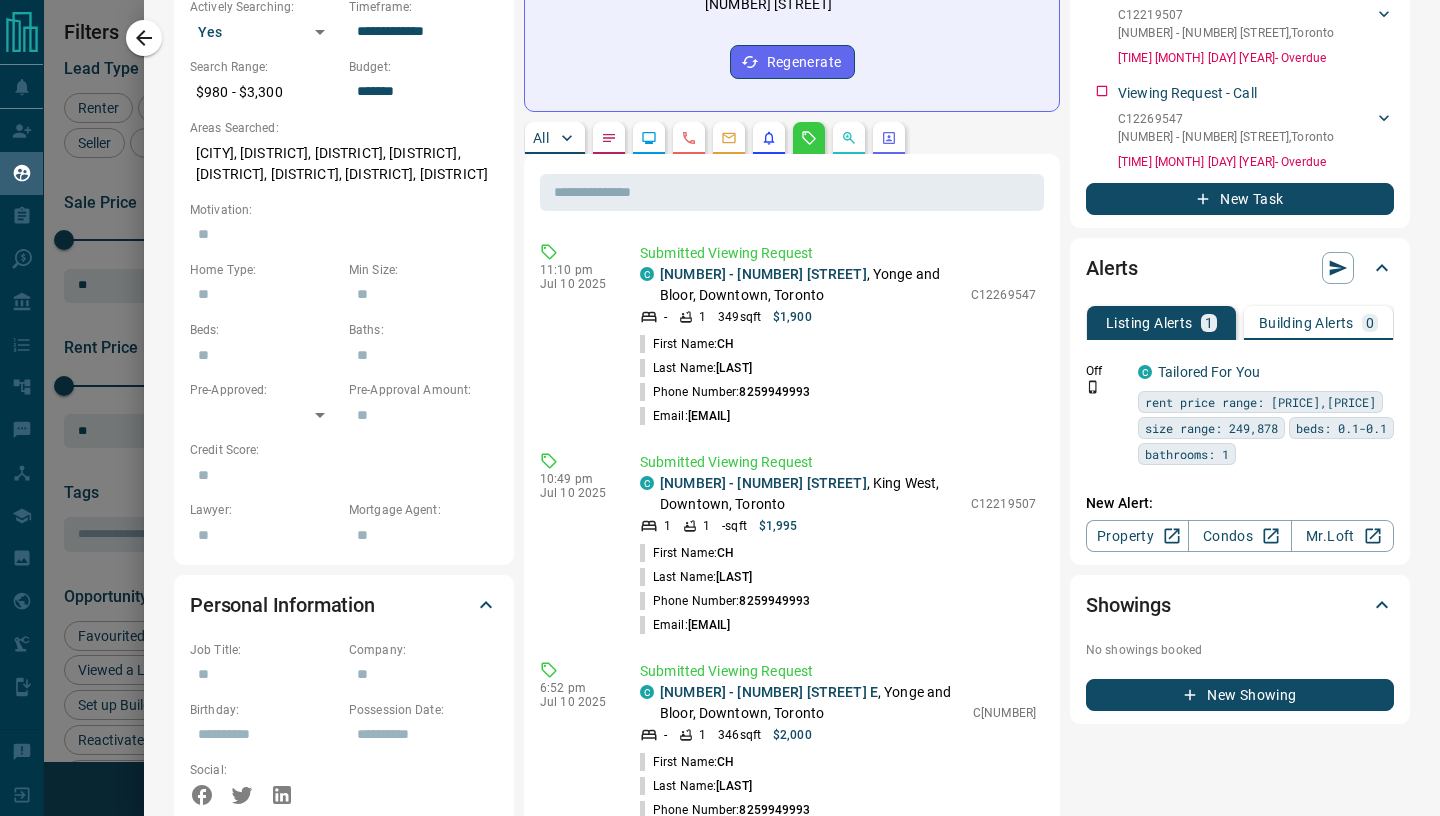 scroll, scrollTop: 660, scrollLeft: 0, axis: vertical 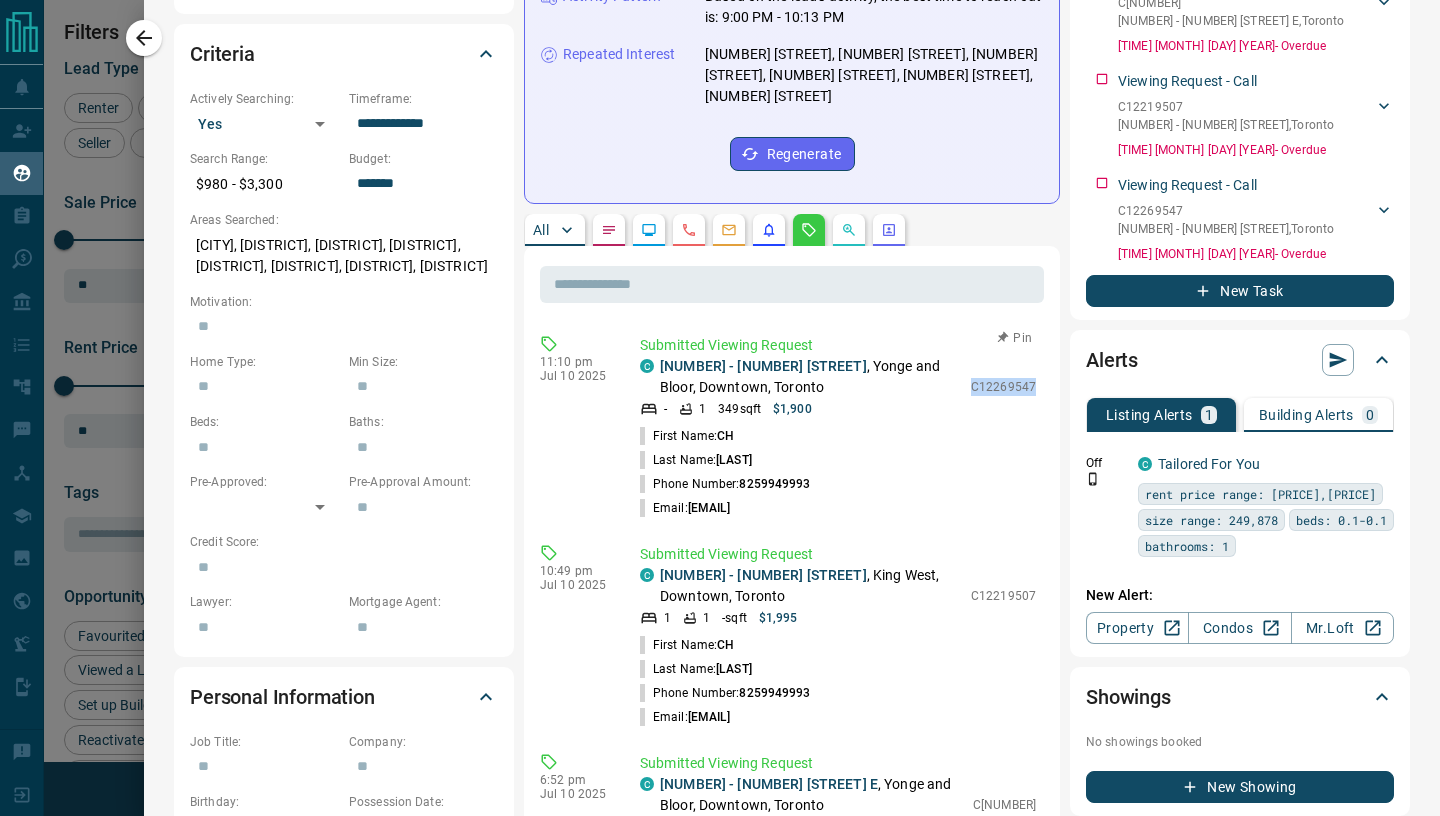 drag, startPoint x: 971, startPoint y: 366, endPoint x: 1040, endPoint y: 368, distance: 69.02898 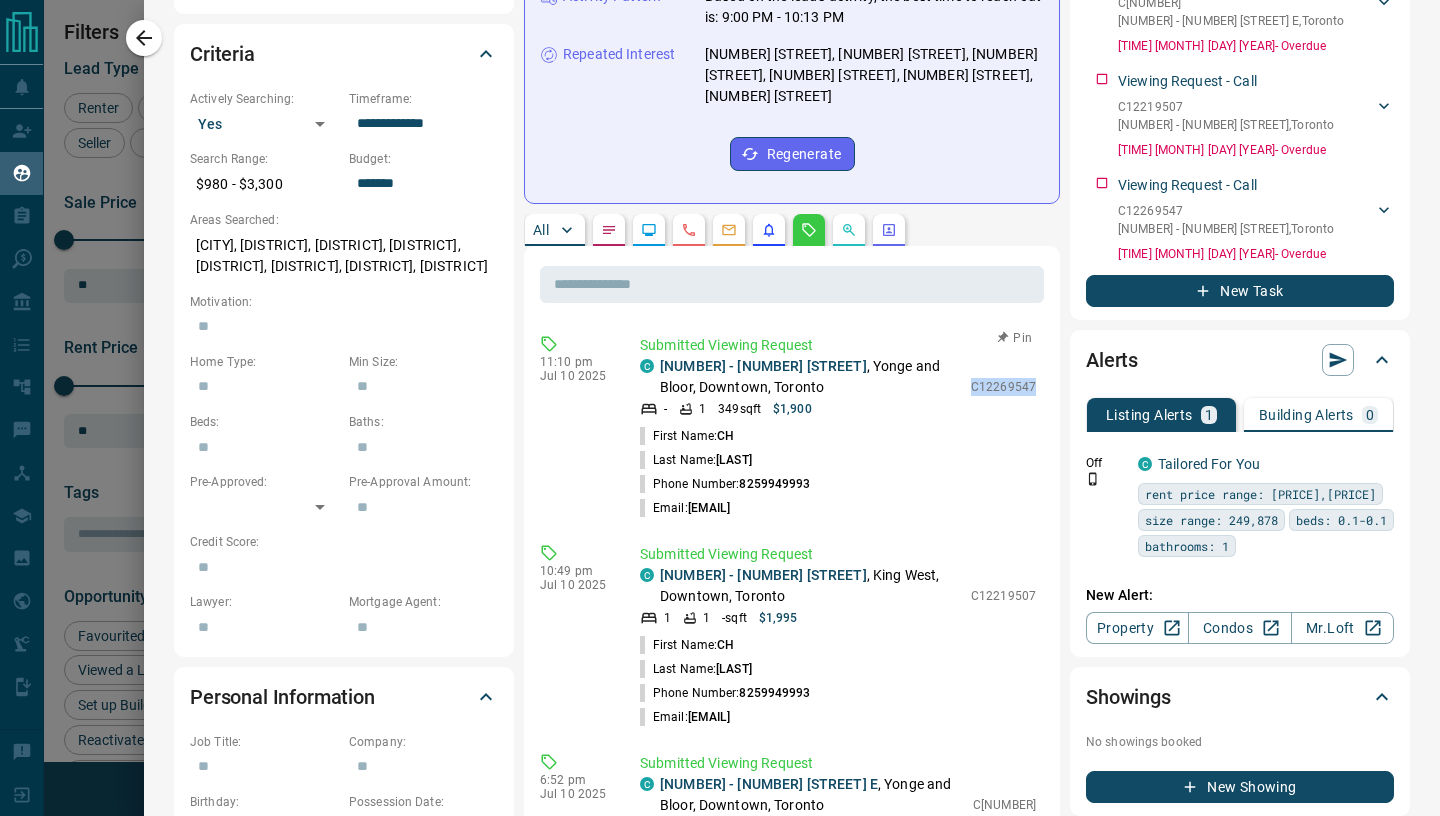 click on "Submitted Viewing Request C [NUMBER] - [NUMBER] [STREET] , [NEIGHBORHOOD], [NEIGHBORHOOD], [CITY] - [NUMBER] [SQFT] $[PRICE] C[NUMBER] First Name: [INITIAL] Last Name: [LAST] Phone Number: [PHONE] Email: [EMAIL]" at bounding box center (842, 427) 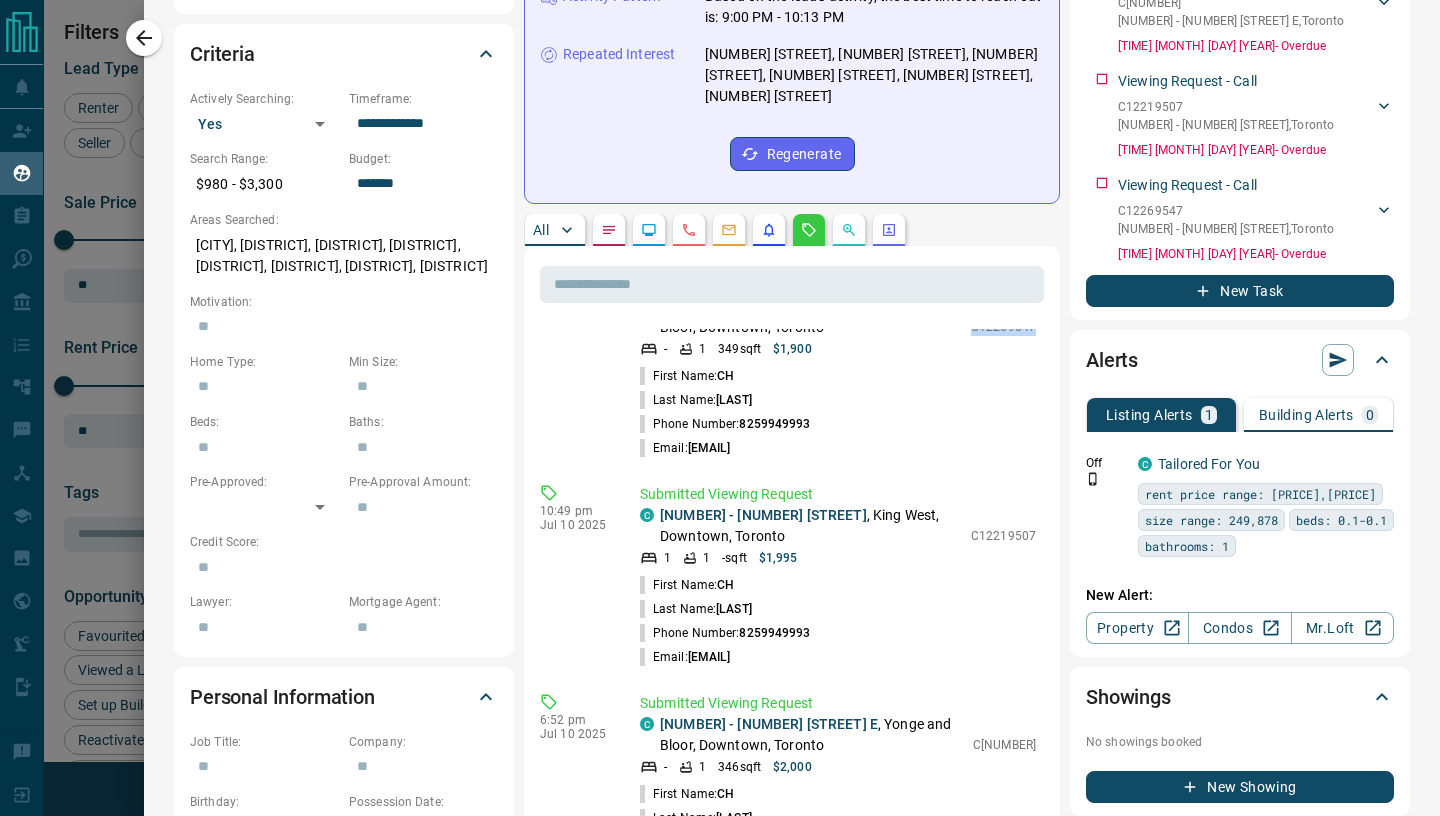 scroll, scrollTop: 81, scrollLeft: 0, axis: vertical 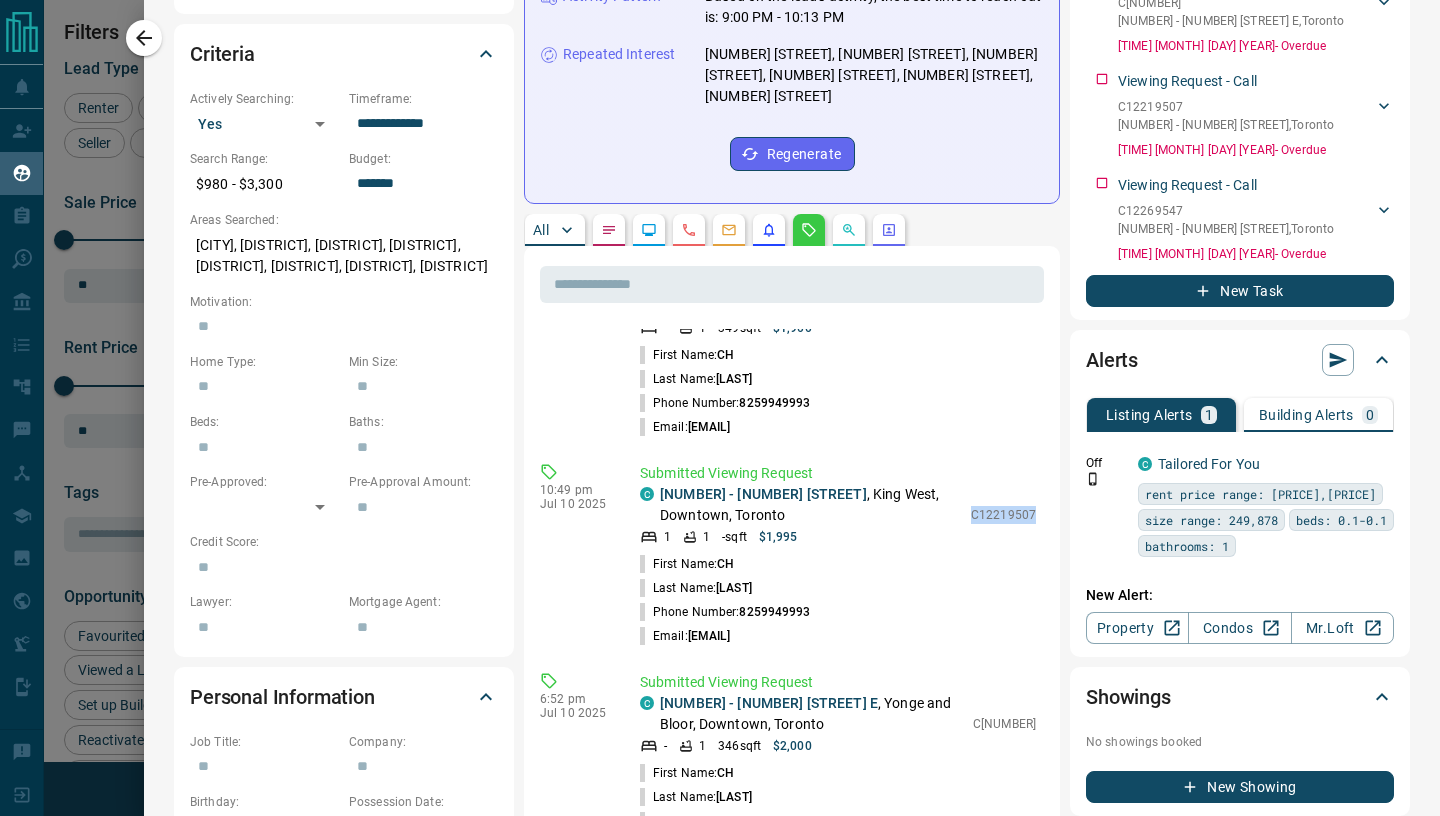 drag, startPoint x: 971, startPoint y: 491, endPoint x: 1044, endPoint y: 497, distance: 73.24616 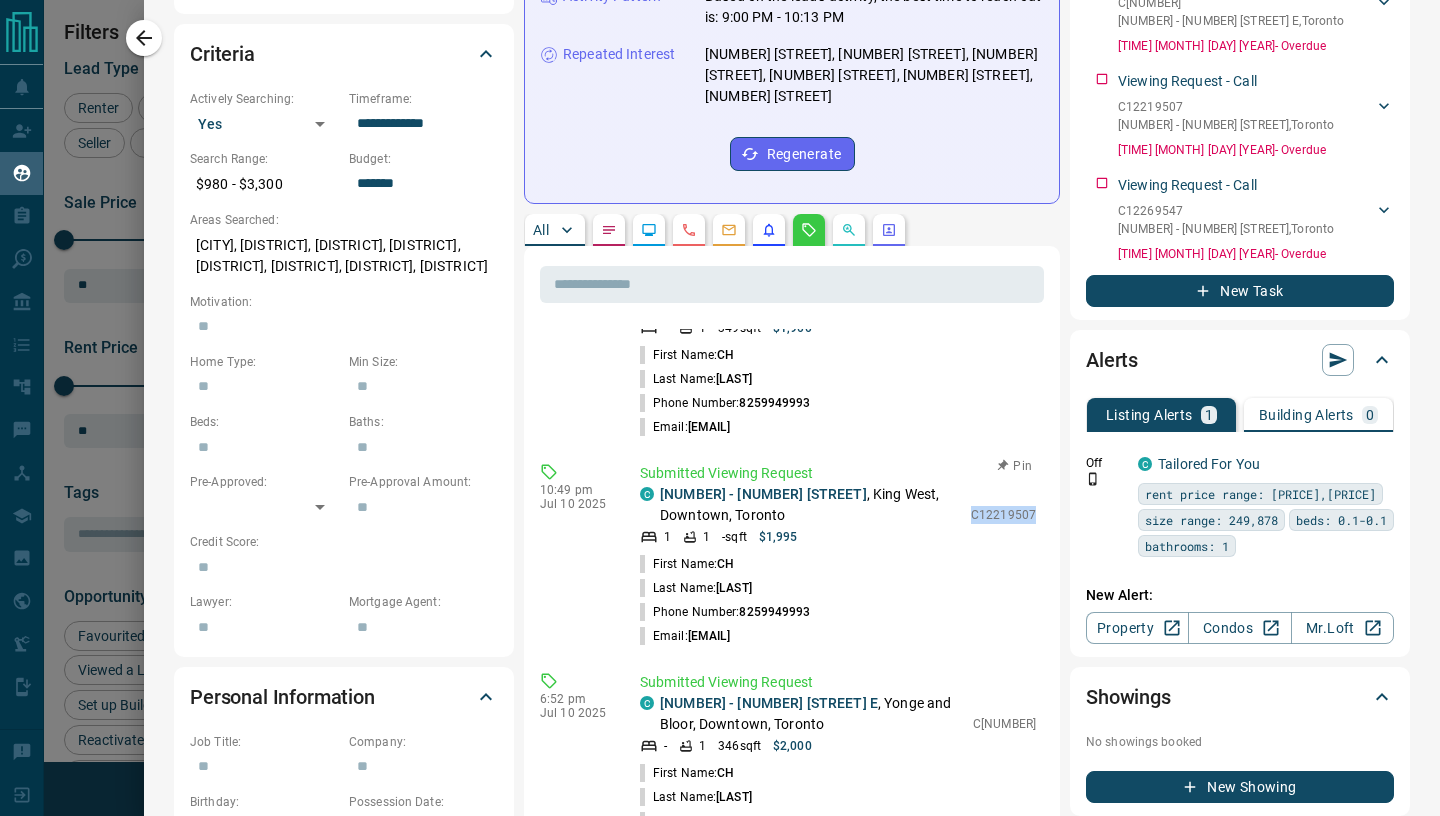 copy on "C12219507" 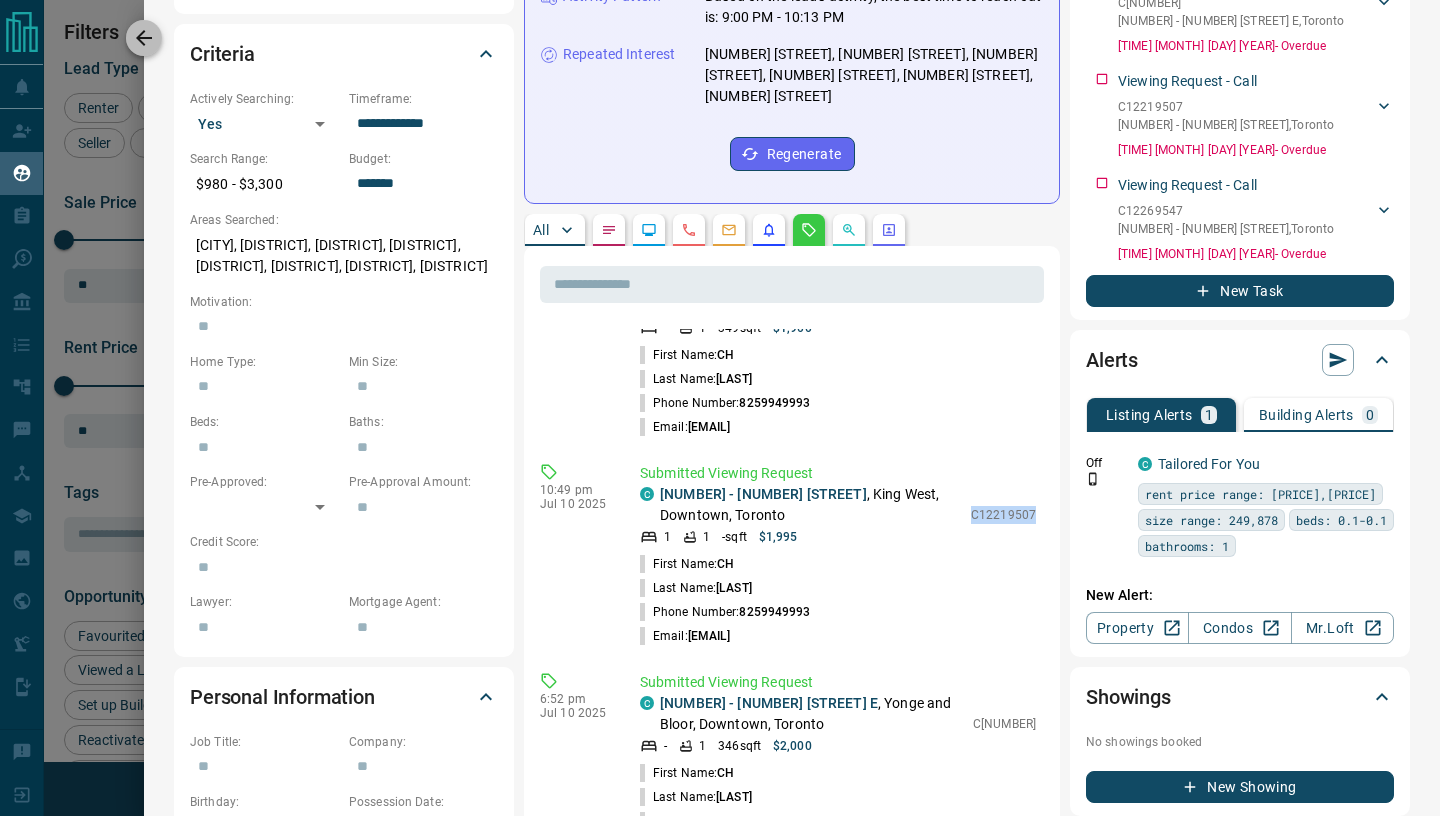click 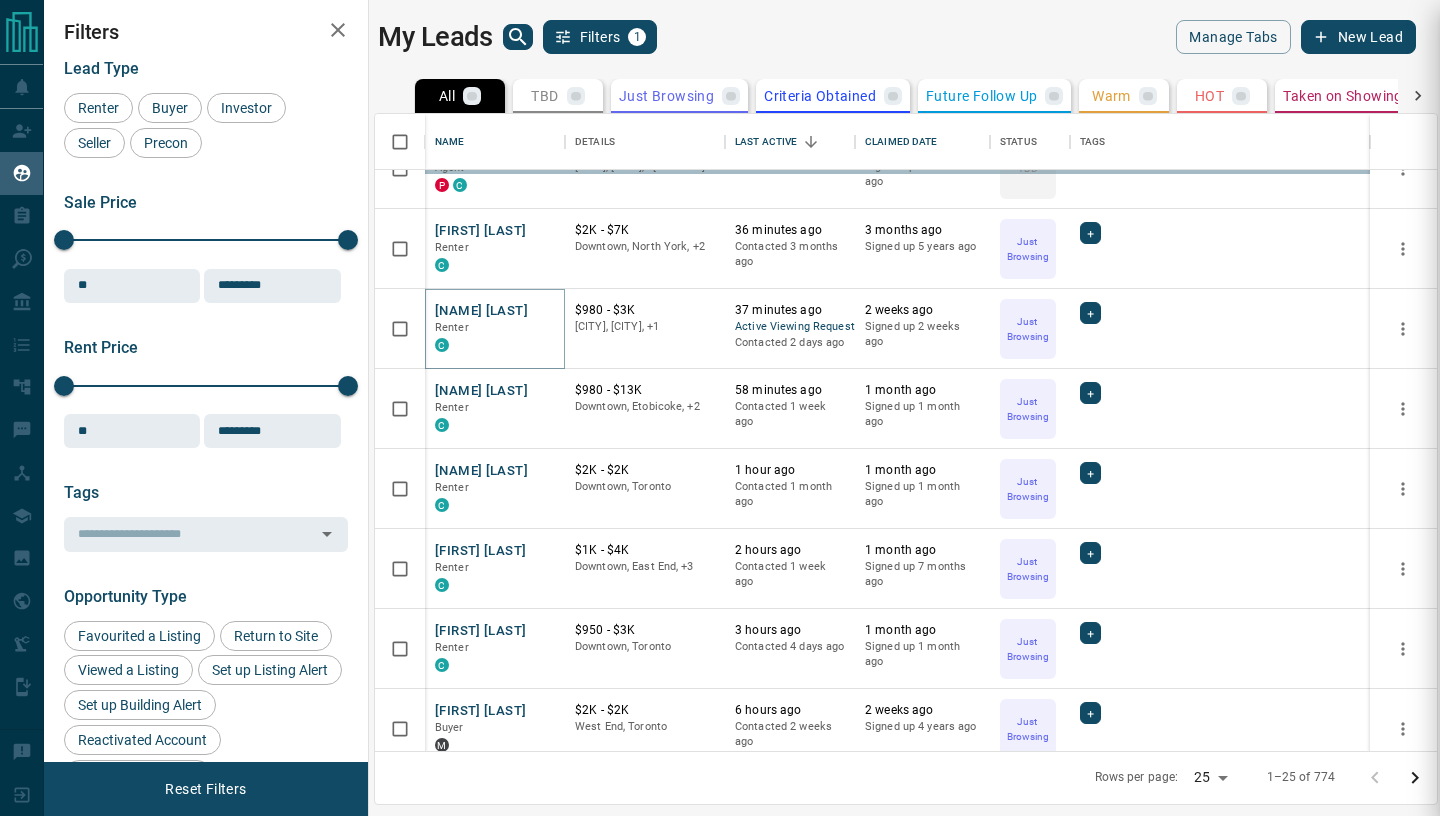 scroll, scrollTop: 0, scrollLeft: 0, axis: both 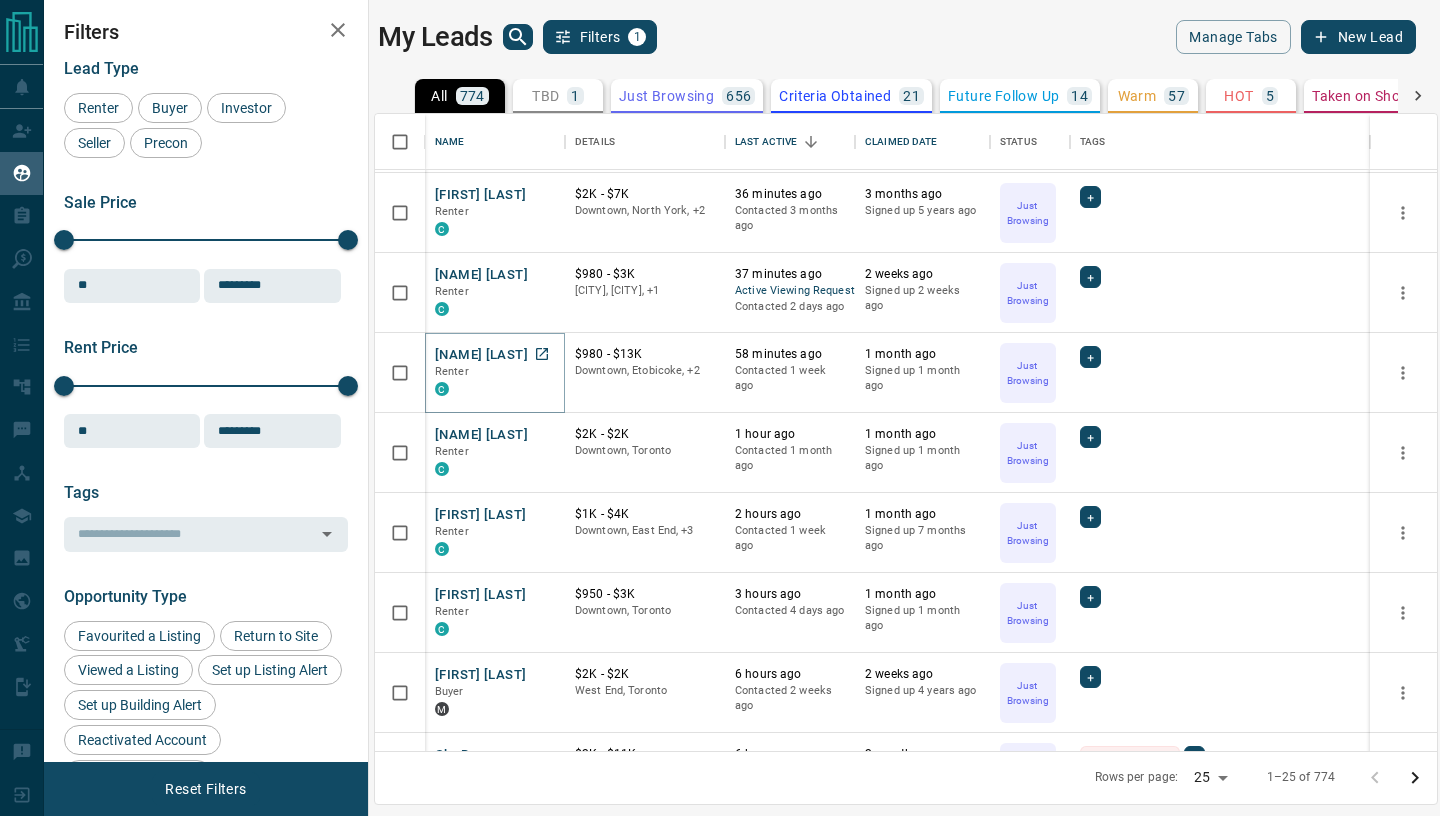 click on "[NAME] [LAST]" at bounding box center (481, 355) 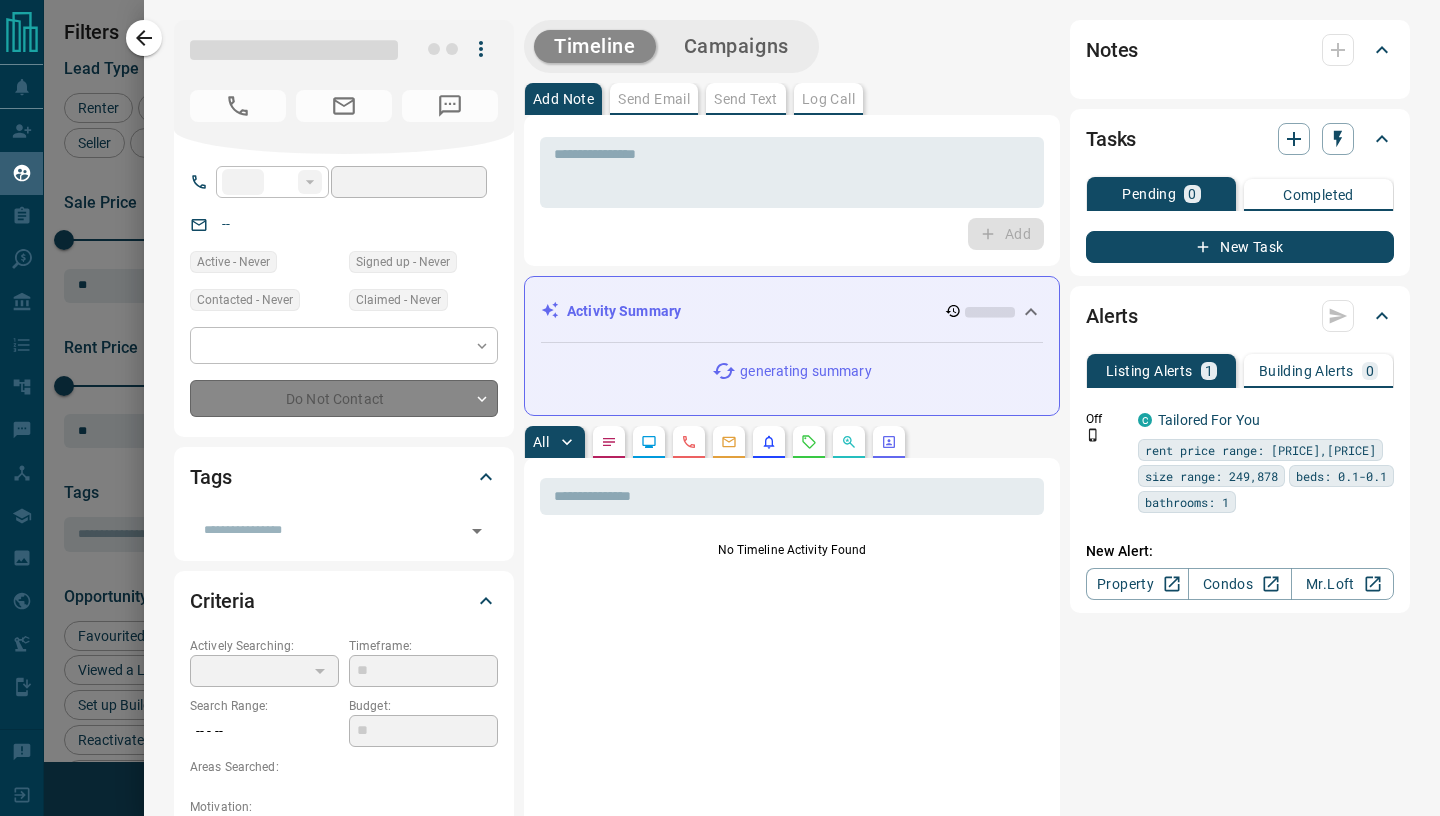 type on "**" 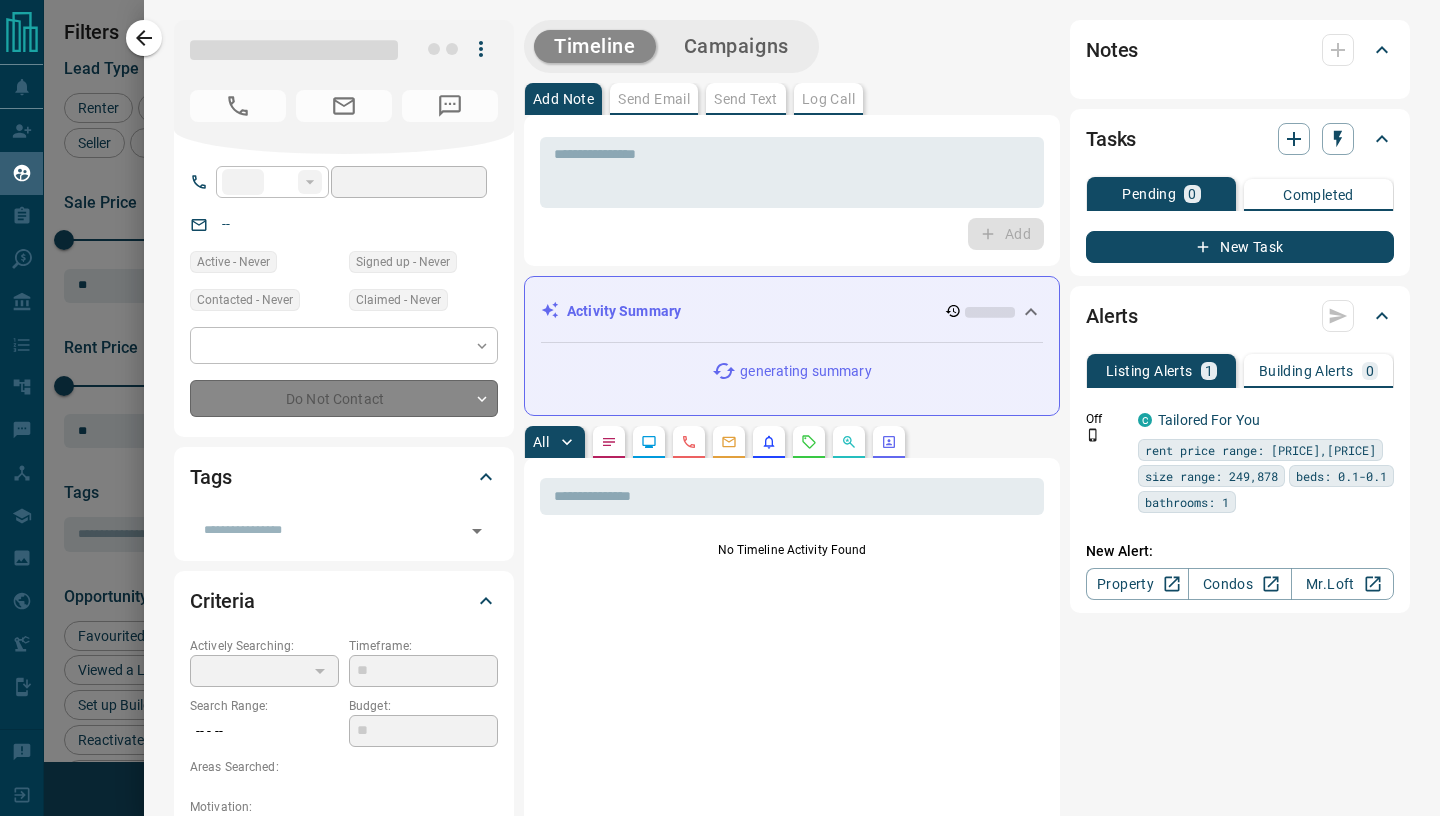 type on "**********" 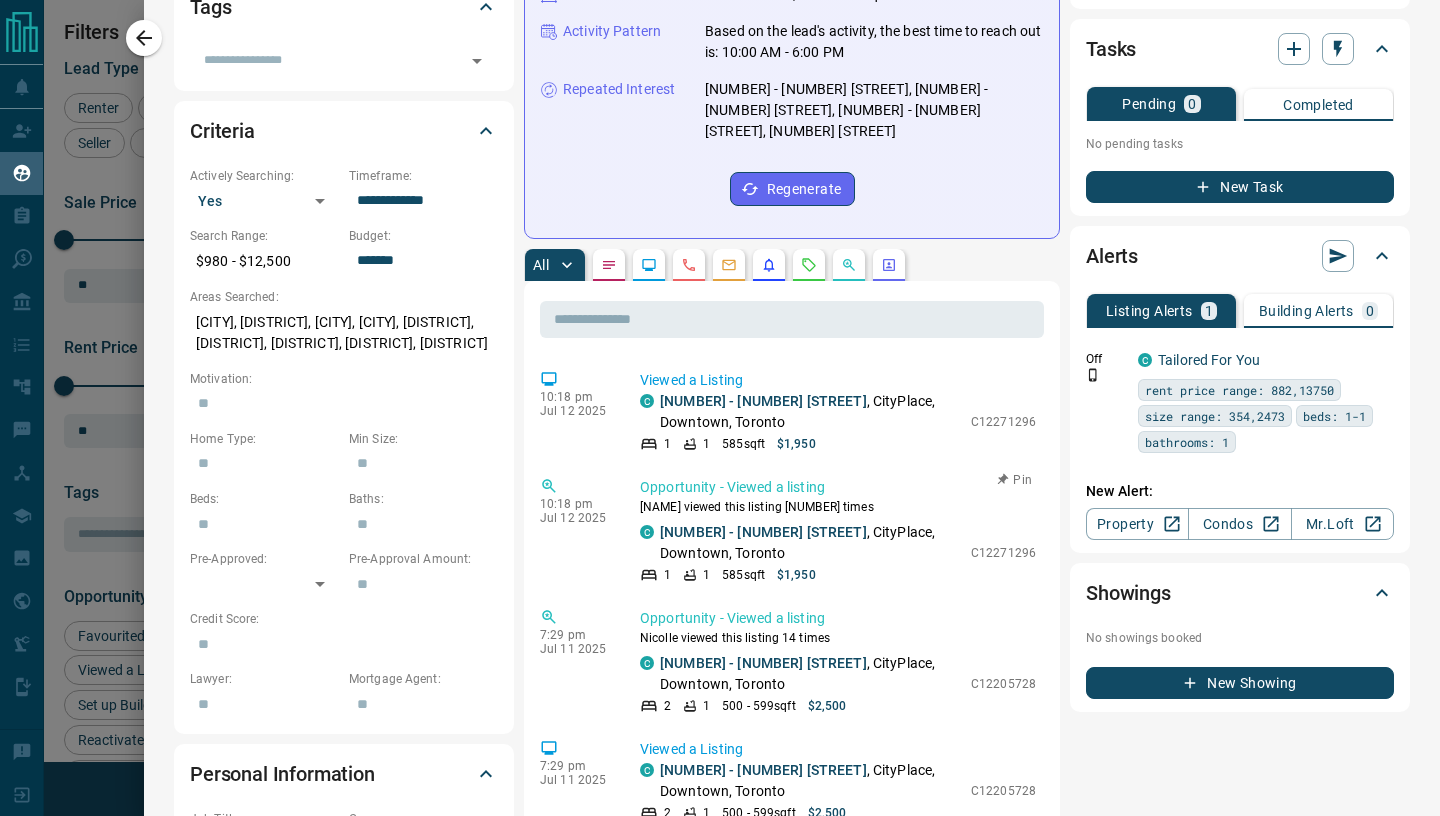 scroll, scrollTop: 0, scrollLeft: 0, axis: both 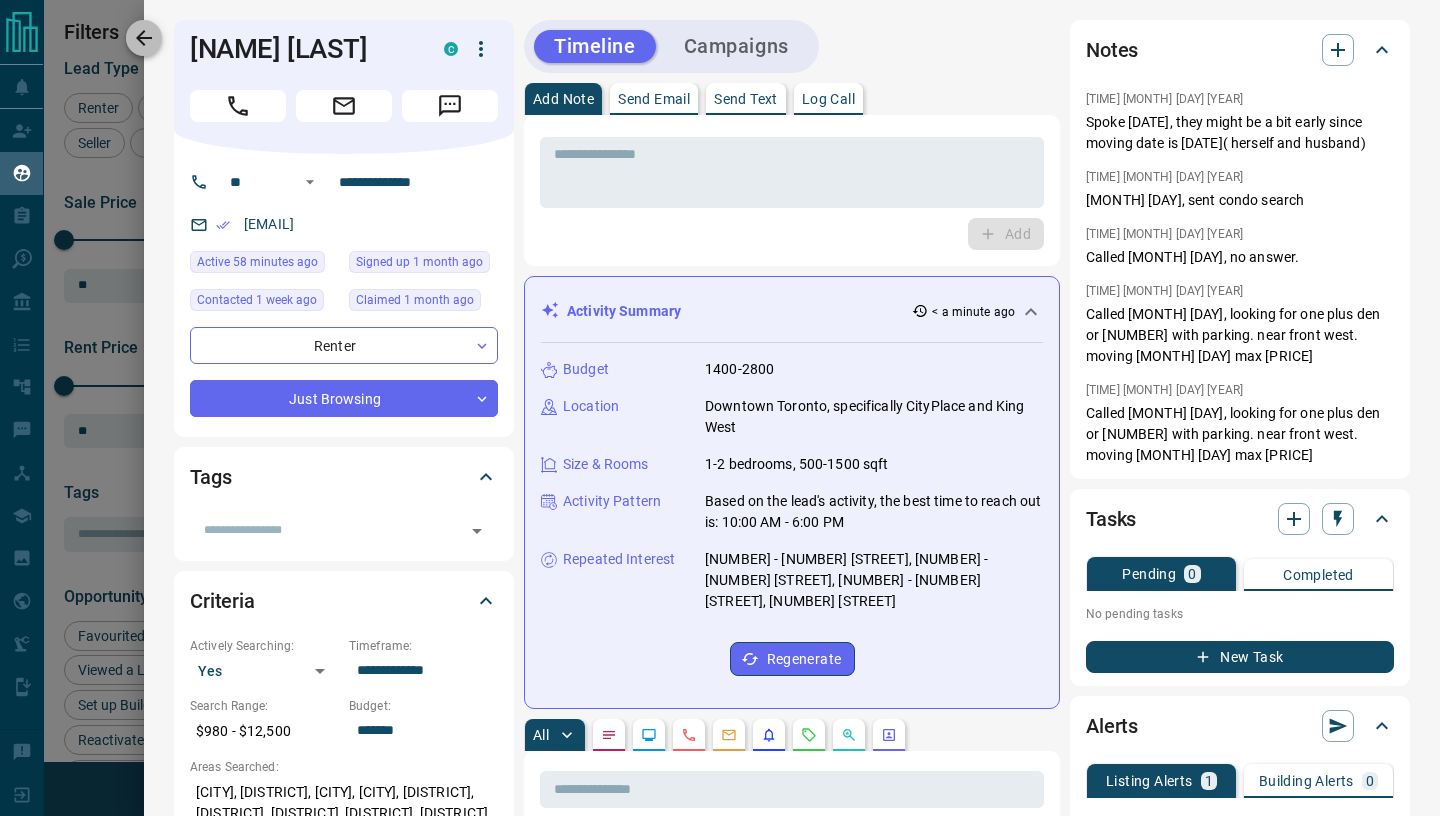 click 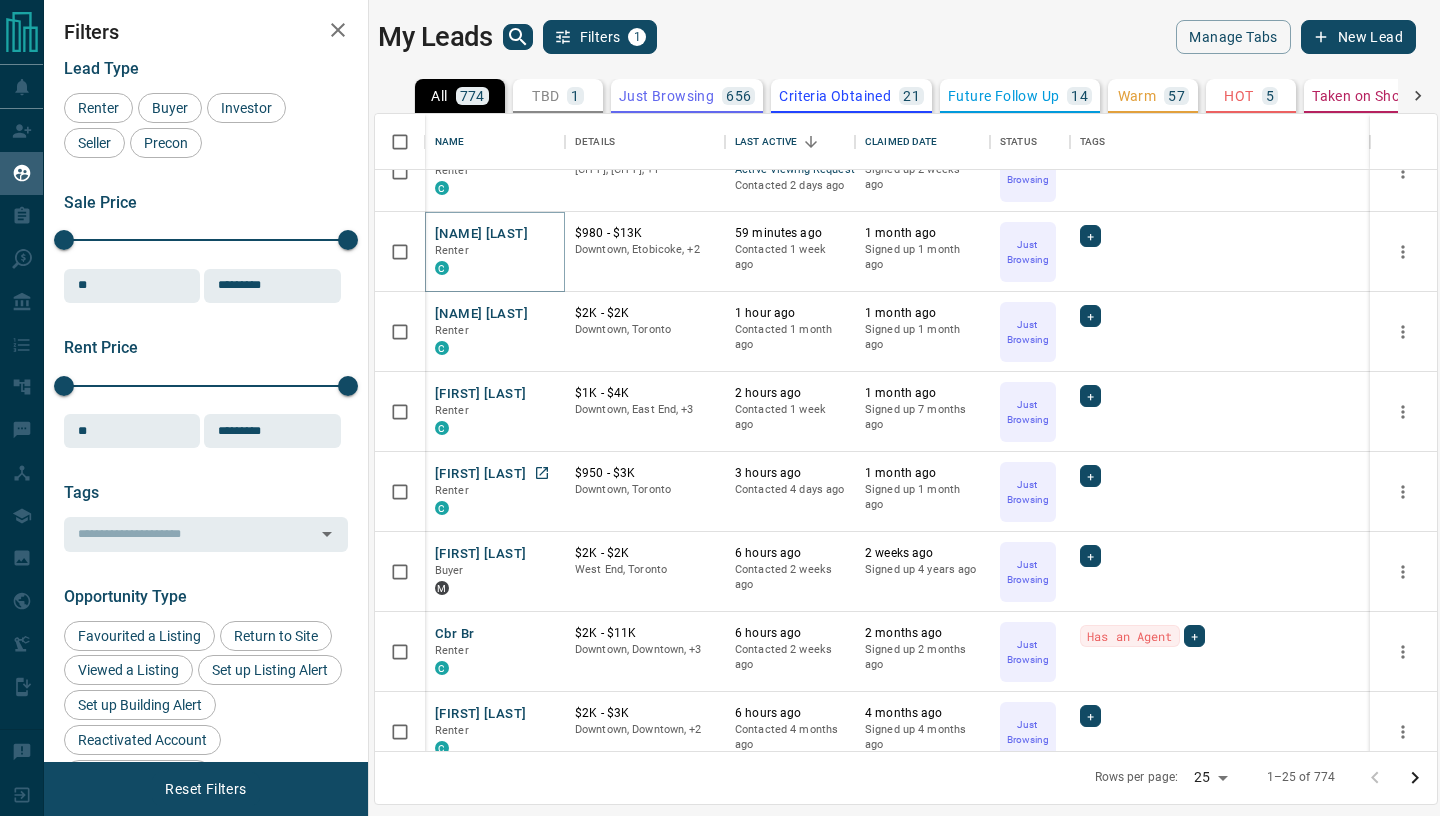 scroll, scrollTop: 203, scrollLeft: 0, axis: vertical 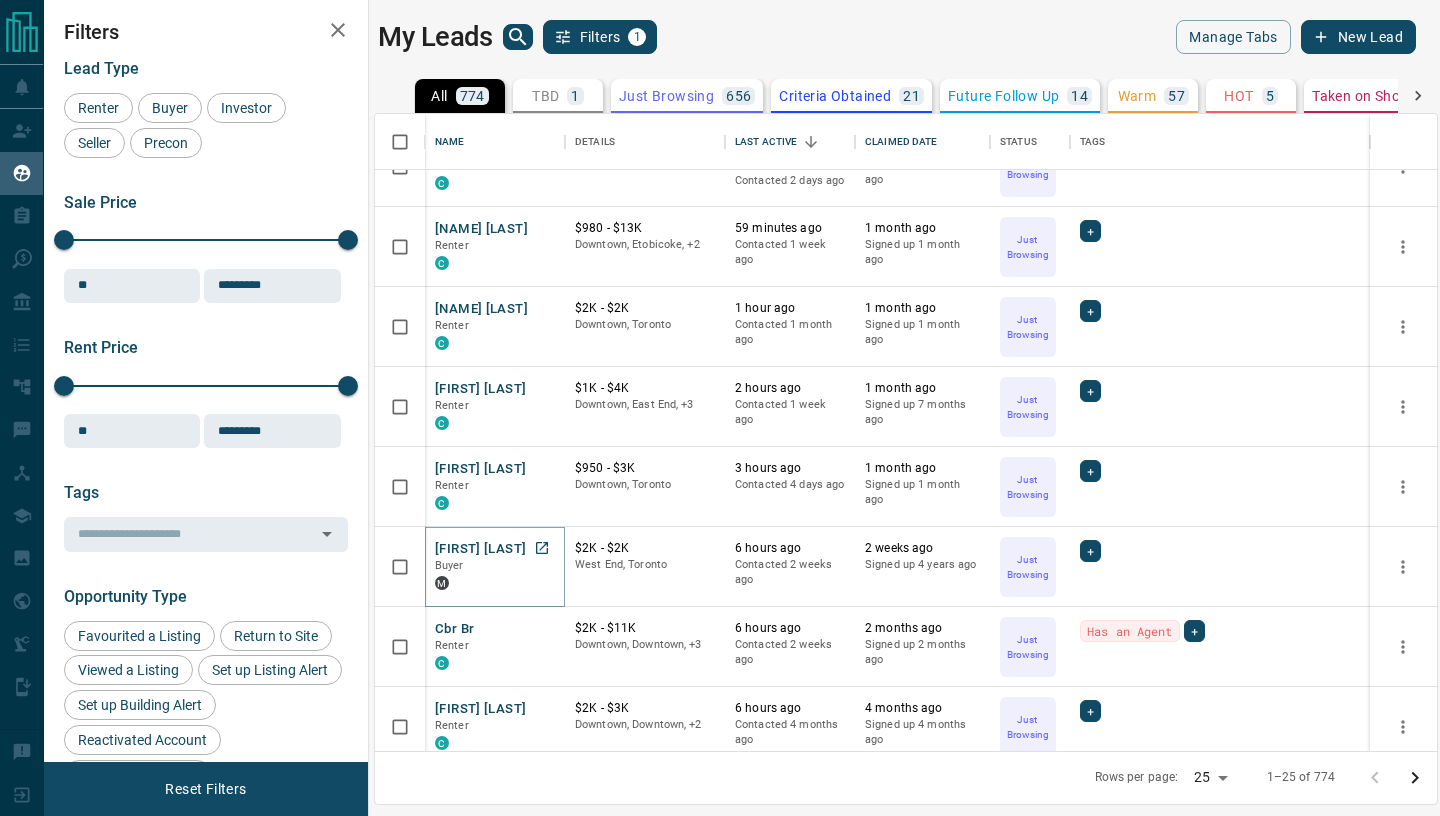 click on "[FIRST] [LAST]" at bounding box center (480, 549) 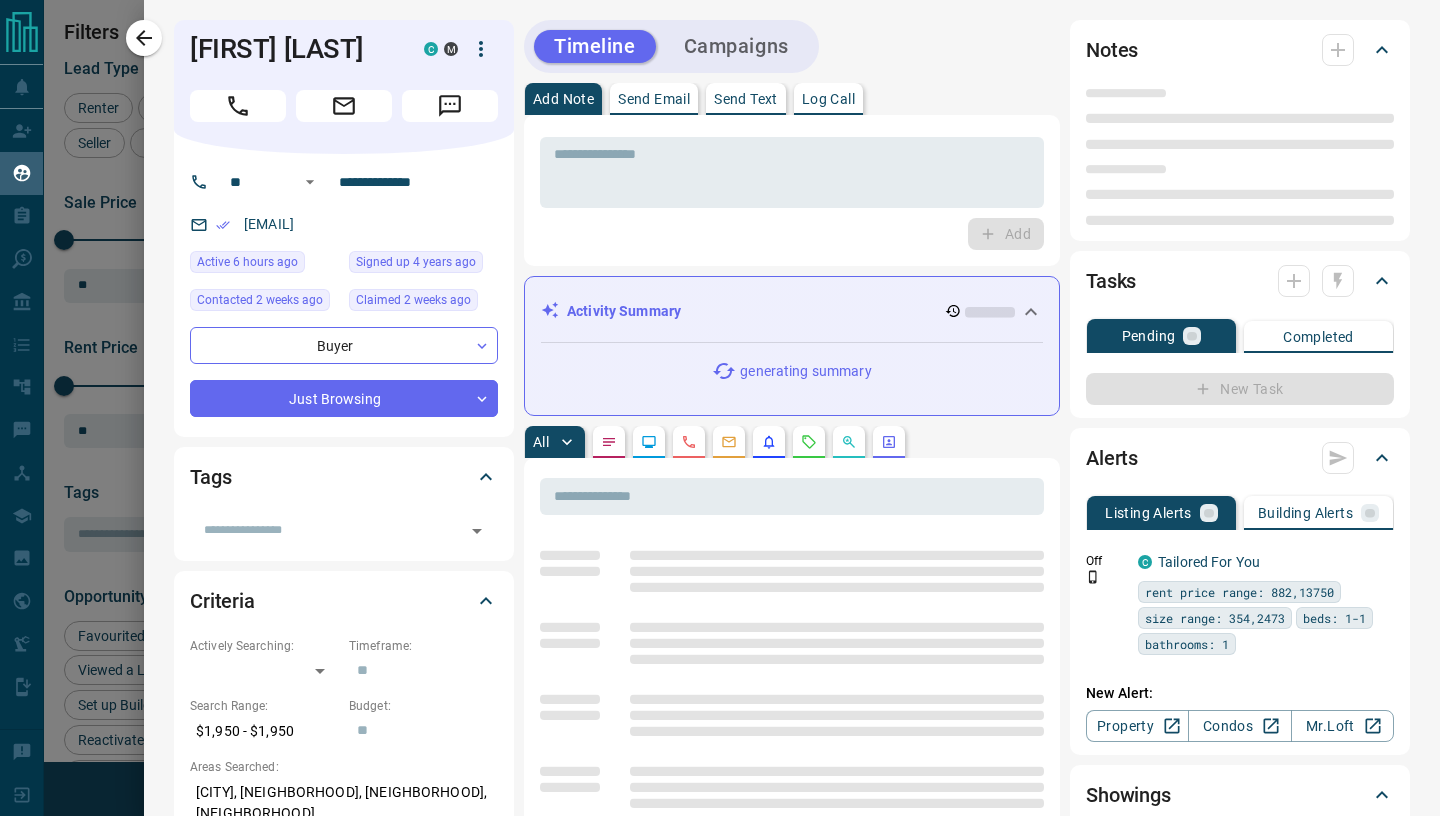 type on "**" 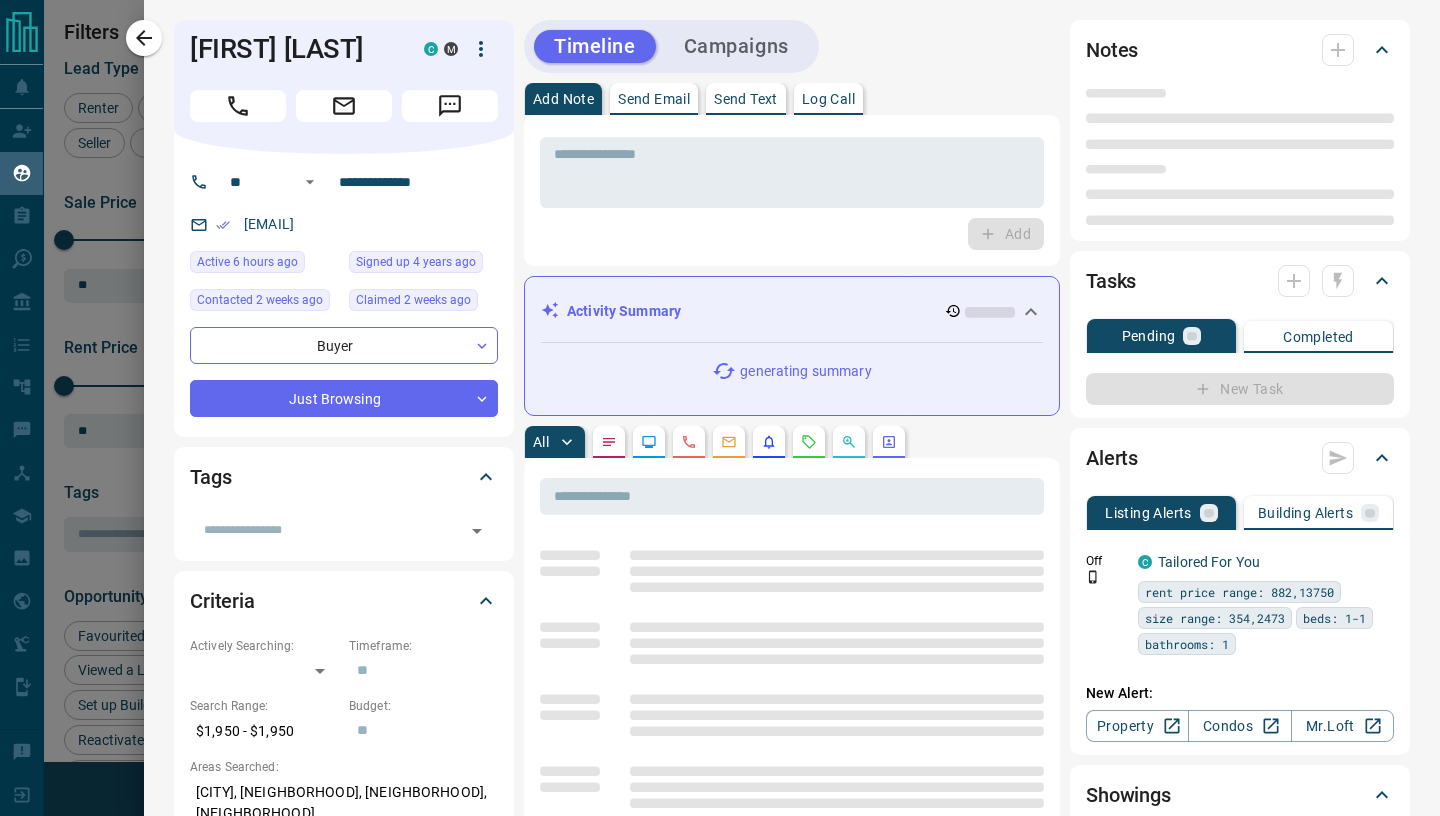 type on "**********" 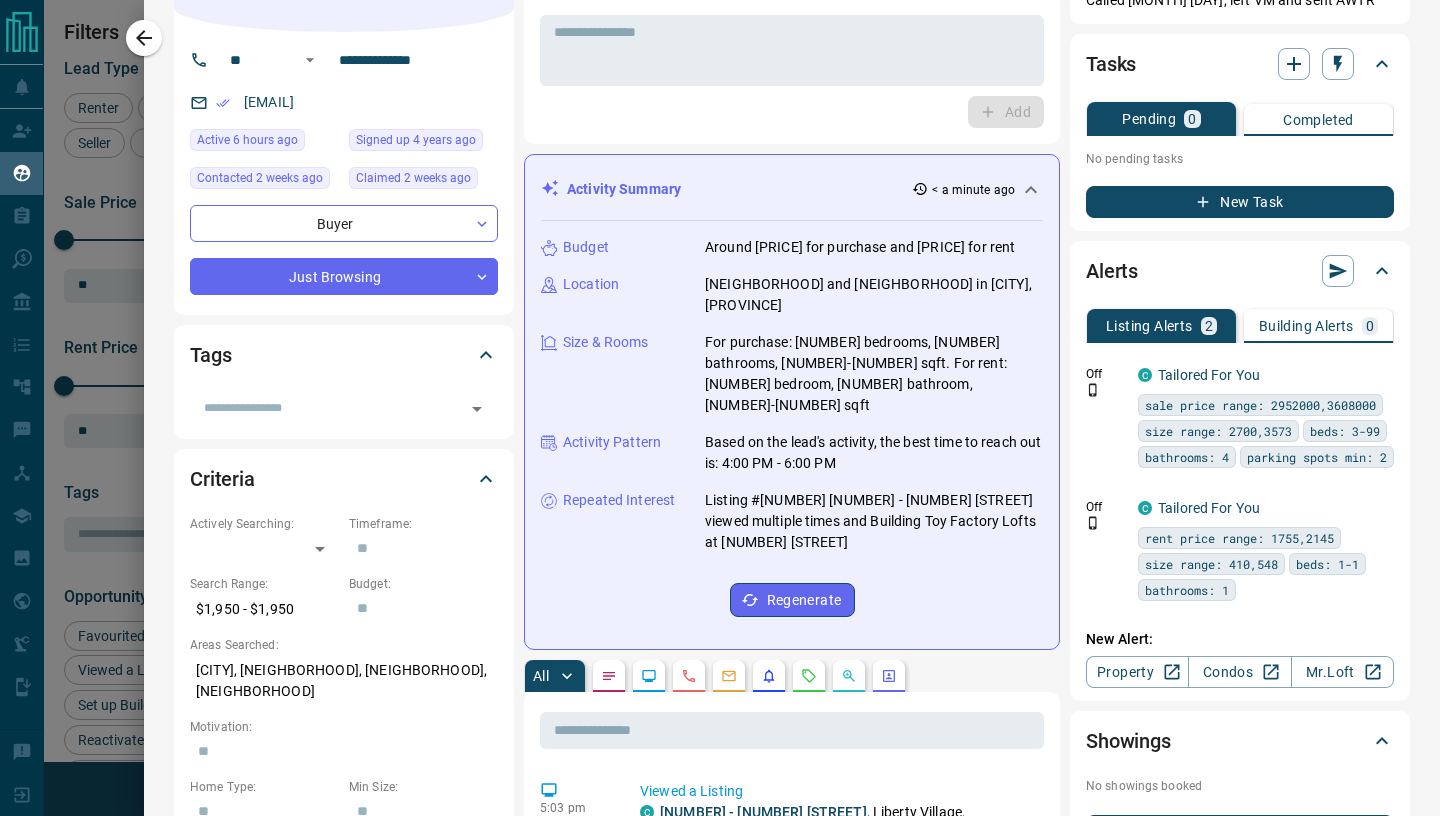scroll, scrollTop: 123, scrollLeft: 0, axis: vertical 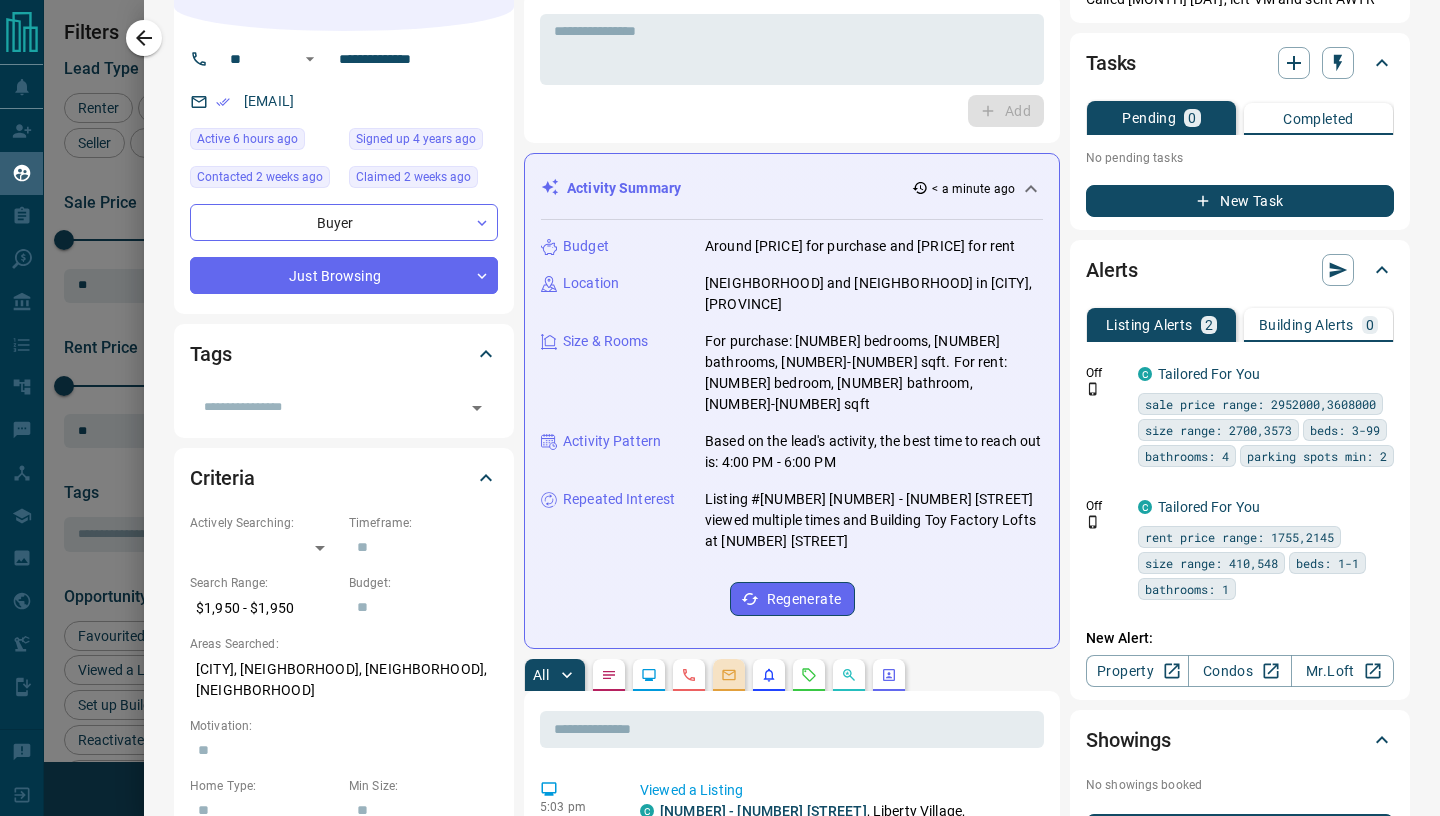 click at bounding box center [729, 675] 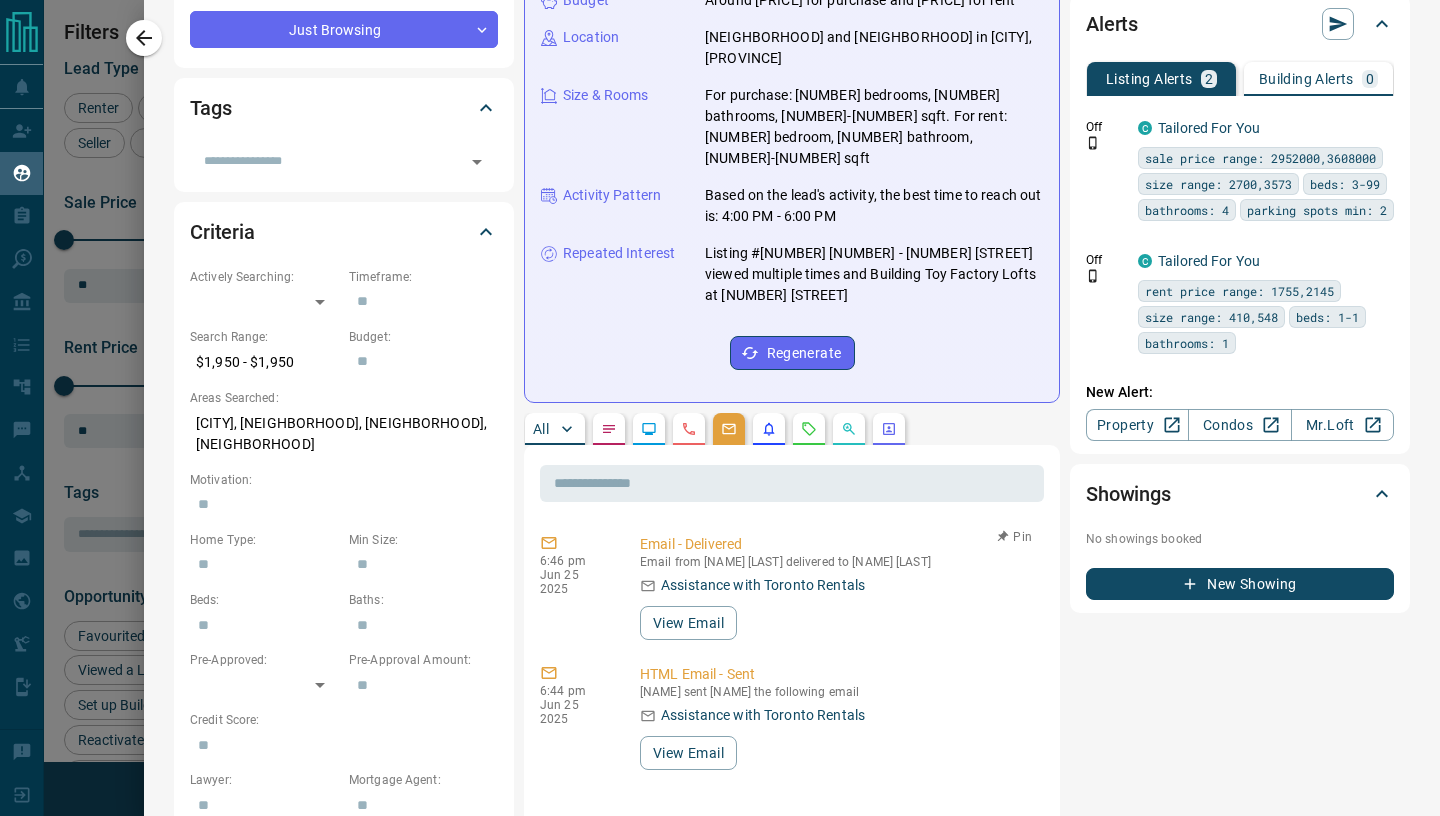 scroll, scrollTop: 384, scrollLeft: 0, axis: vertical 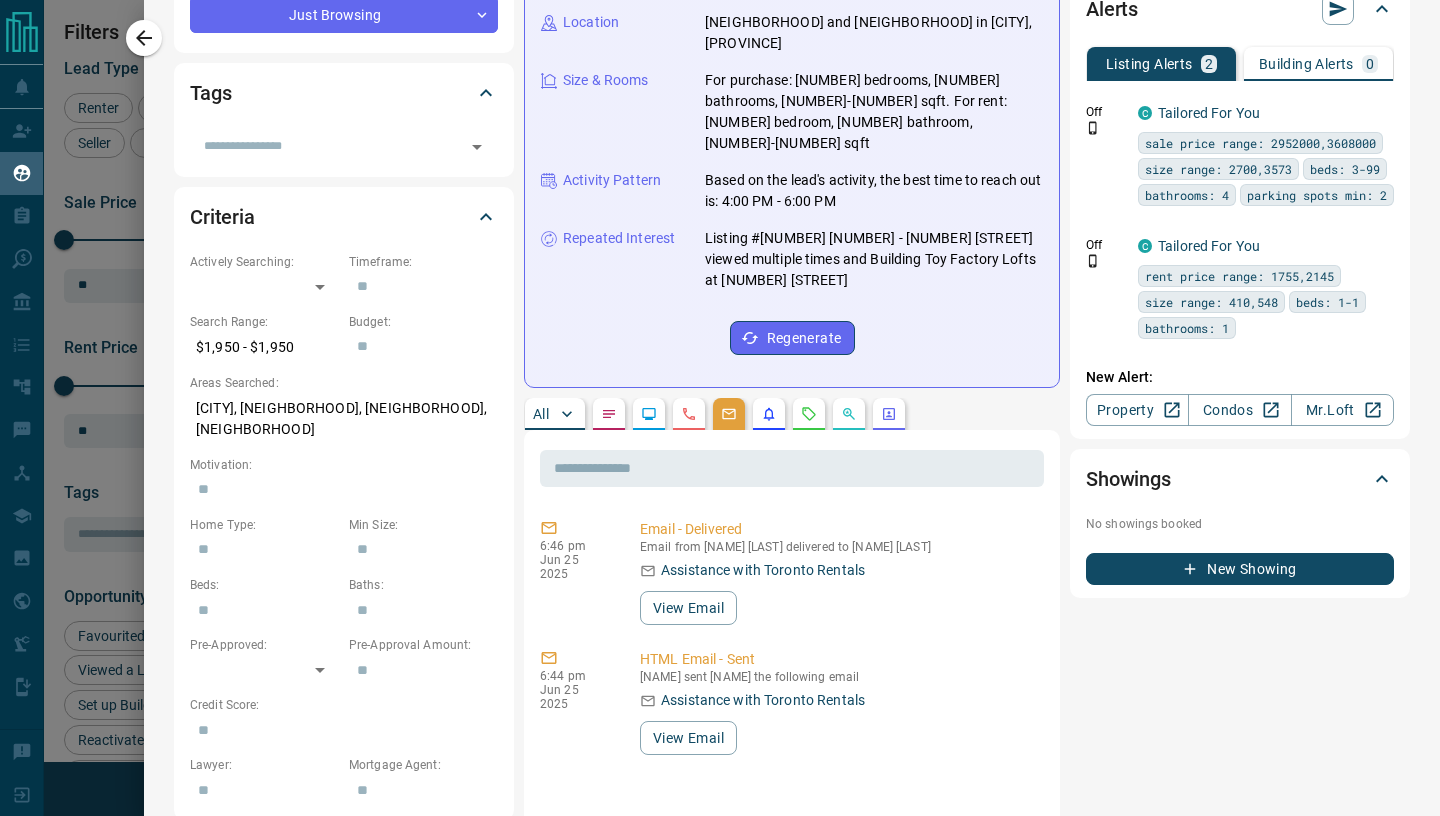 click on "All" at bounding box center [541, 414] 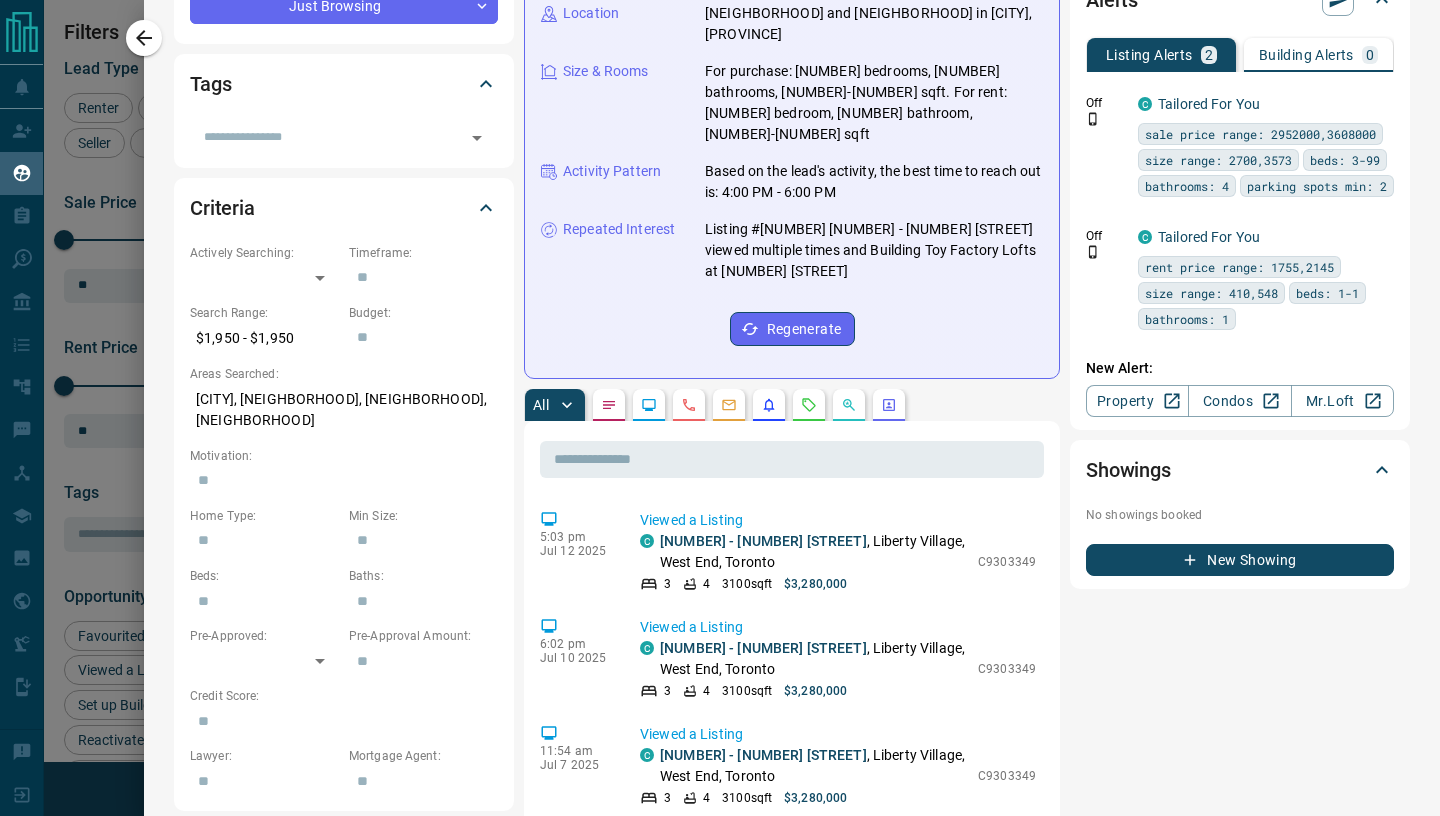 scroll, scrollTop: 394, scrollLeft: 0, axis: vertical 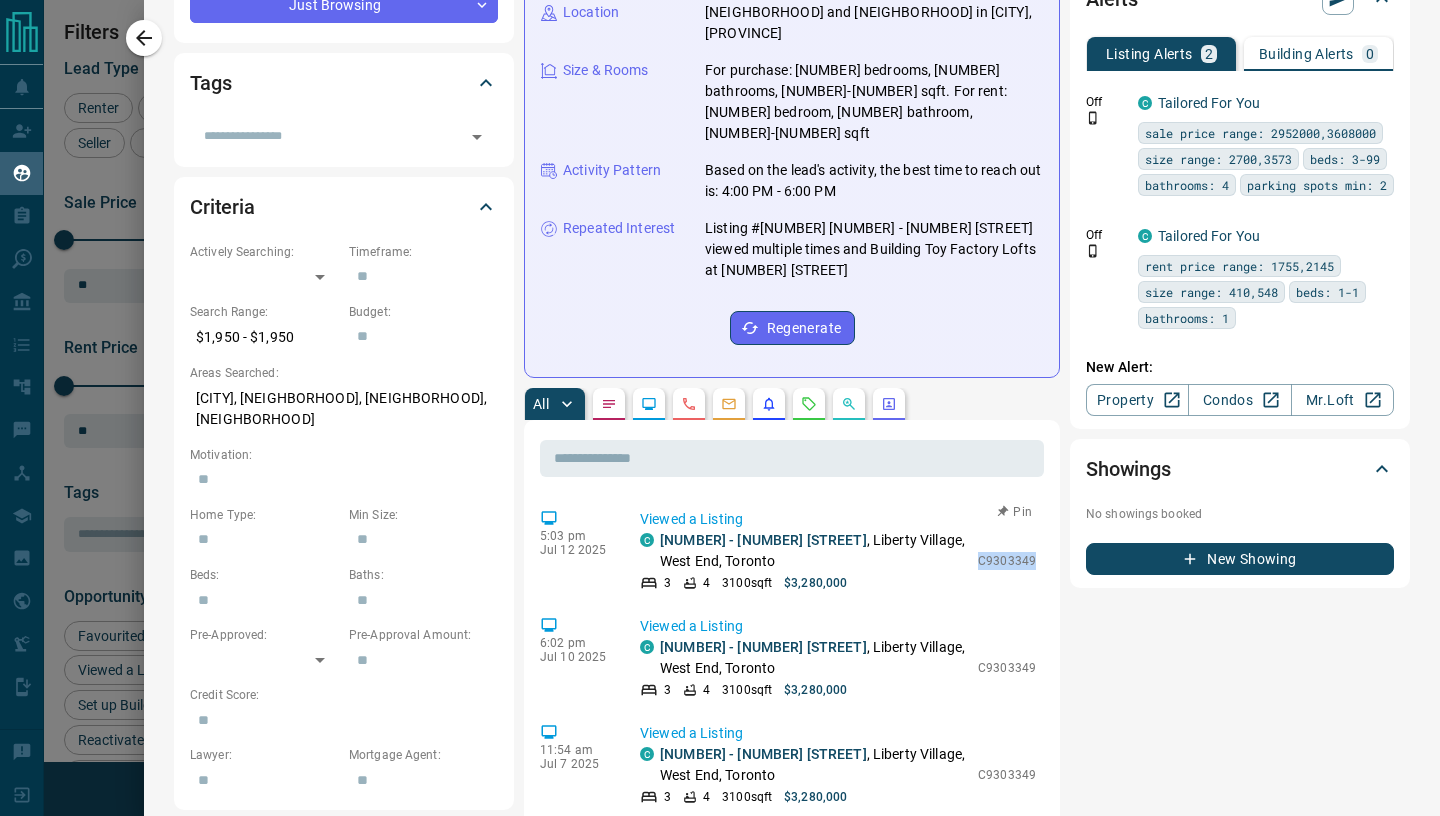 drag, startPoint x: 982, startPoint y: 516, endPoint x: 1042, endPoint y: 514, distance: 60.033325 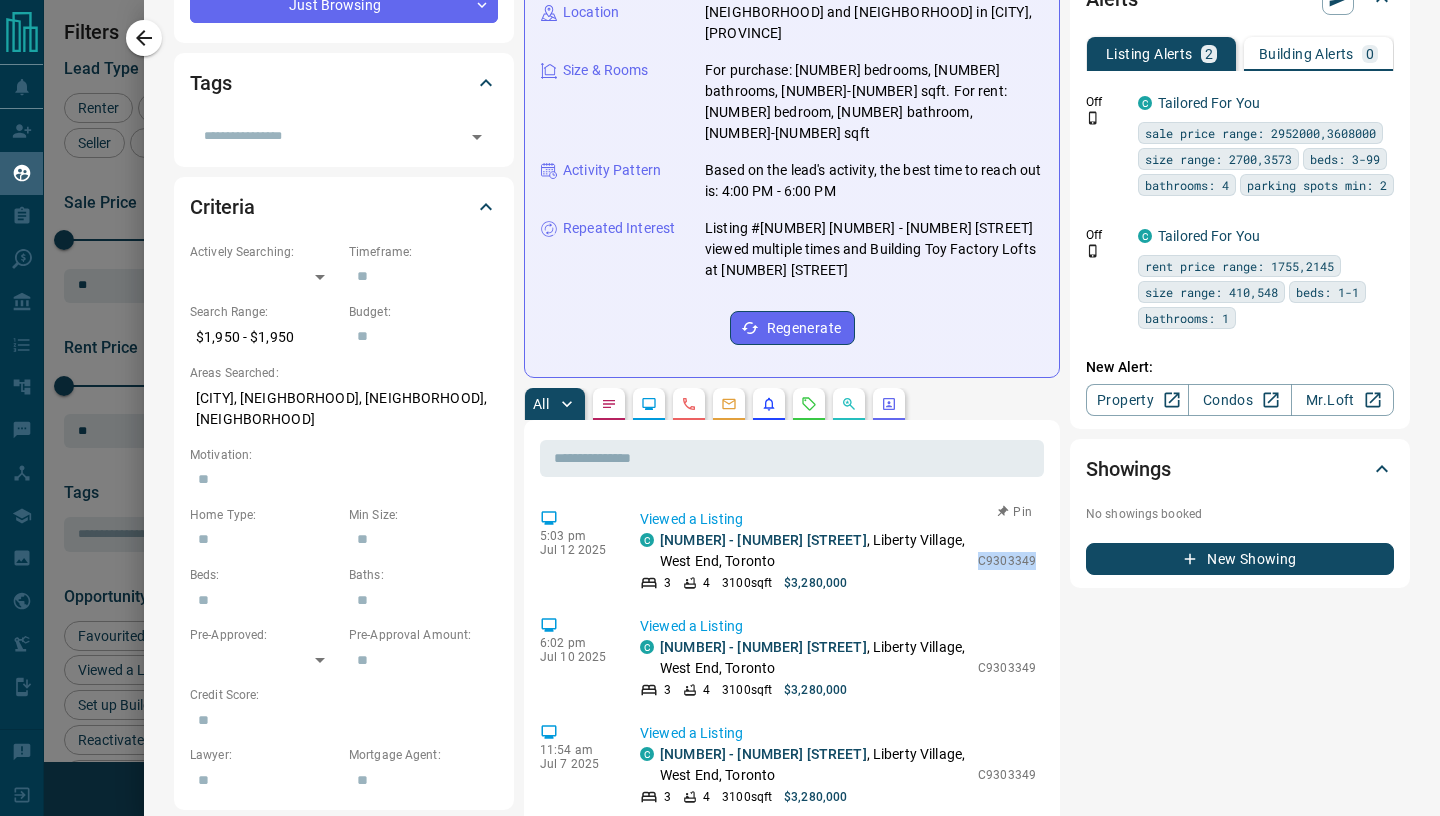 click on "Viewed a Listing C [NUMBER] - [NUMBER] [STREET] , [DISTRICT], [DISTRICT], [CITY] [NUMBER] [NUMBER] [NUMBER] sqft [PRICE] C[NUMBER]" at bounding box center (842, 550) 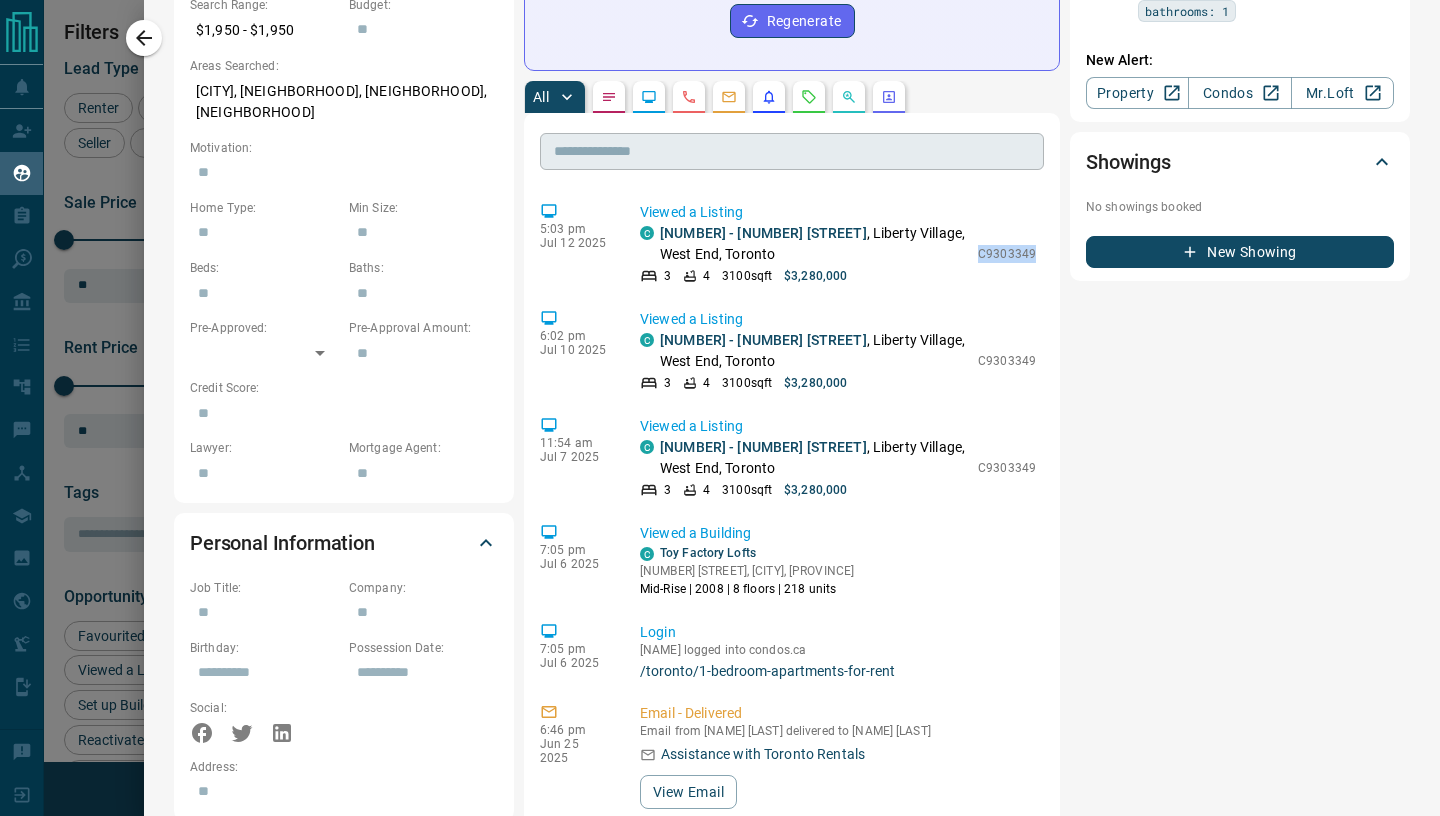 scroll, scrollTop: 705, scrollLeft: 0, axis: vertical 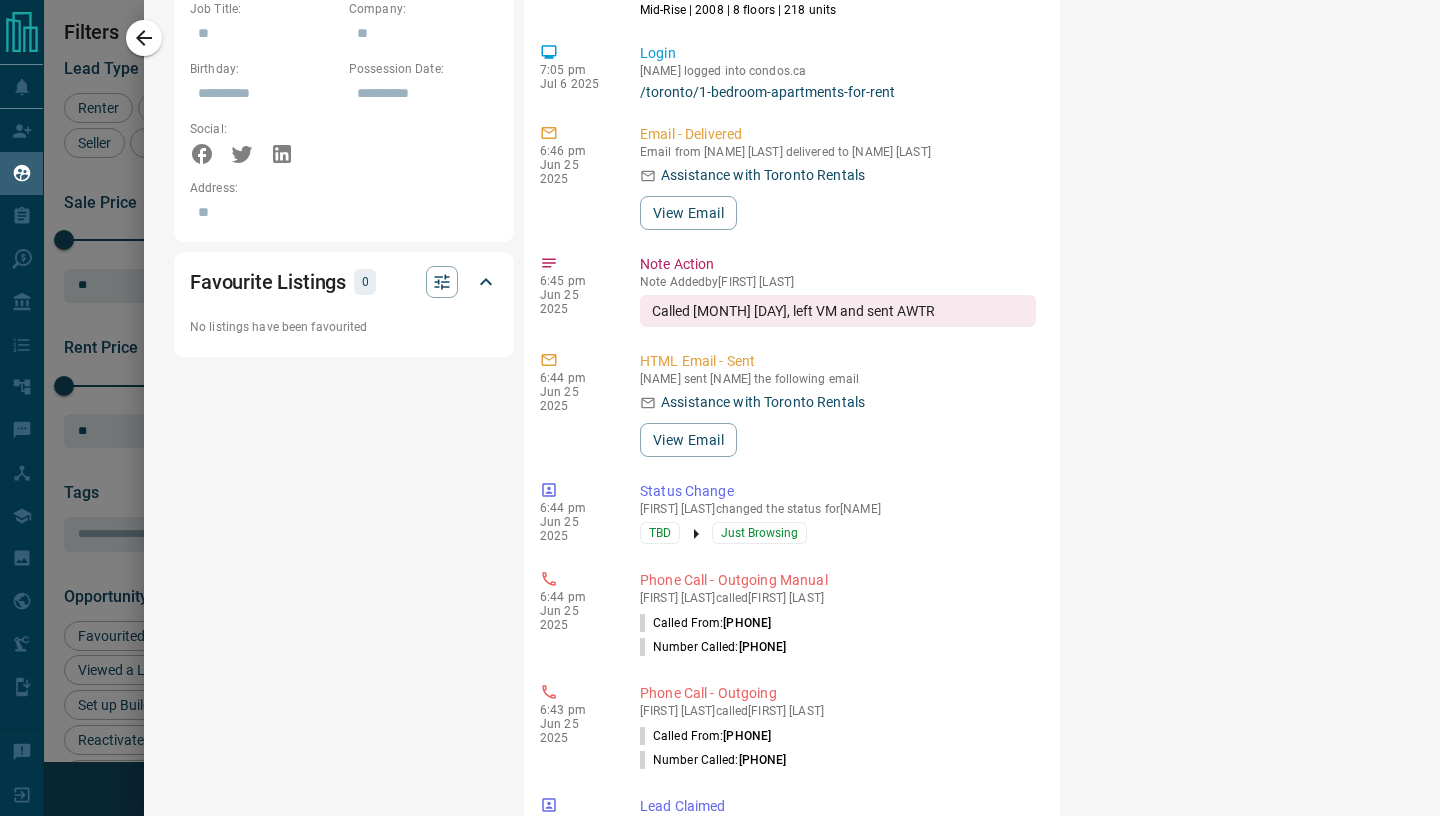 click at bounding box center [720, 408] 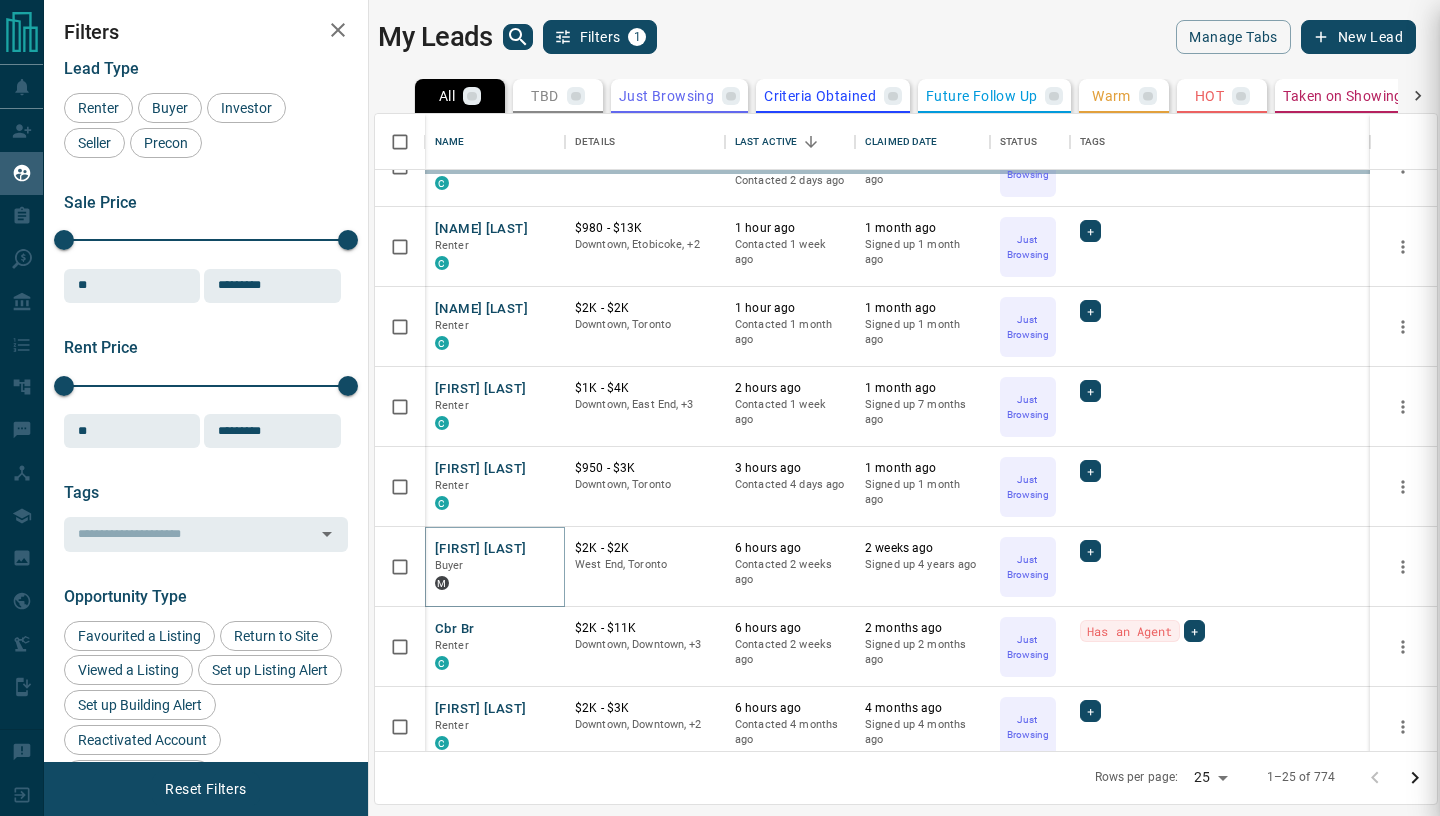 scroll, scrollTop: 0, scrollLeft: 0, axis: both 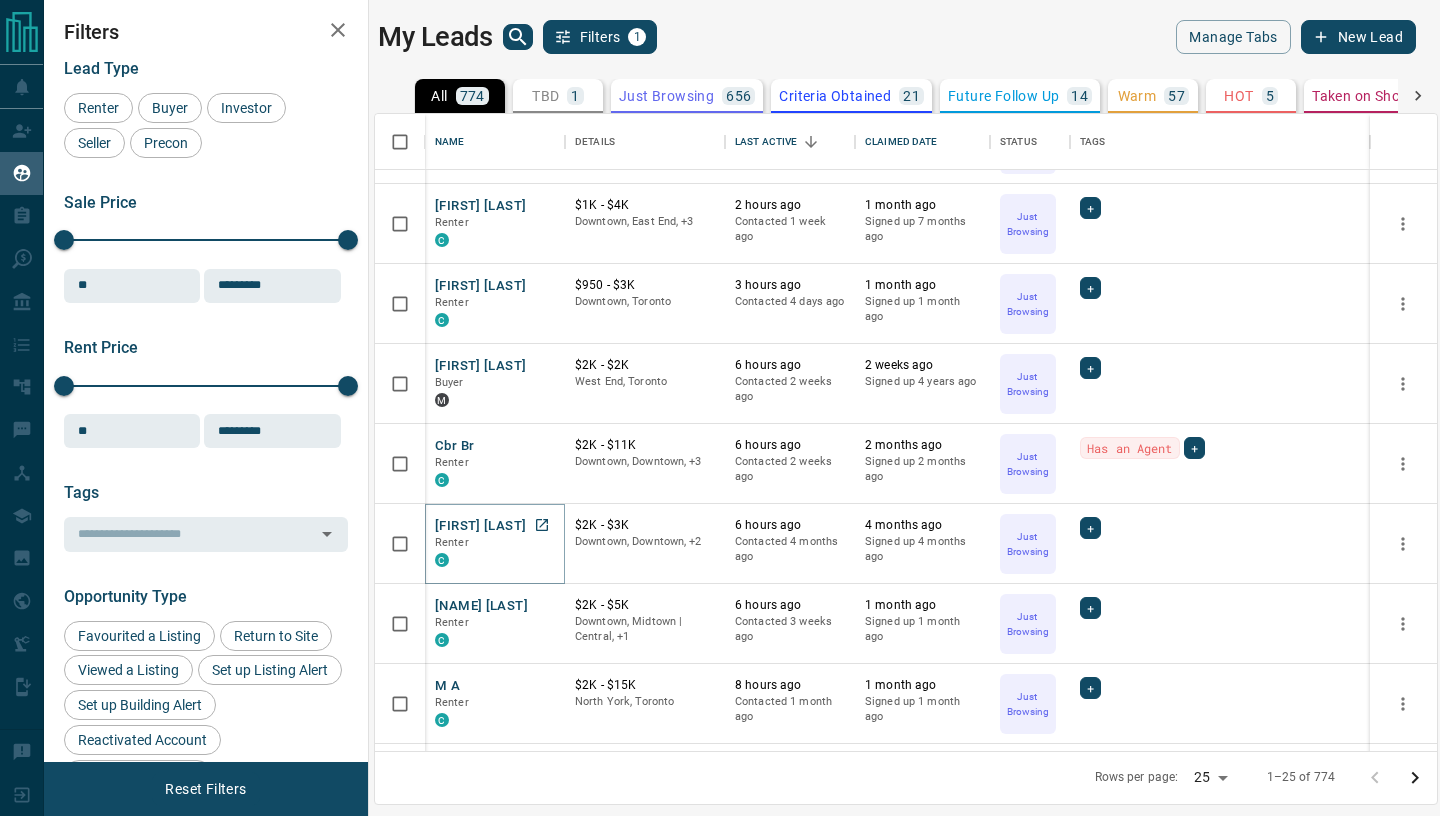click on "[FIRST] [LAST]" at bounding box center (480, 526) 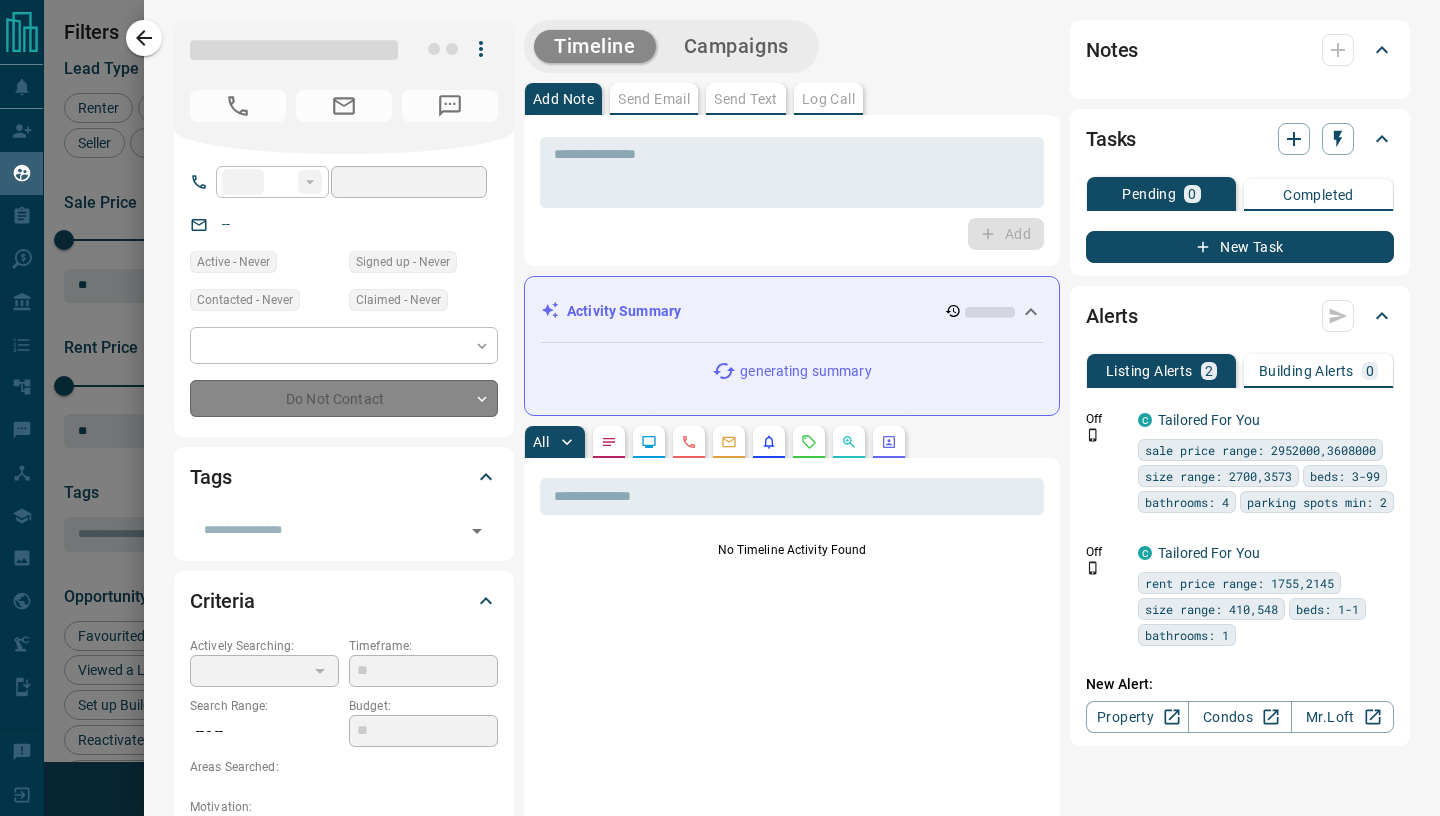 type on "**" 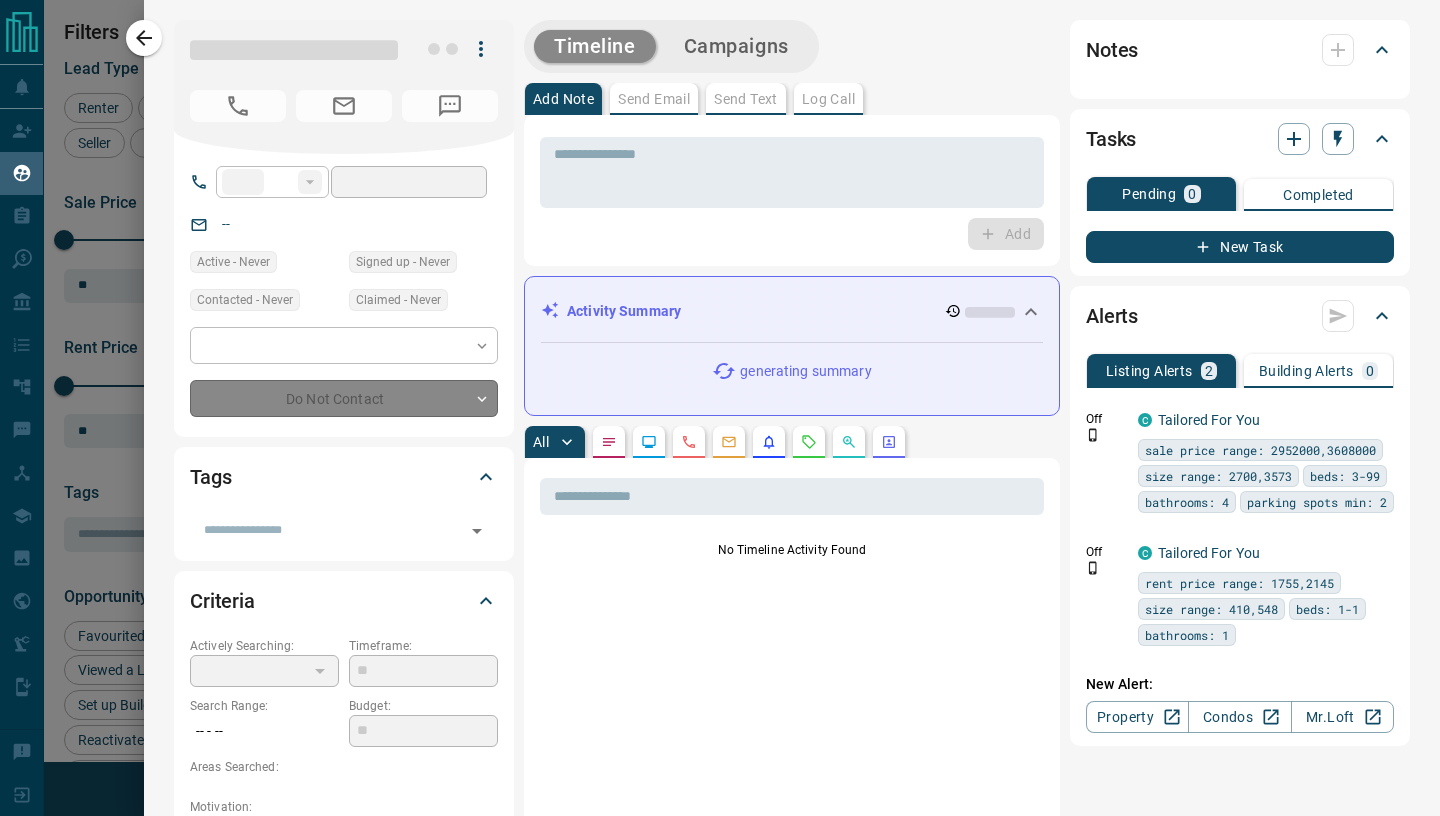 type on "**********" 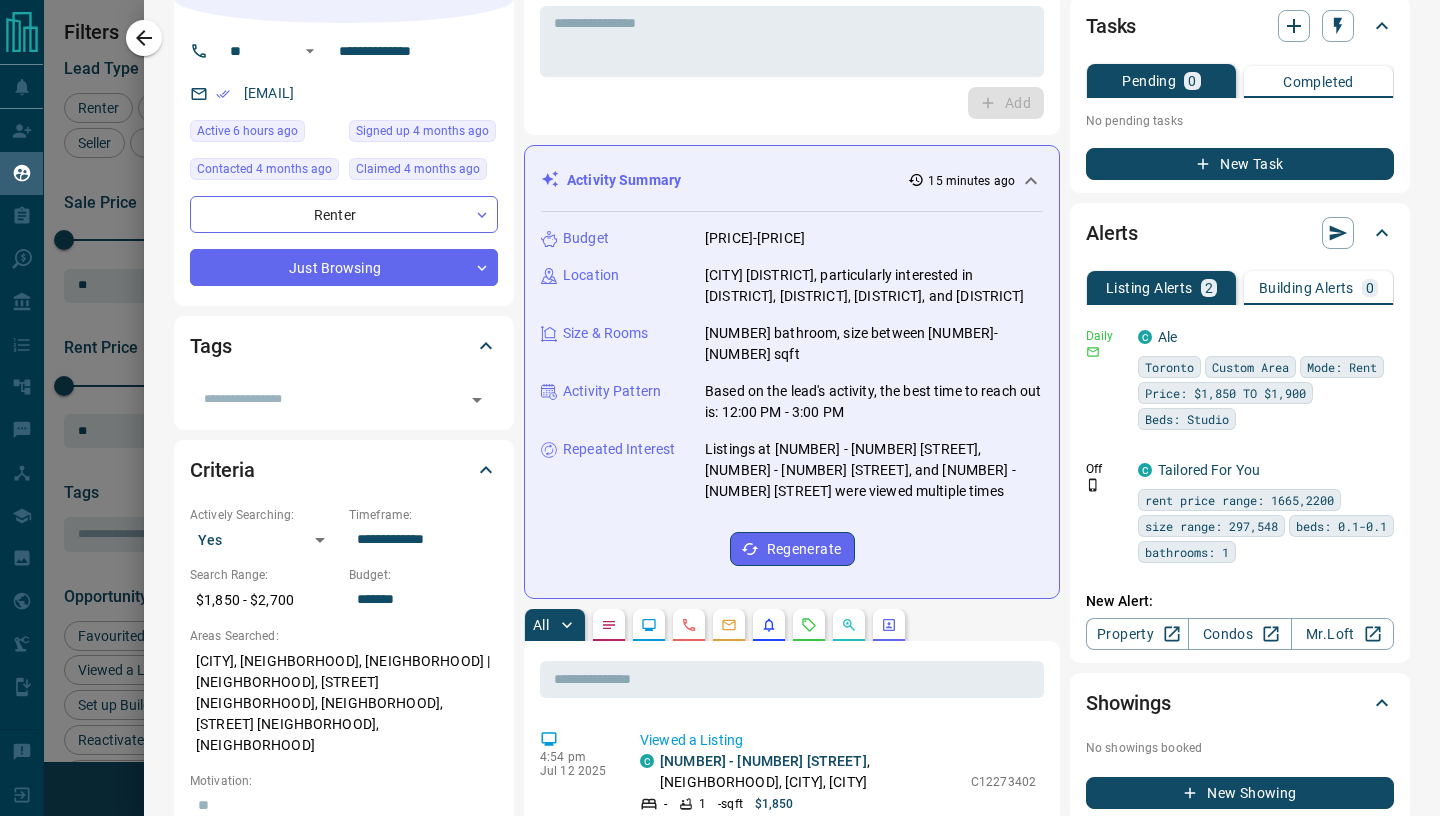 scroll, scrollTop: 0, scrollLeft: 0, axis: both 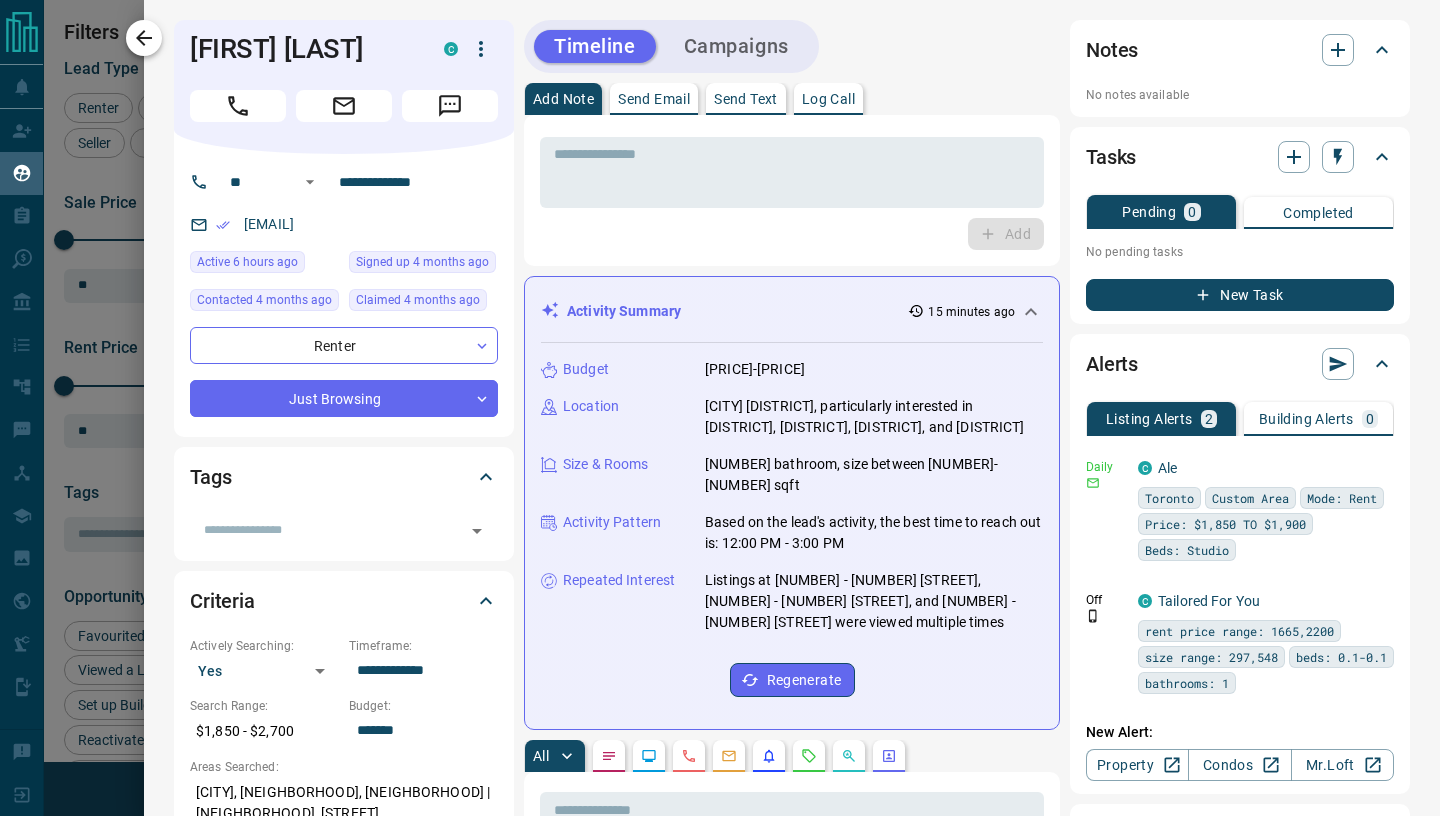 click 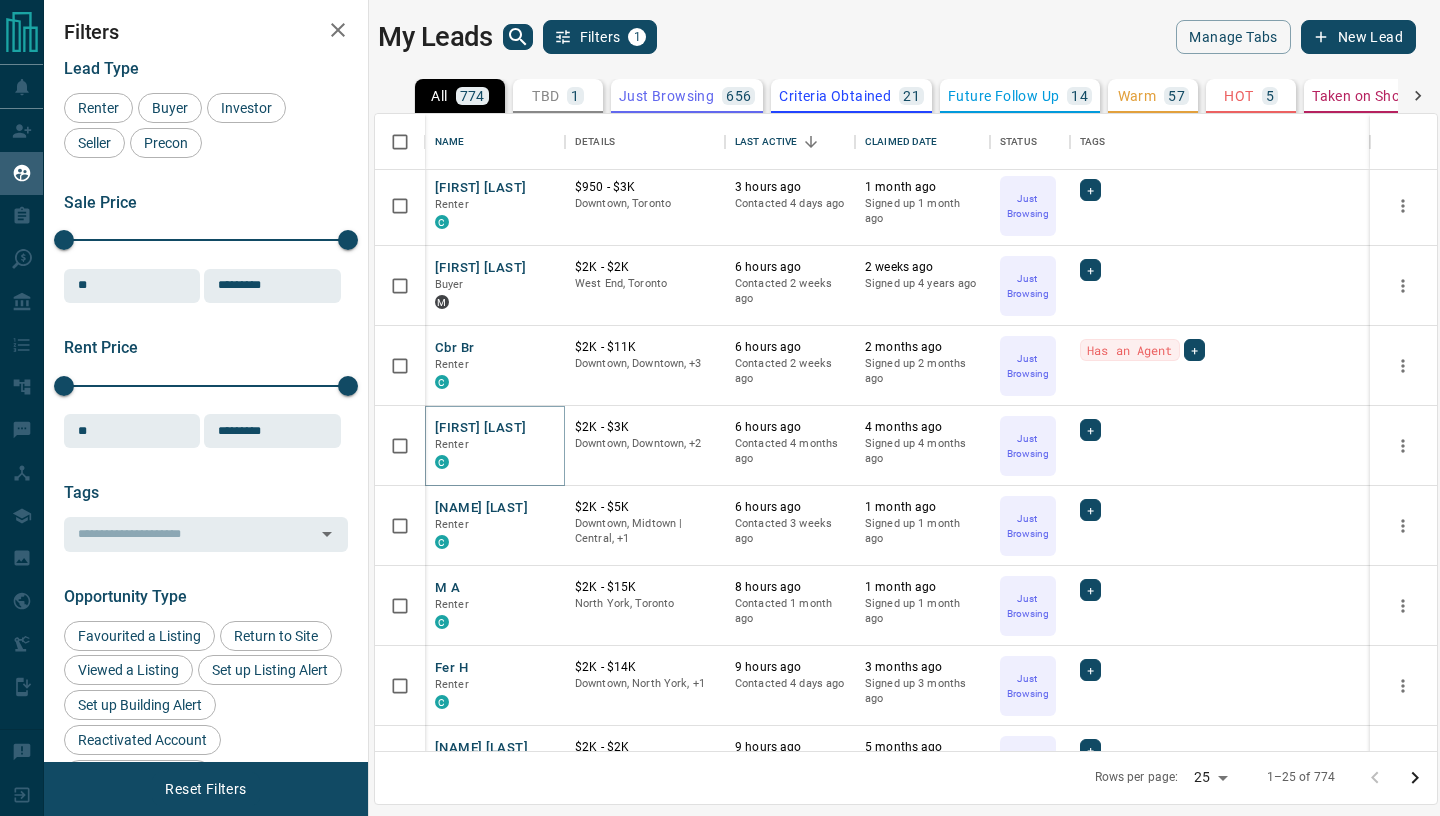 scroll, scrollTop: 506, scrollLeft: 0, axis: vertical 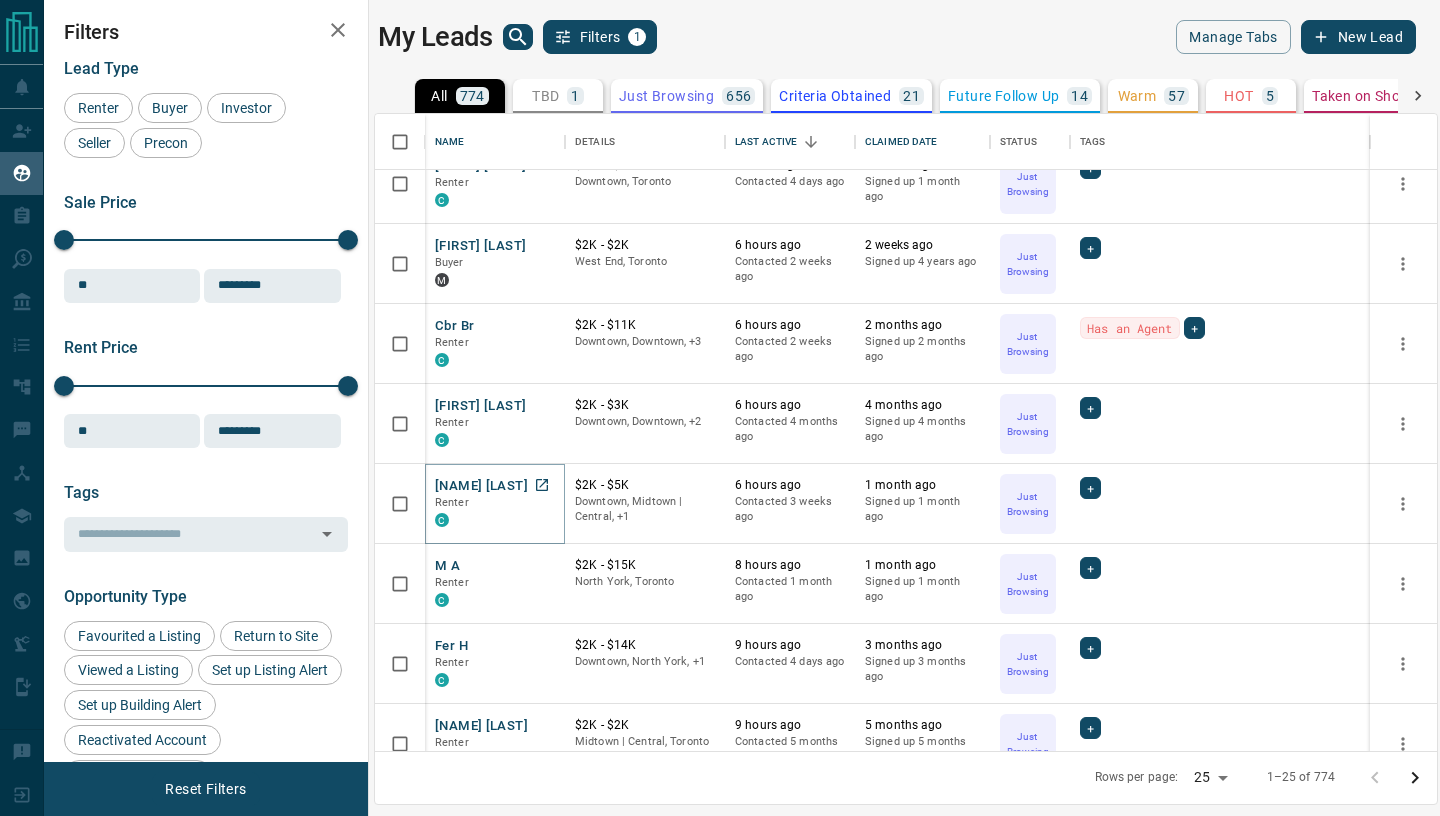 click on "[NAME] [LAST]" at bounding box center (481, 486) 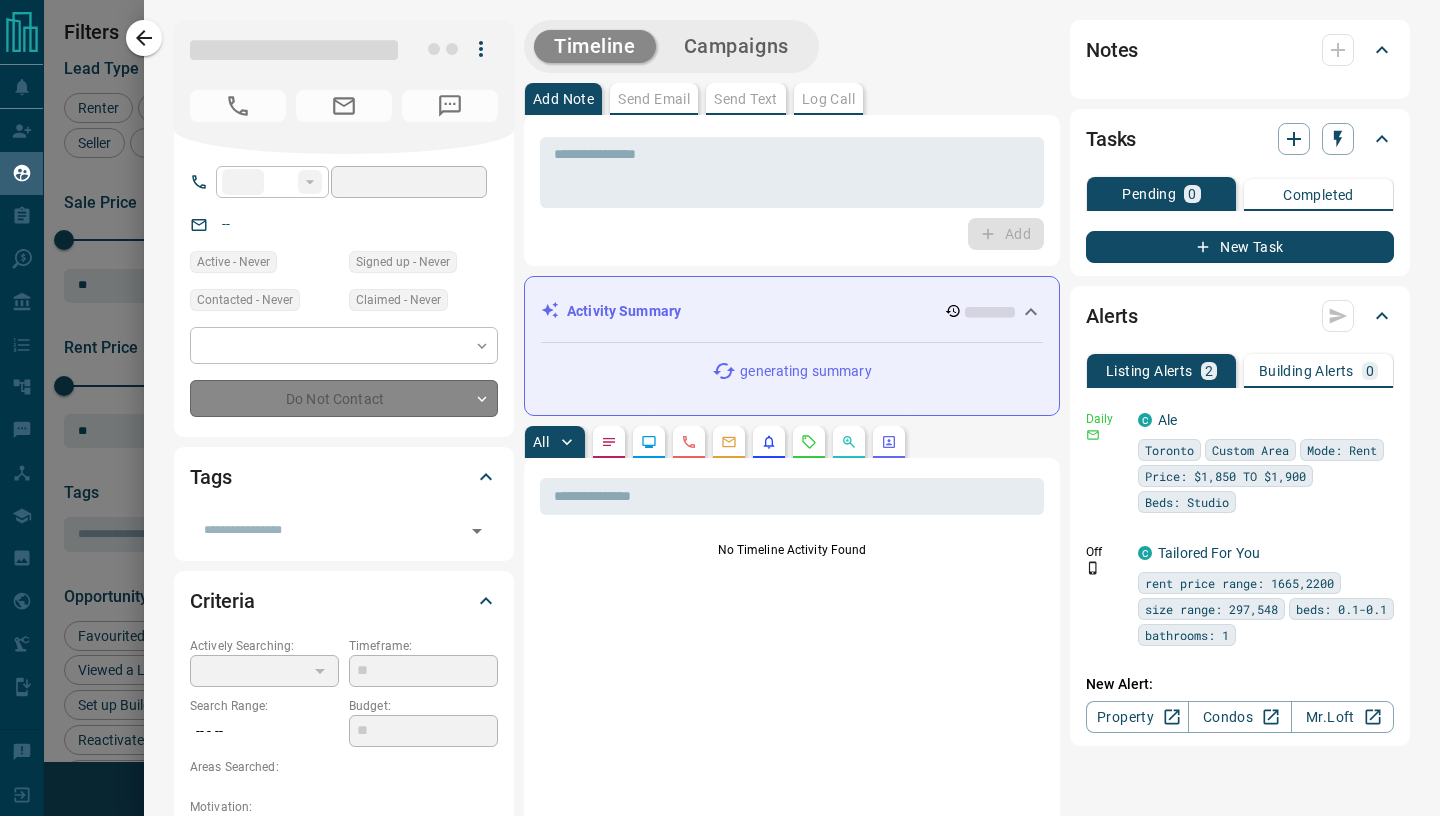 type on "**" 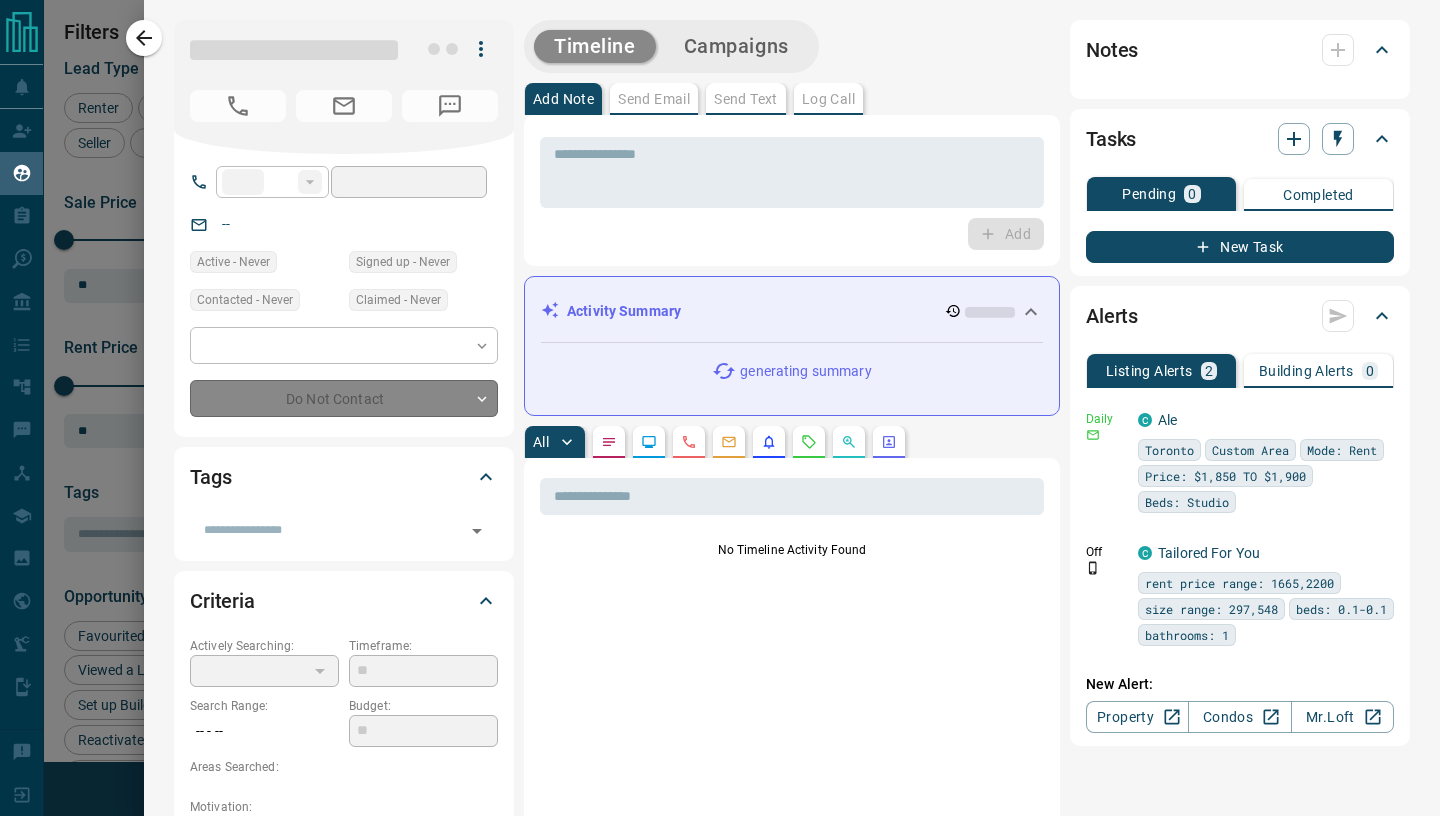 type on "**********" 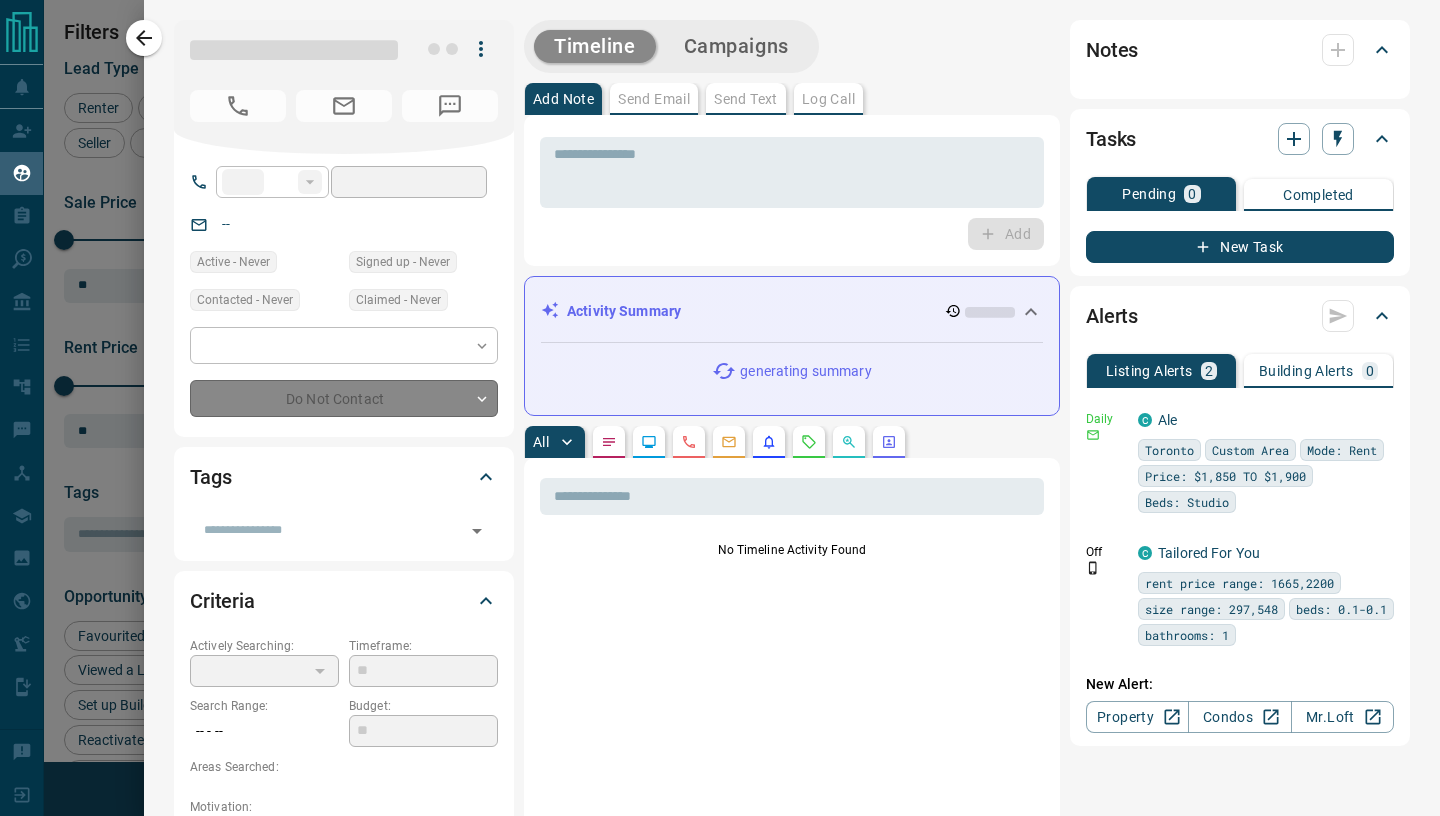 type on "**********" 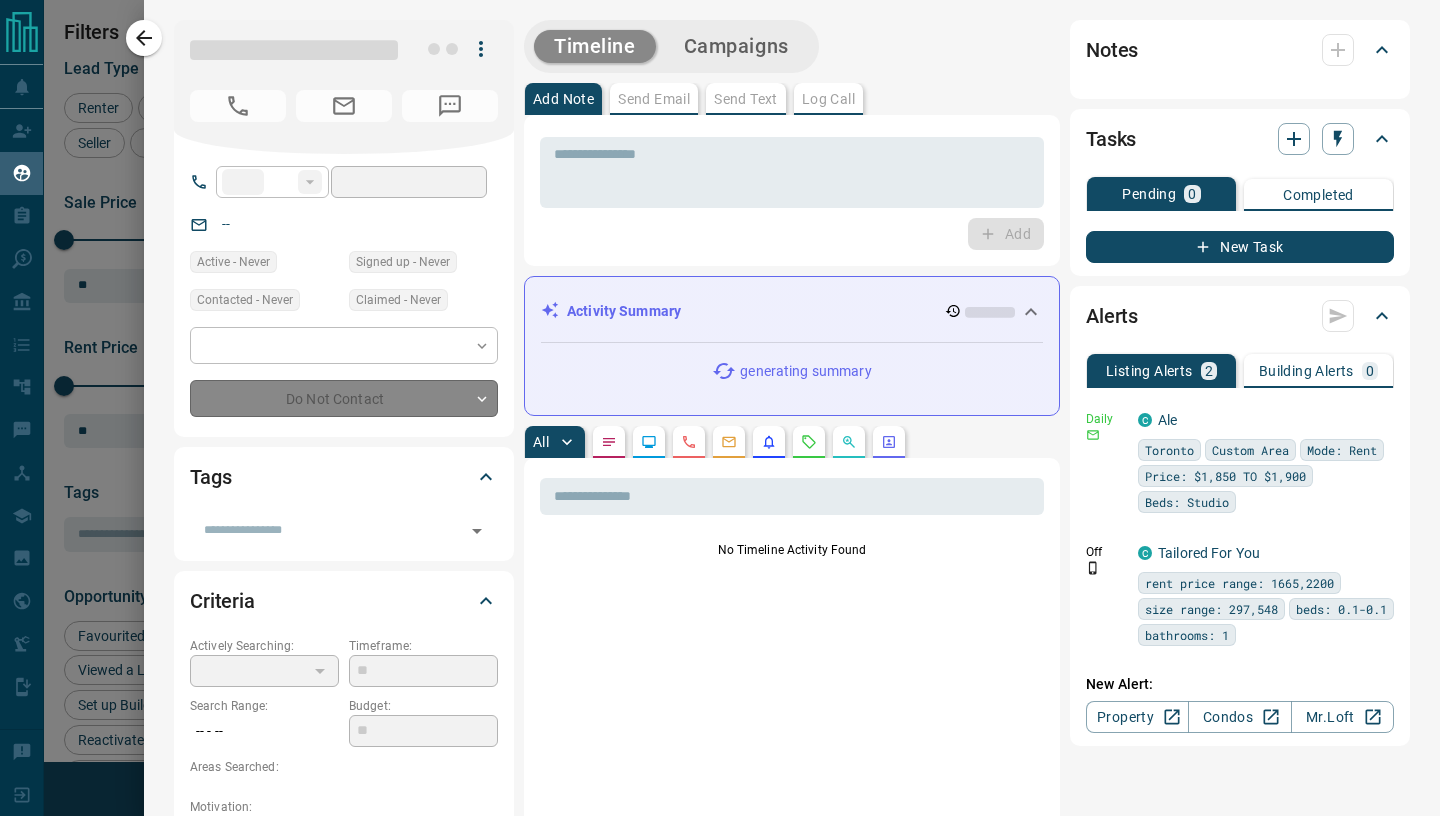 type on "*" 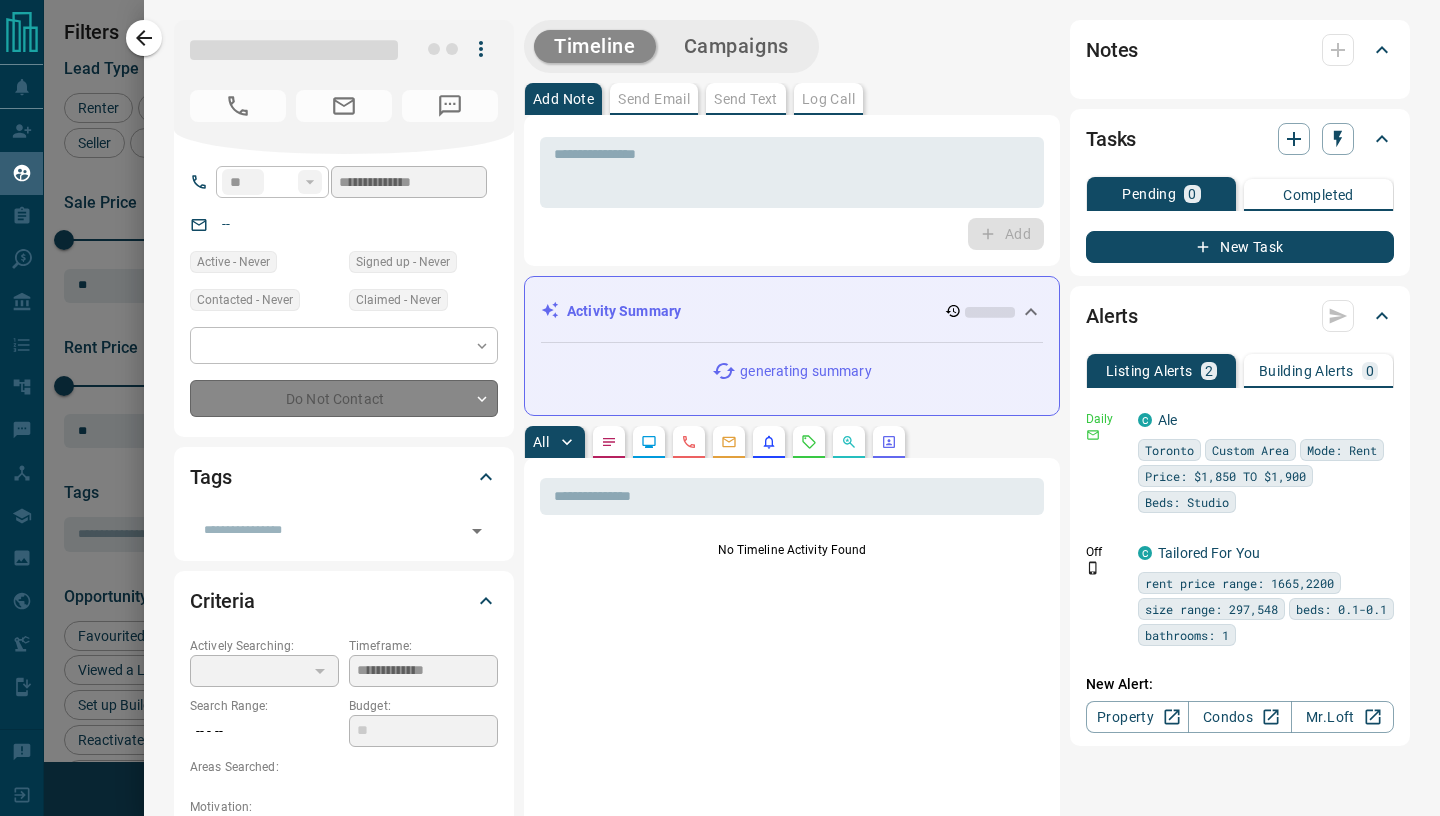 type on "*******" 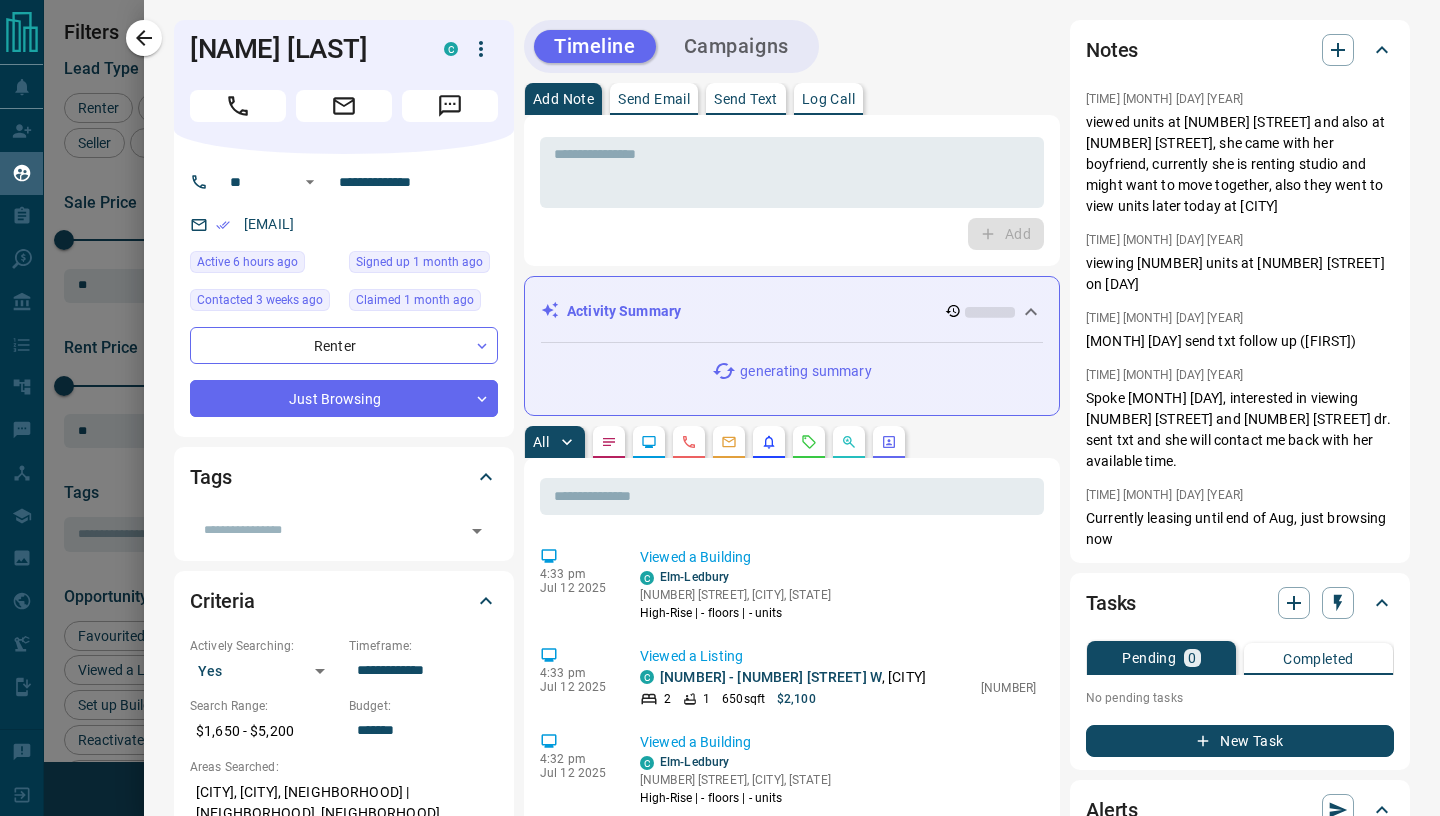 scroll, scrollTop: 48, scrollLeft: 0, axis: vertical 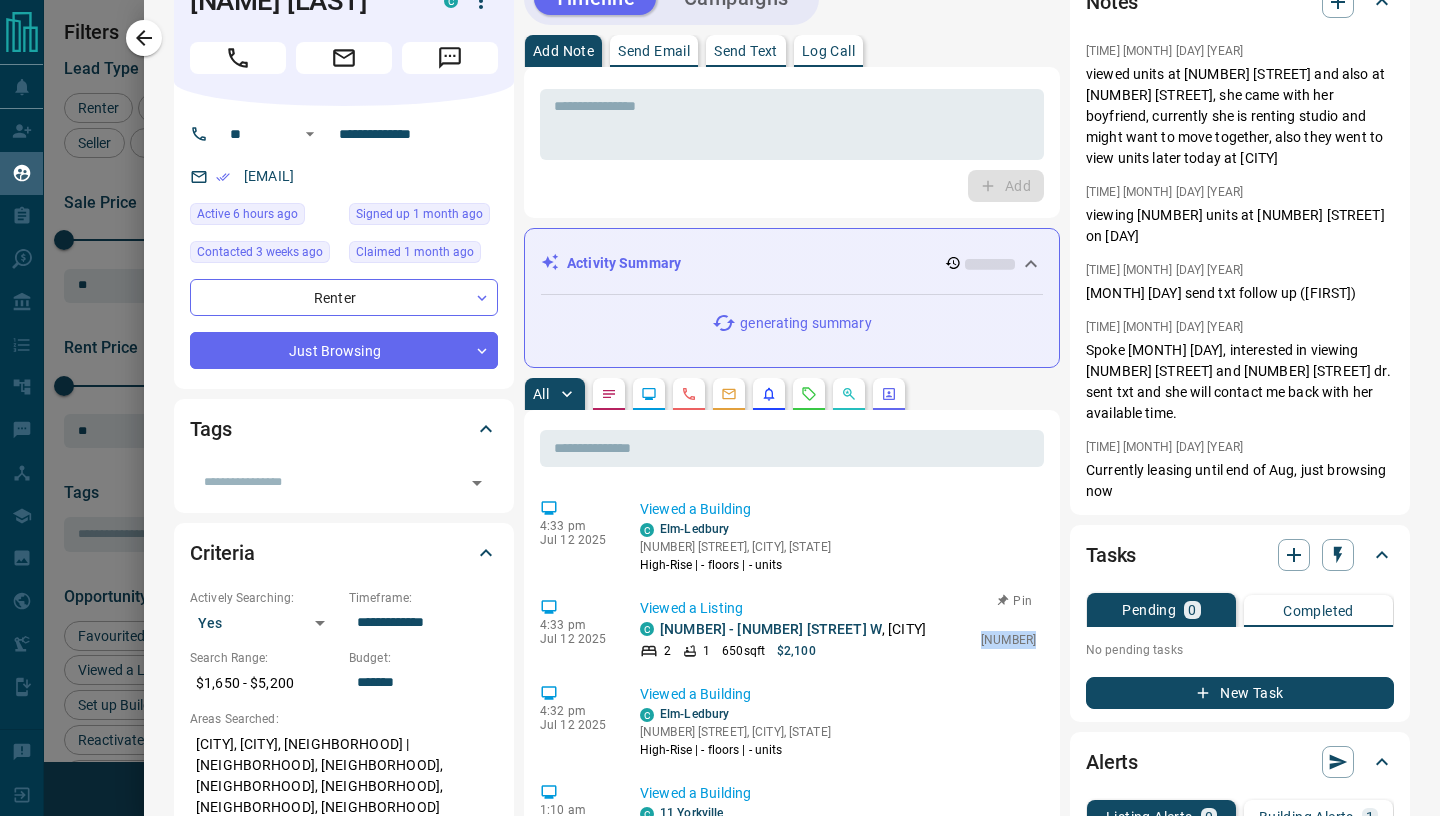 drag, startPoint x: 979, startPoint y: 640, endPoint x: 1038, endPoint y: 641, distance: 59.008472 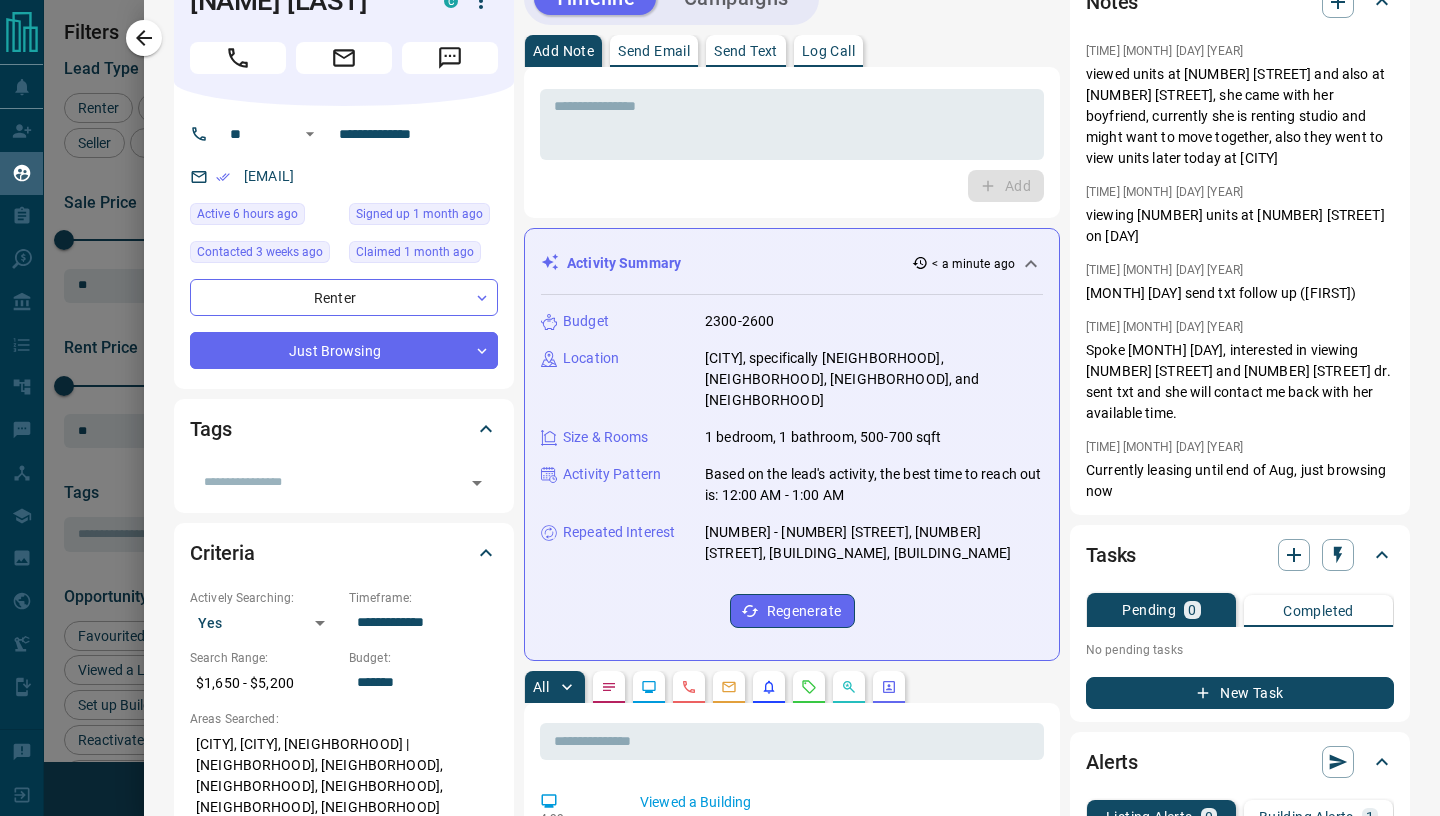 copy on "[NUMBER]" 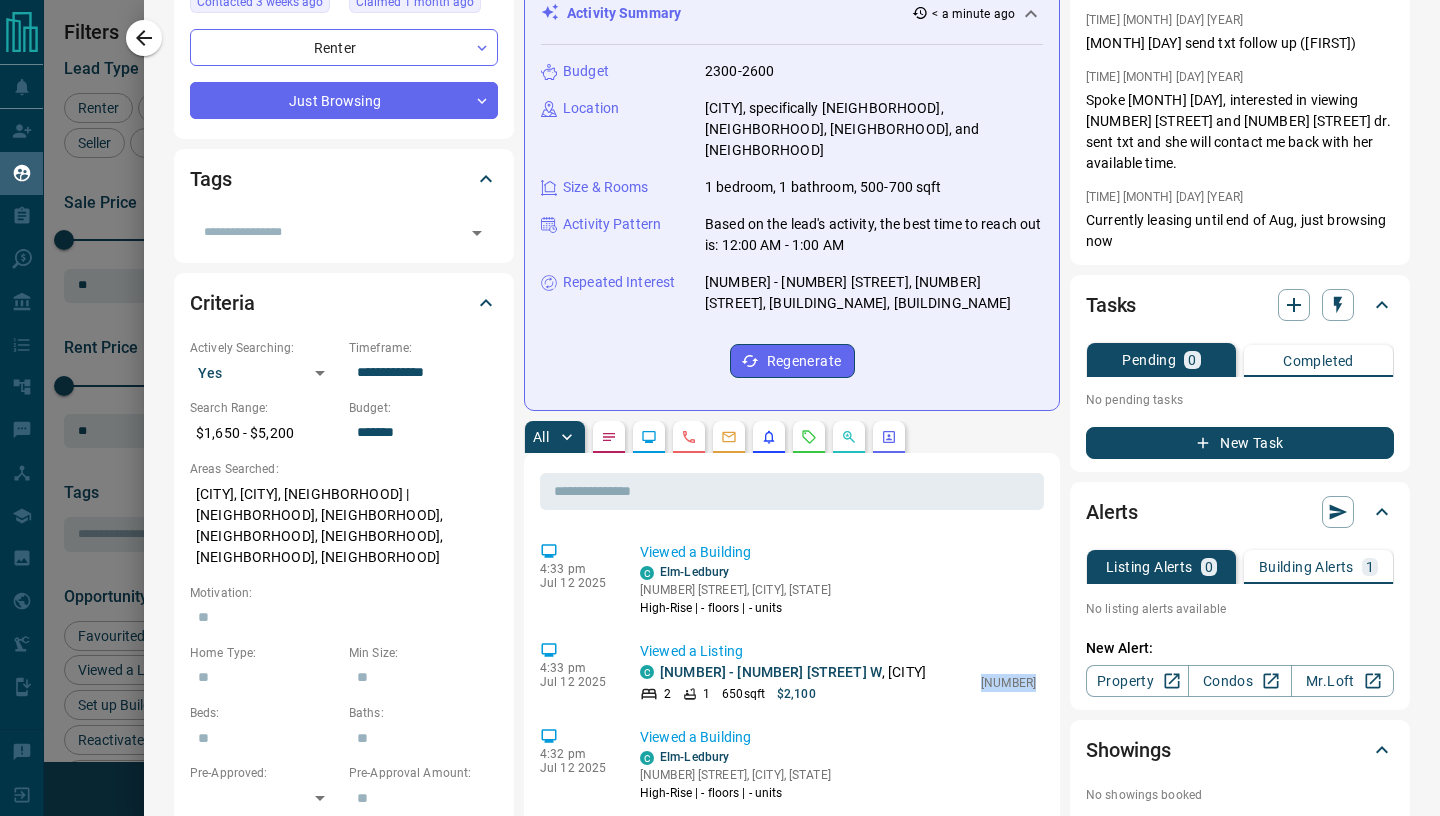 scroll, scrollTop: 314, scrollLeft: 0, axis: vertical 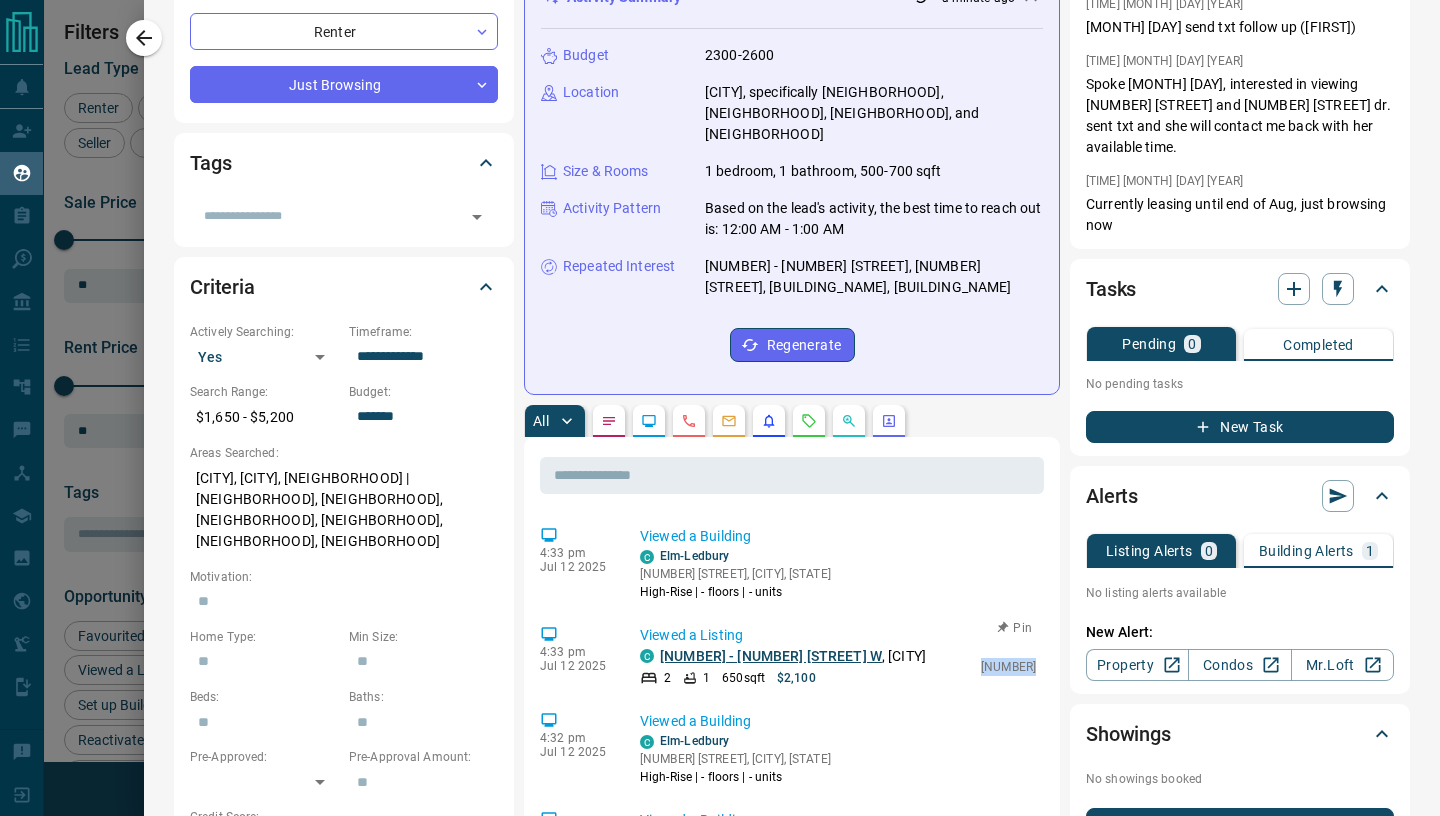 click on "[NUMBER] - [NUMBER] [STREET] W" at bounding box center (771, 656) 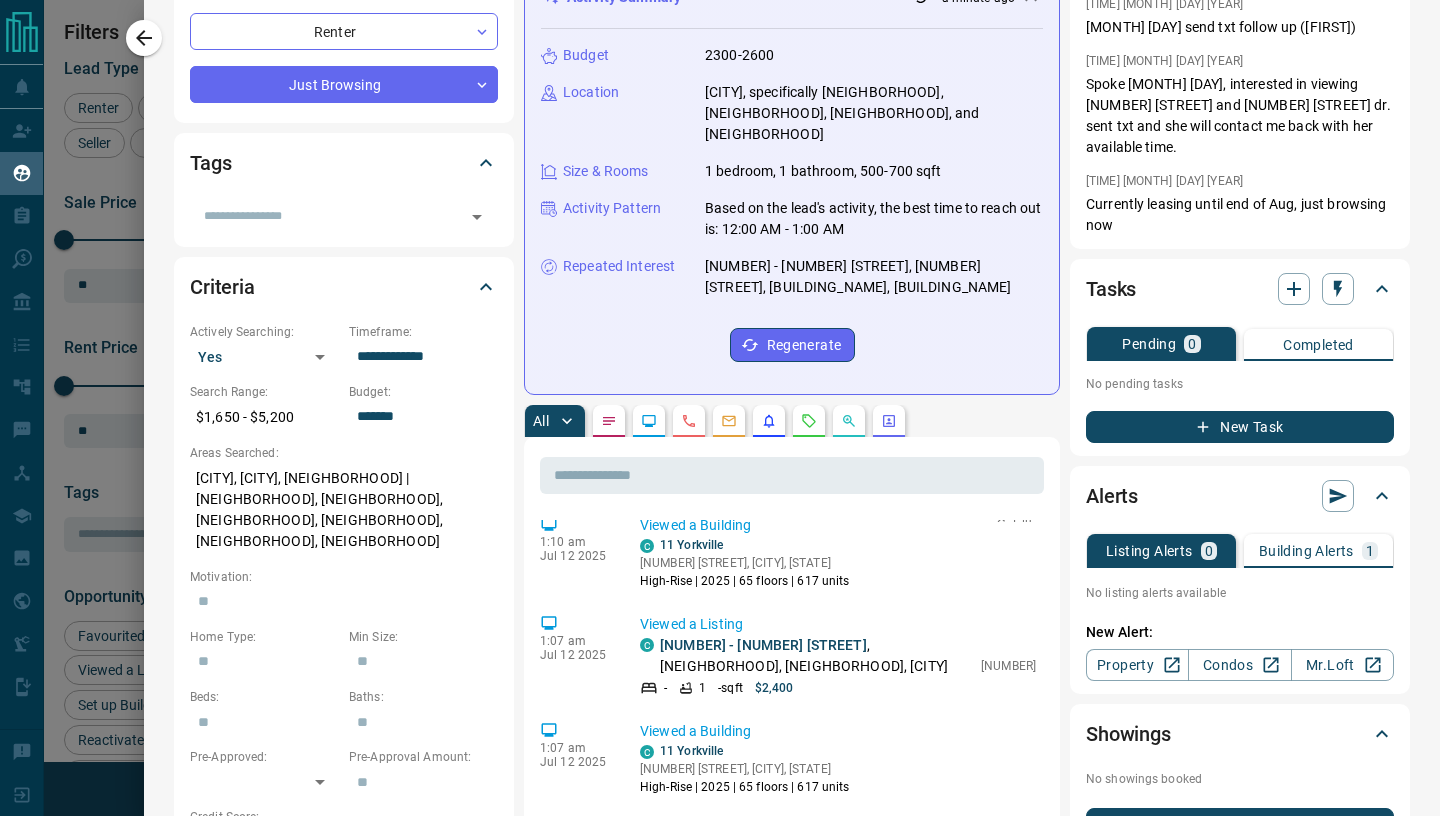 scroll, scrollTop: 315, scrollLeft: 0, axis: vertical 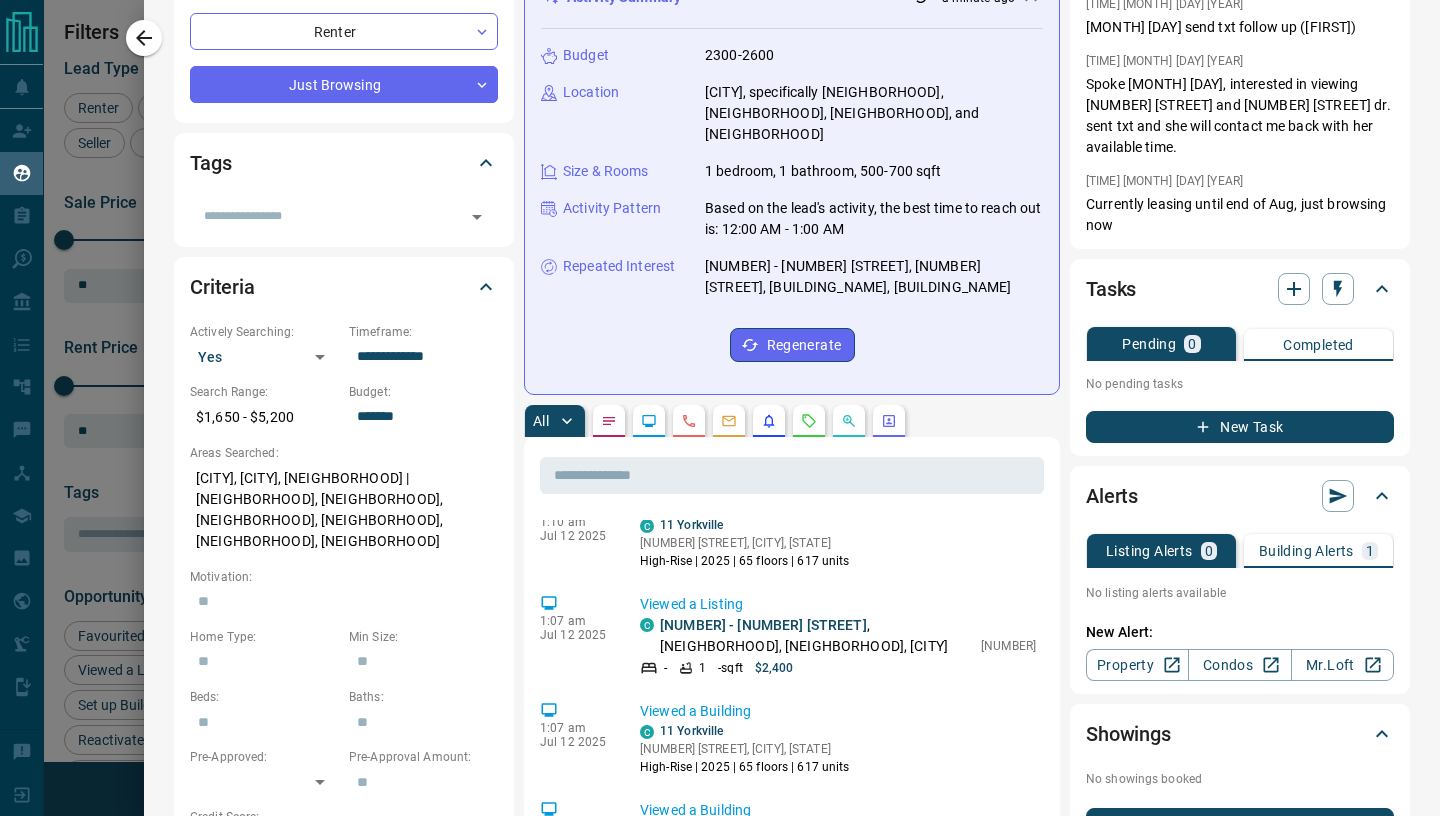 drag, startPoint x: 973, startPoint y: 624, endPoint x: 1049, endPoint y: 624, distance: 76 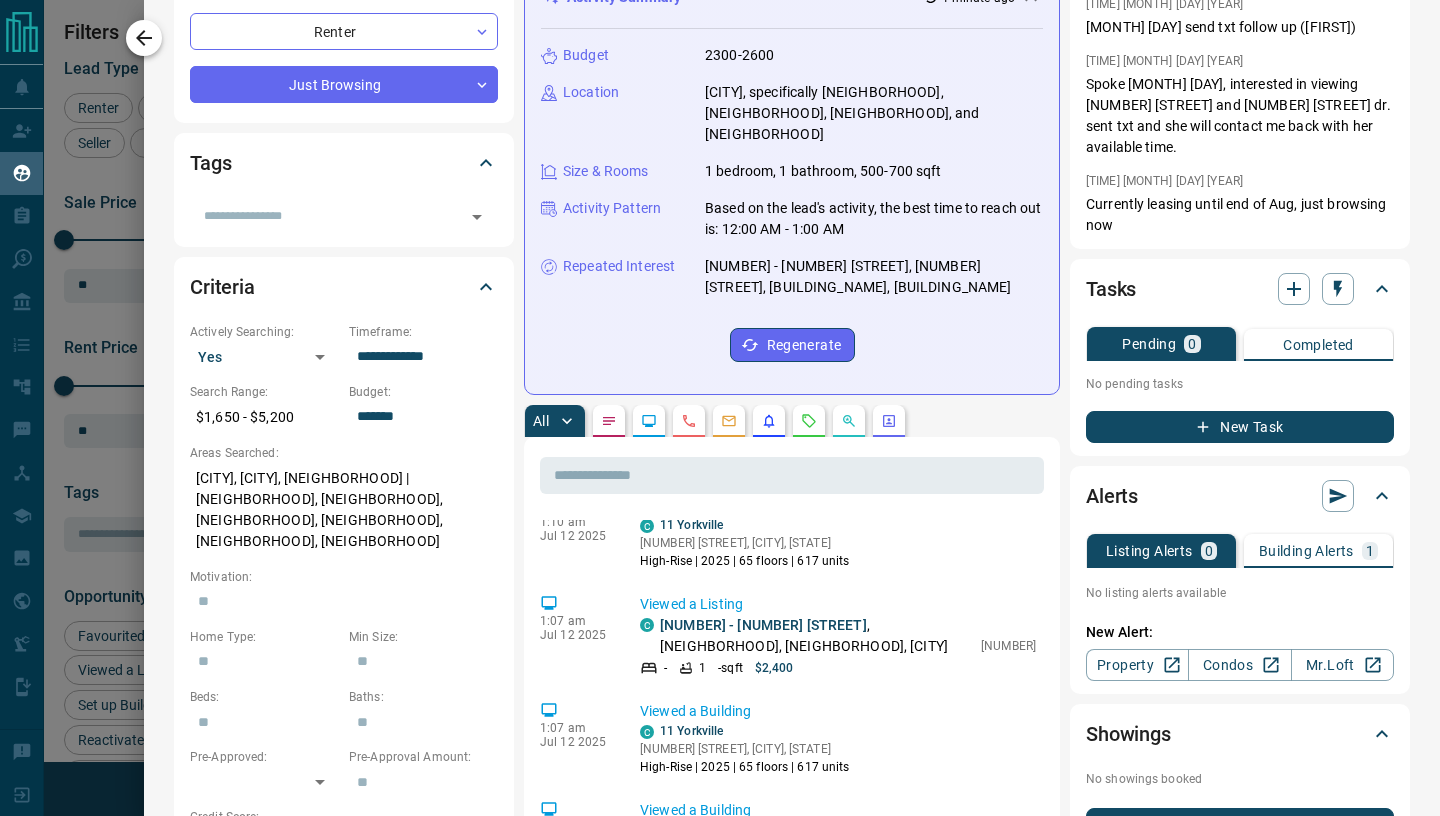 click 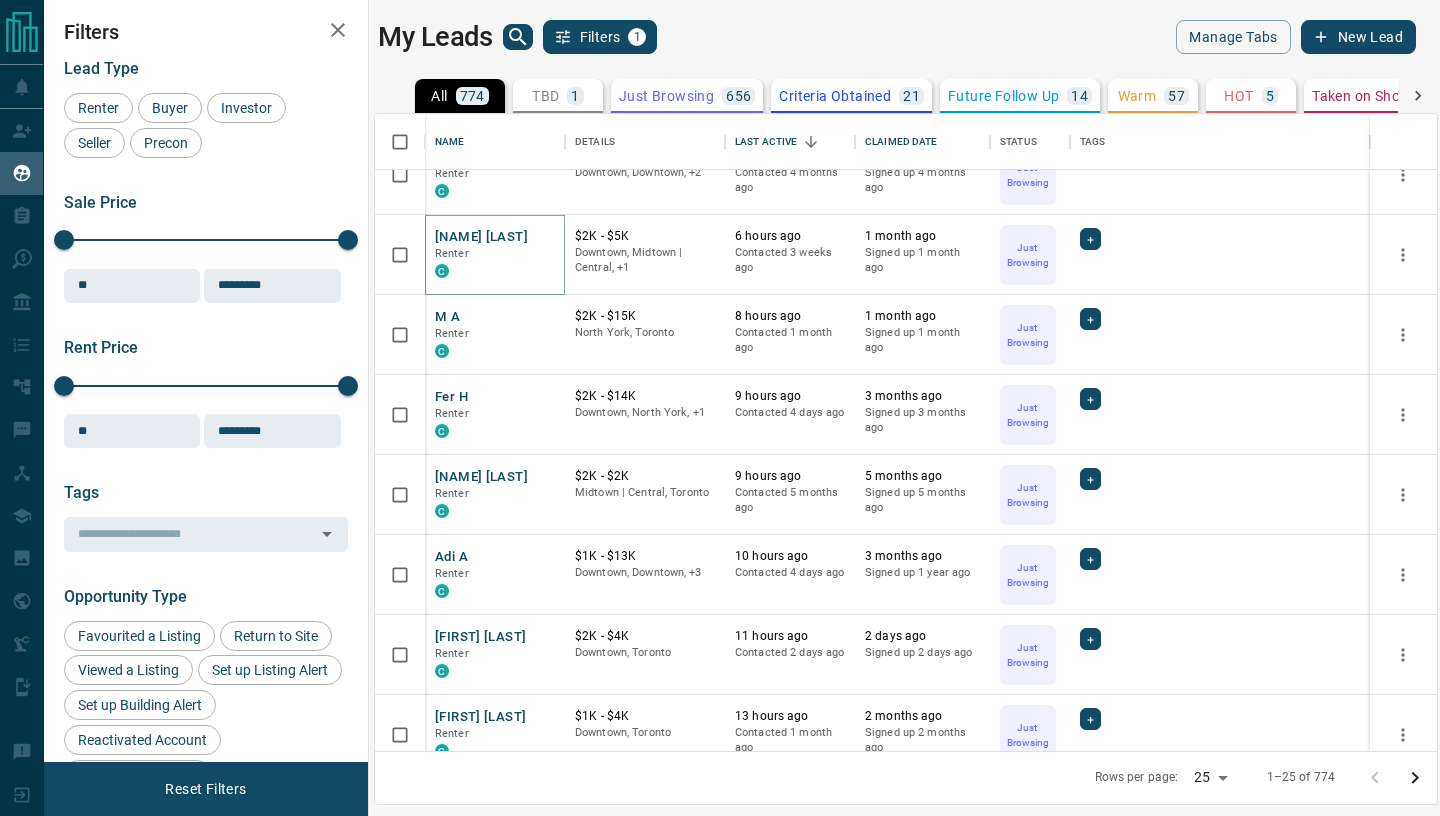 scroll, scrollTop: 756, scrollLeft: 0, axis: vertical 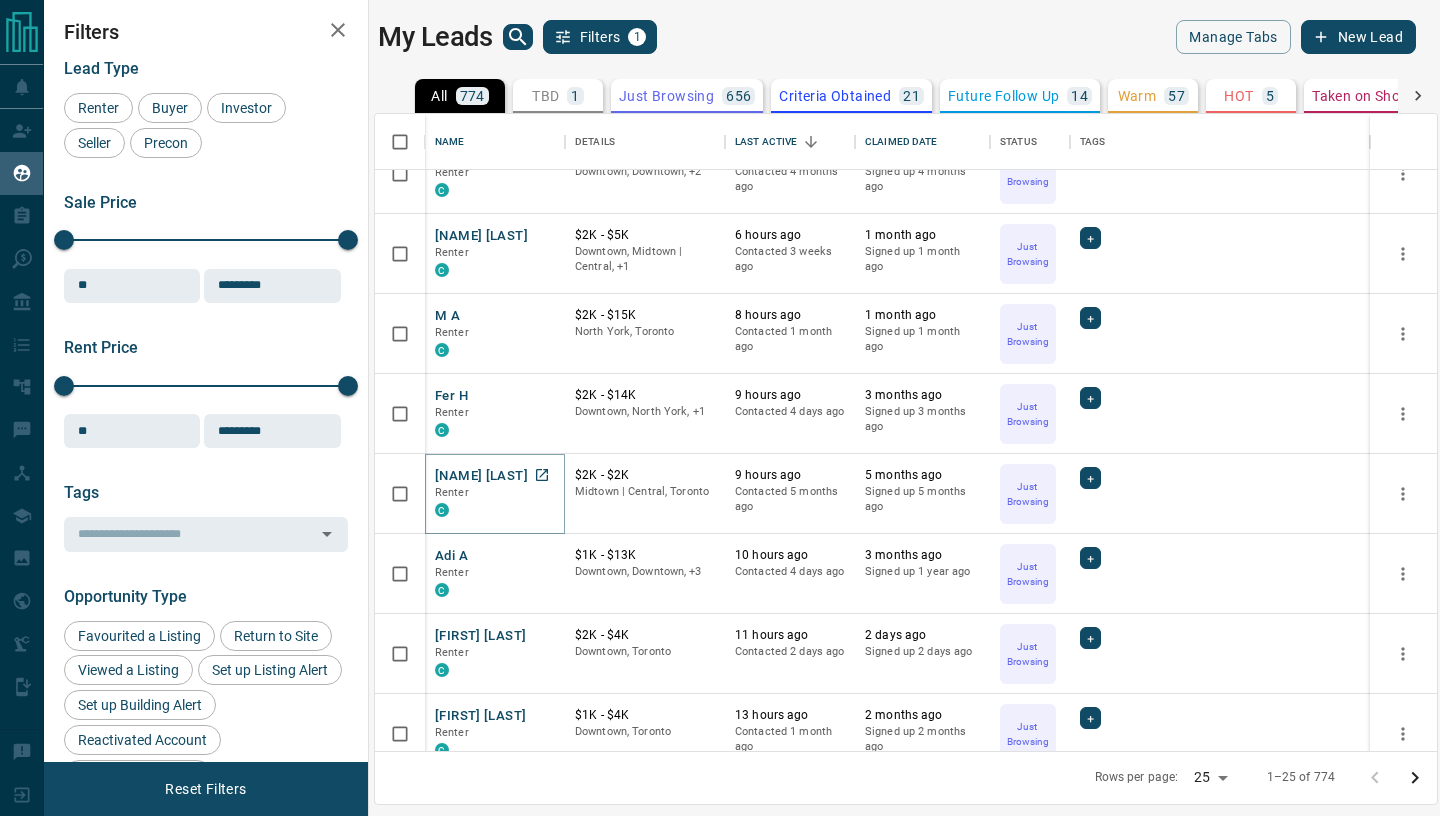 click on "[NAME] [LAST]" at bounding box center [481, 476] 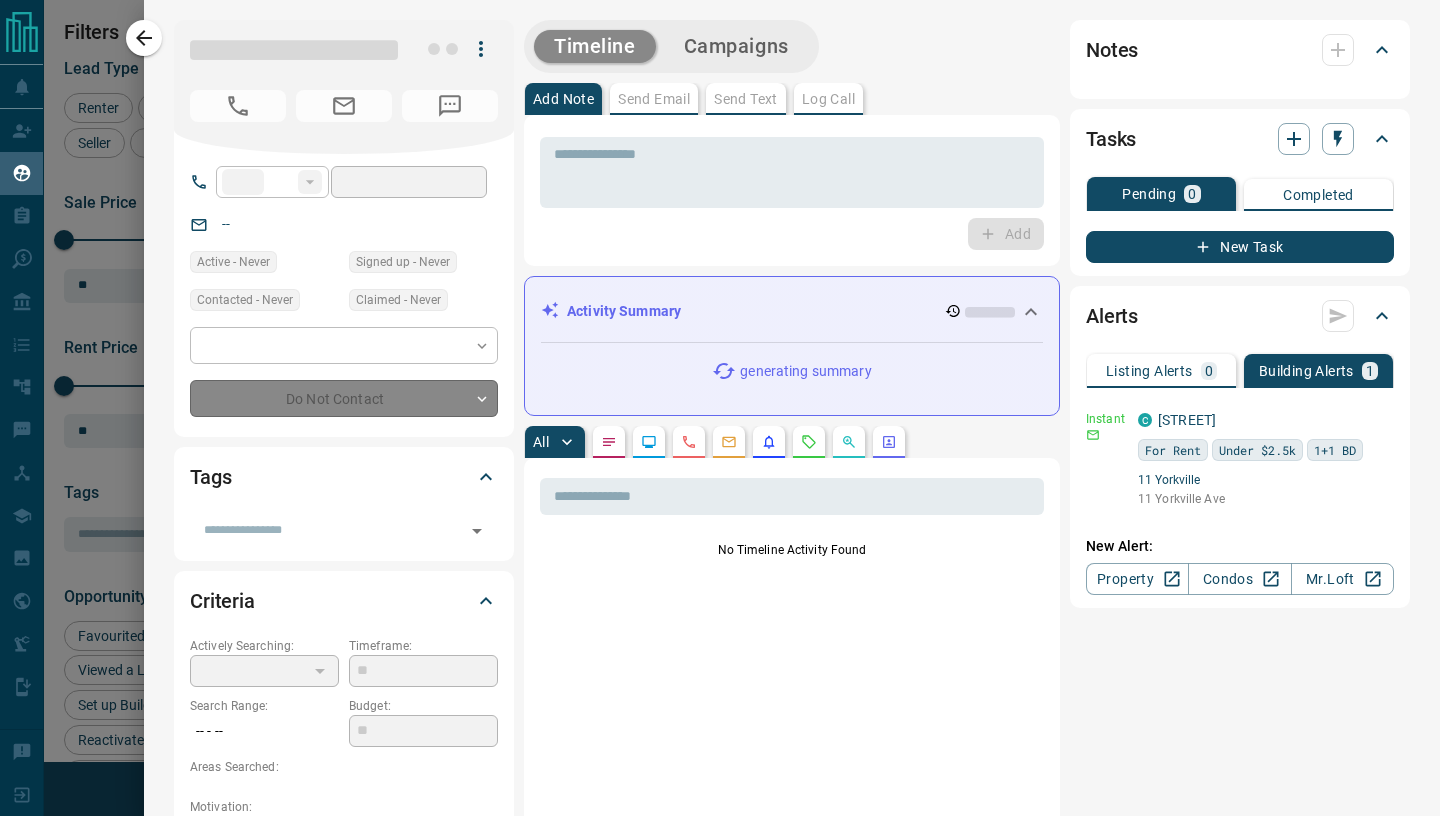 type on "**" 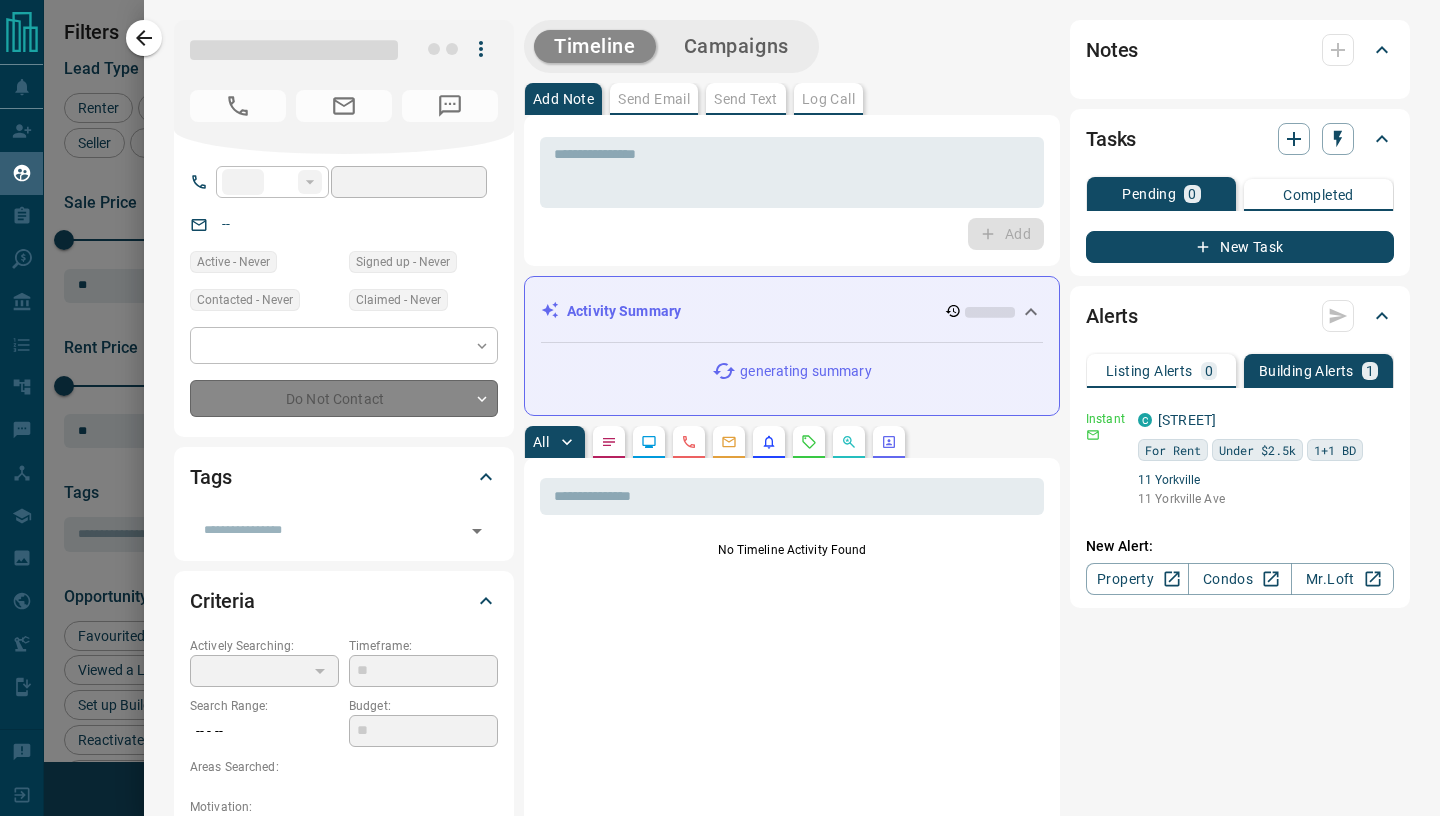 type on "**********" 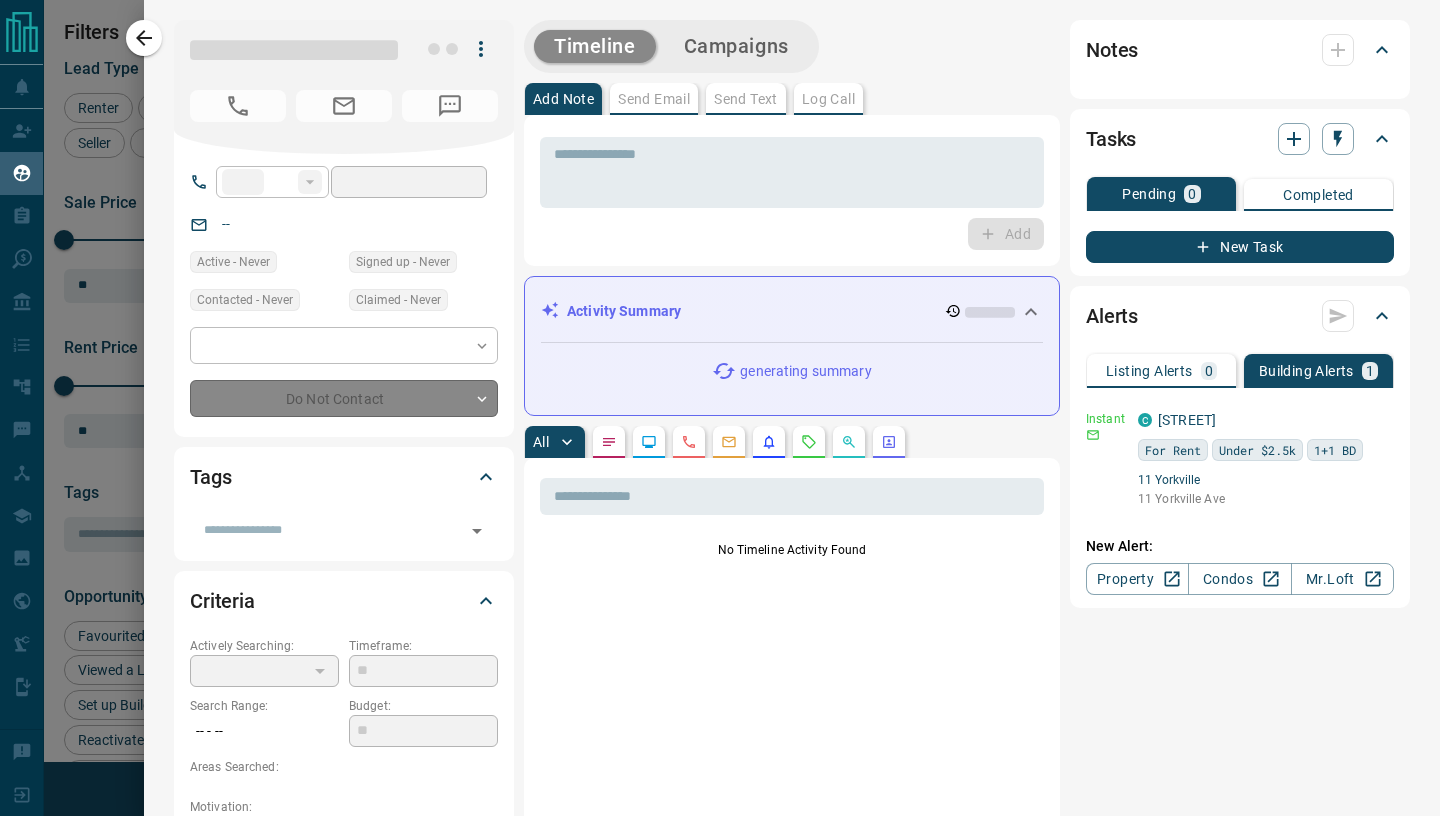 type on "*" 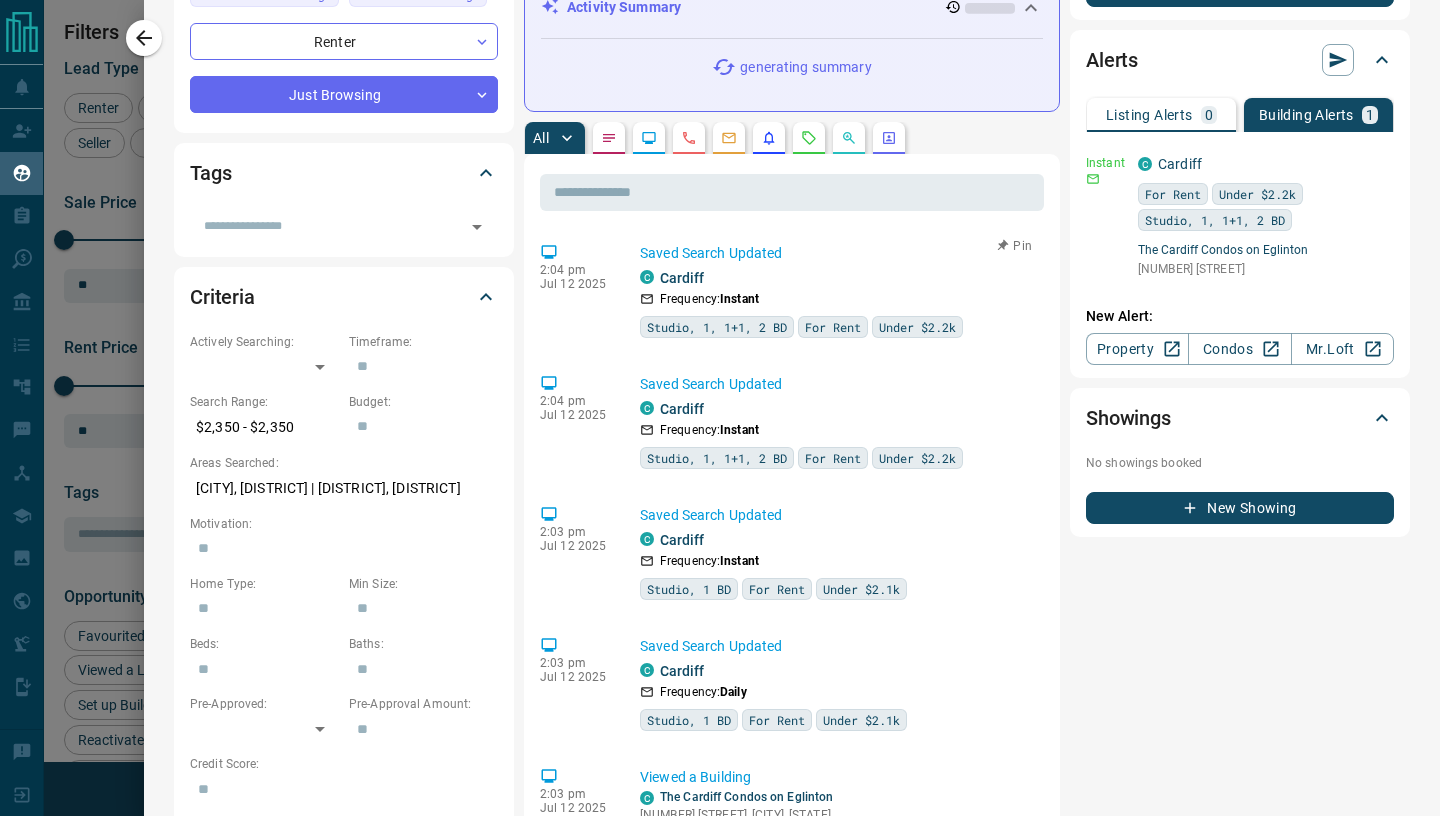 scroll, scrollTop: 316, scrollLeft: 0, axis: vertical 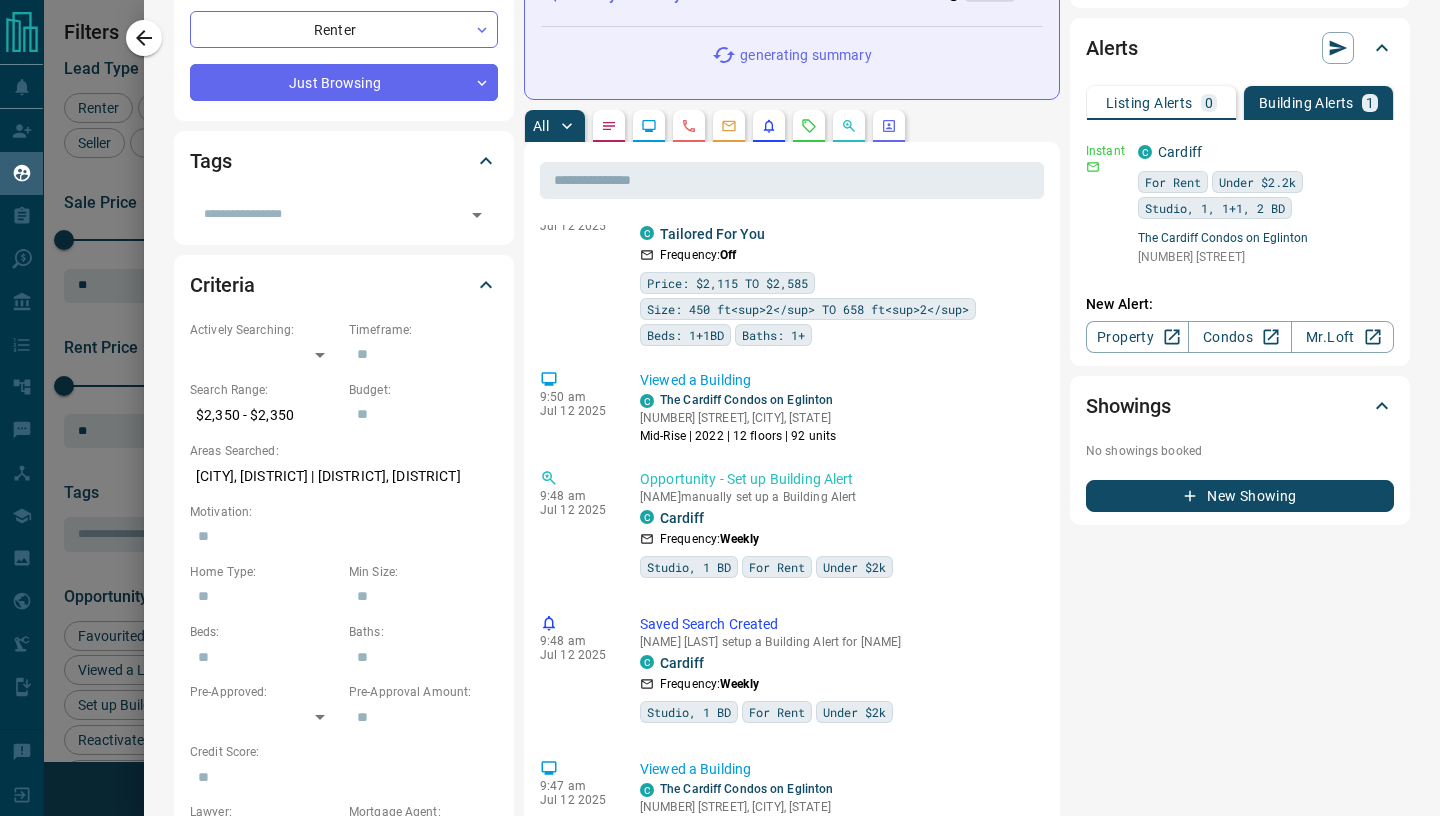click on "Timeline Campaigns Add Note Send Email Send Text Log Call * ​ Add Activity Summary generating summary All ​ [TIME] [MONTH] [DAY] [YEAR] Saved Search Updated C Cardiff Frequency:  Instant Studio, 1, 1+1, 2 BD For Rent Under $[PRICE] [TIME] [MONTH] [DAY] [YEAR] Saved Search Updated C Cardiff Frequency:  Instant Studio, 1, 1+1, 2 BD For Rent Under $[PRICE] [TIME] [MONTH] [DAY] [YEAR] Saved Search Updated C Cardiff Frequency:  Instant Studio, 1 BD For Rent Under $[PRICE] [TIME] [MONTH] [DAY] [YEAR] Saved Search Updated C Cardiff Frequency:  Daily Studio, 1 BD For Rent Under $[PRICE] [TIME] [MONTH] [DAY] [YEAR] Viewed a Building  C The Cardiff Condos on Eglinton [NUMBER] [STREET], [CITY], [PROVINCE] Mid-Rise | [YEAR] | [NUMBER] floors | [NUMBER] units [TIME] [MONTH] [DAY] [YEAR] Login [FIRST] logged into condos.ca [TIME] [MONTH] [DAY] [YEAR] Saved Search Updated C Cardiff Frequency:  Weekly Studio, 1 BD For Rent Under $[PRICE] [TIME] [MONTH] [DAY] [YEAR] Saved Search Deleted [FIRST] [LAST] deleted a Listing Alert for [FIRST] C Tailored For You Frequency:  Off Price: $[PRICE]   TO $[PRICE]  Beds: 1+1BD Baths: 1+ [TIME] C   C" at bounding box center (792, 774) 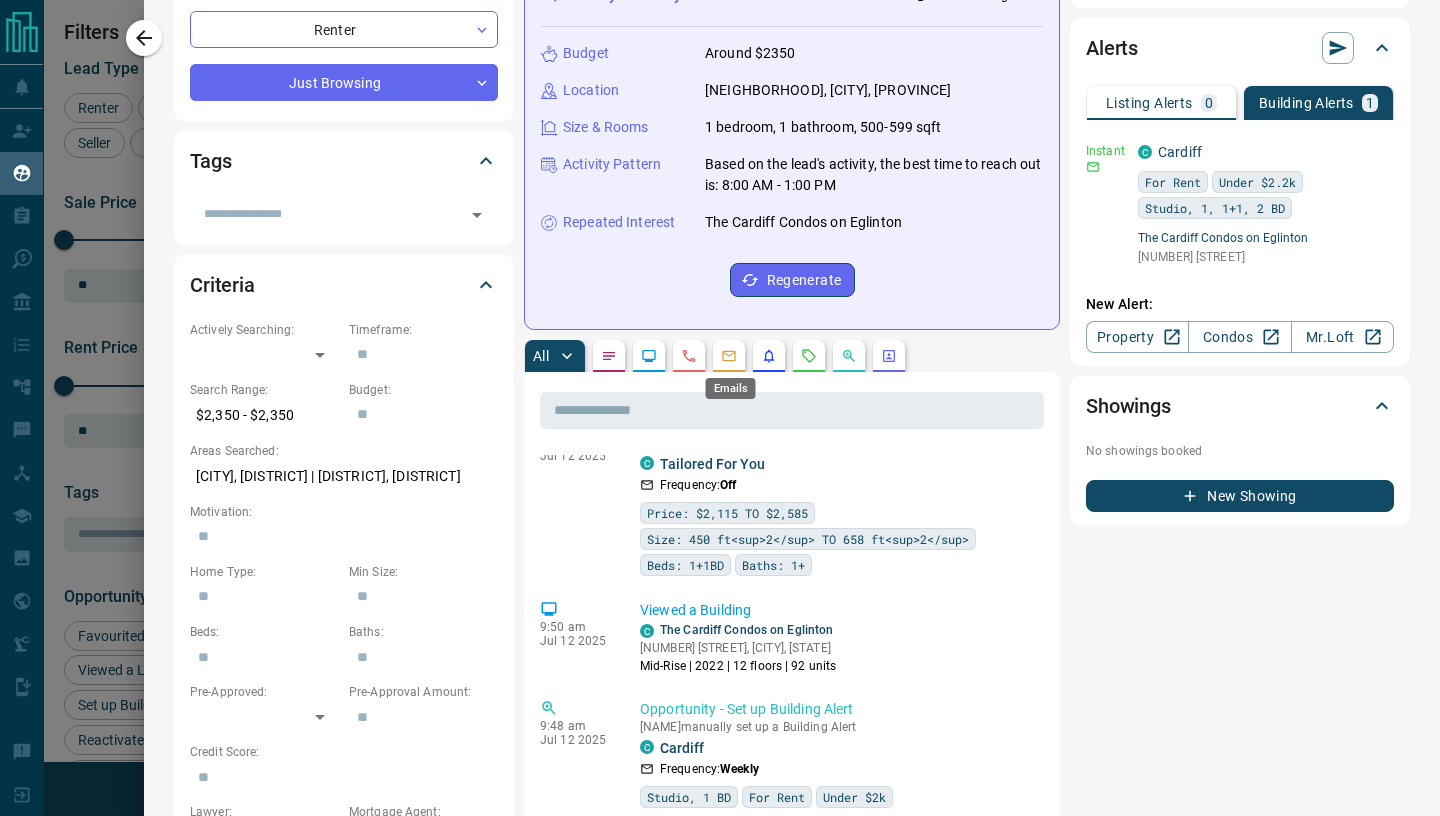 click 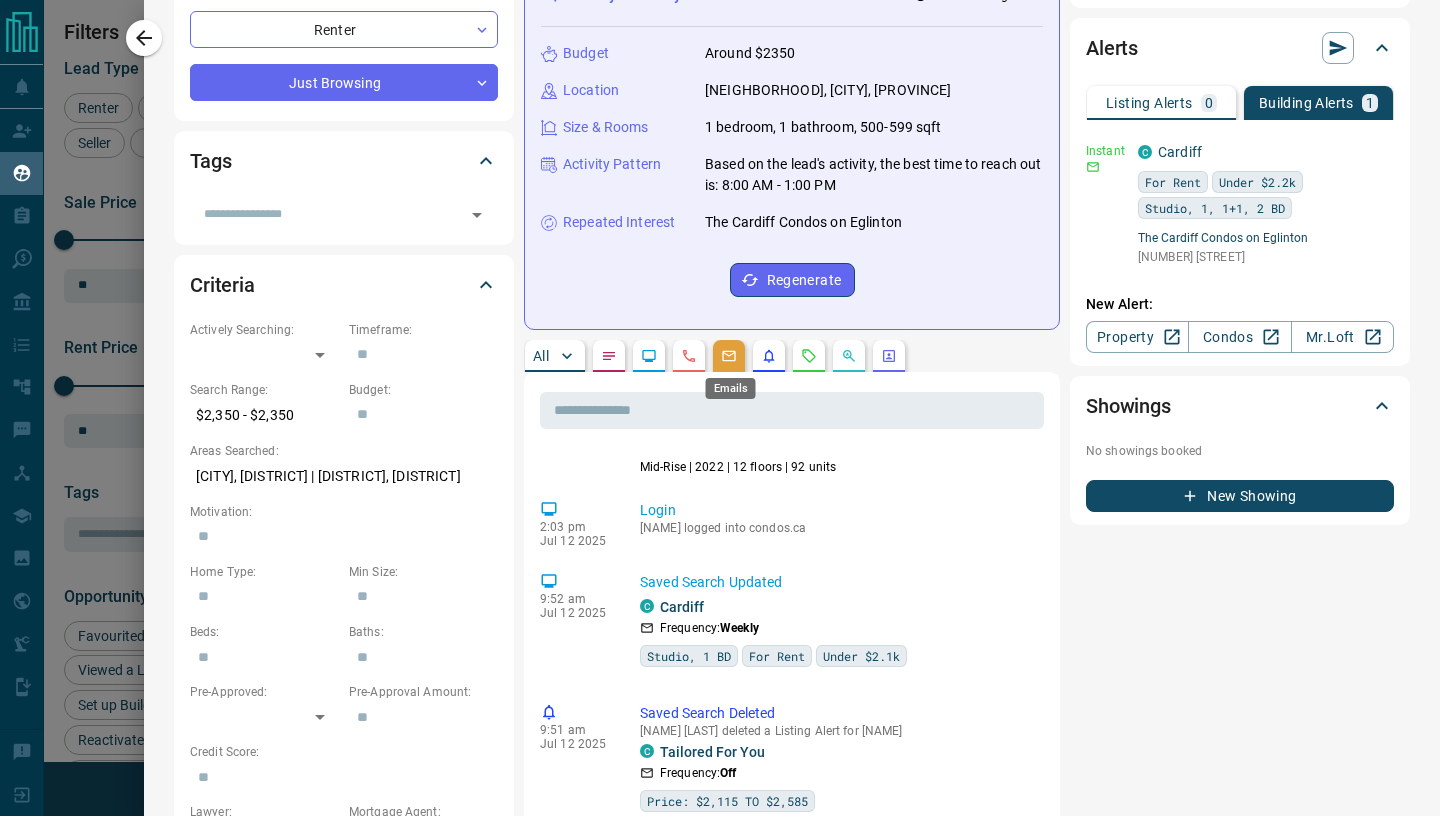 scroll, scrollTop: 0, scrollLeft: 0, axis: both 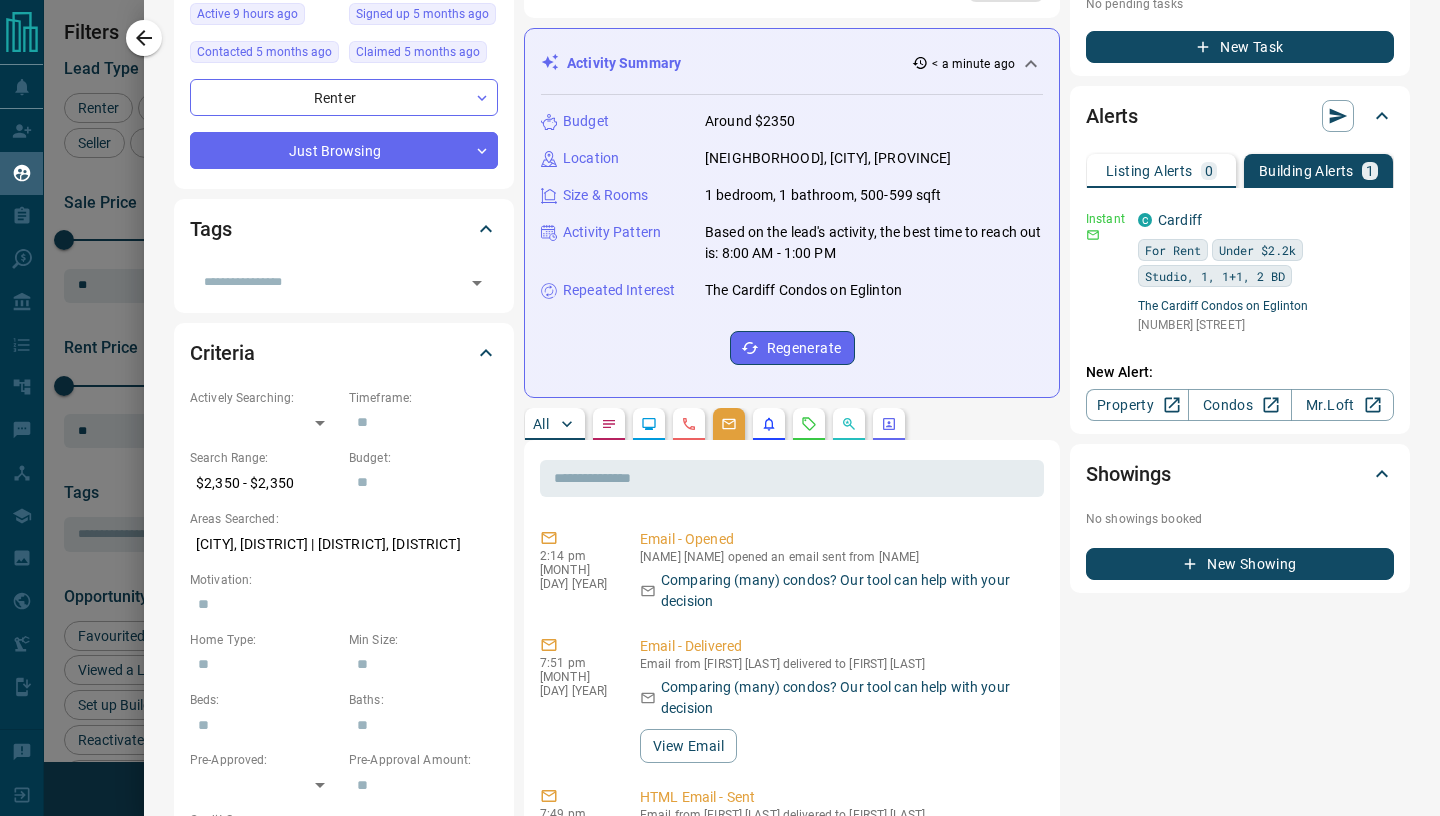 click on "All" at bounding box center [541, 424] 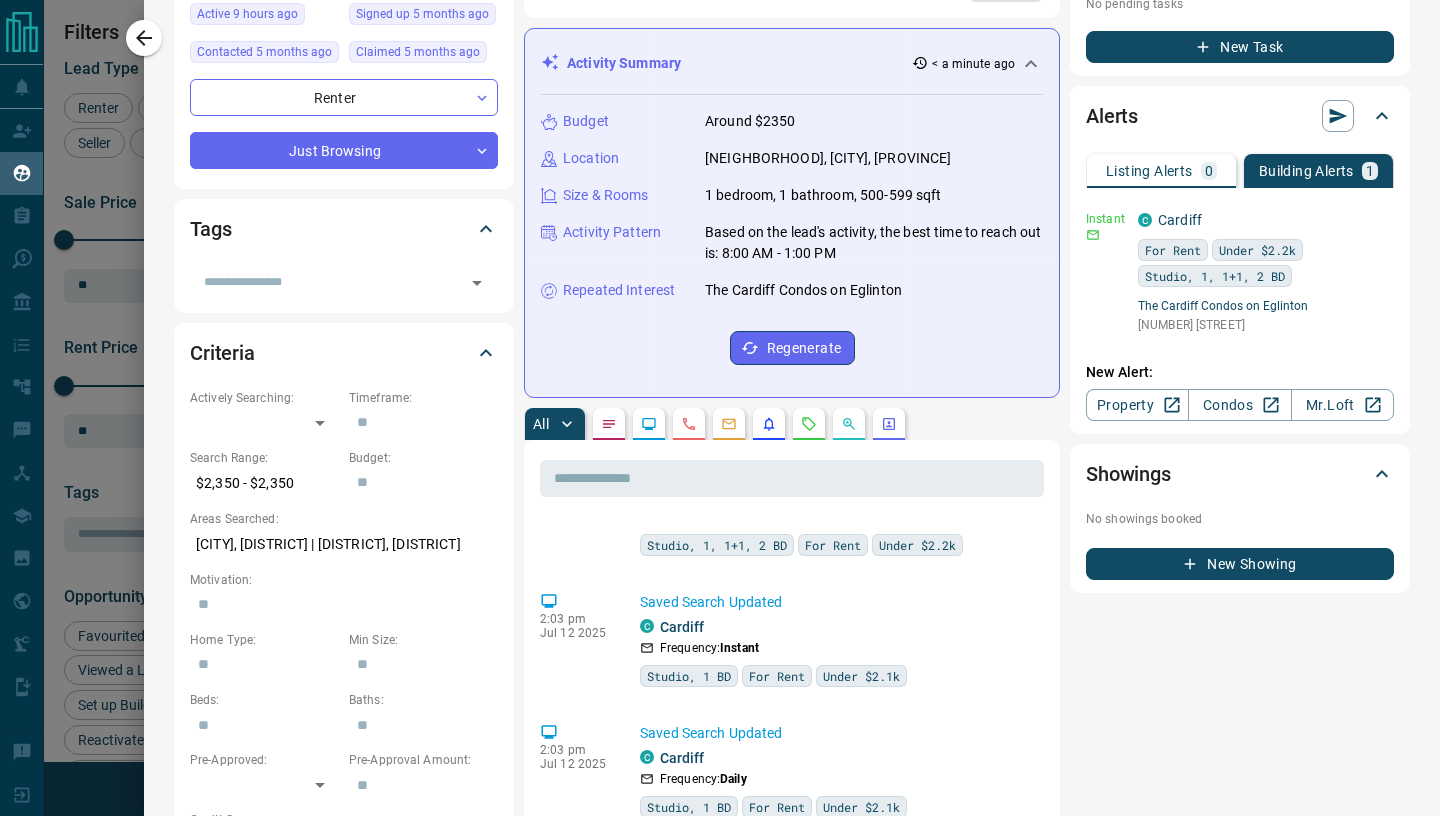 scroll, scrollTop: 205, scrollLeft: 0, axis: vertical 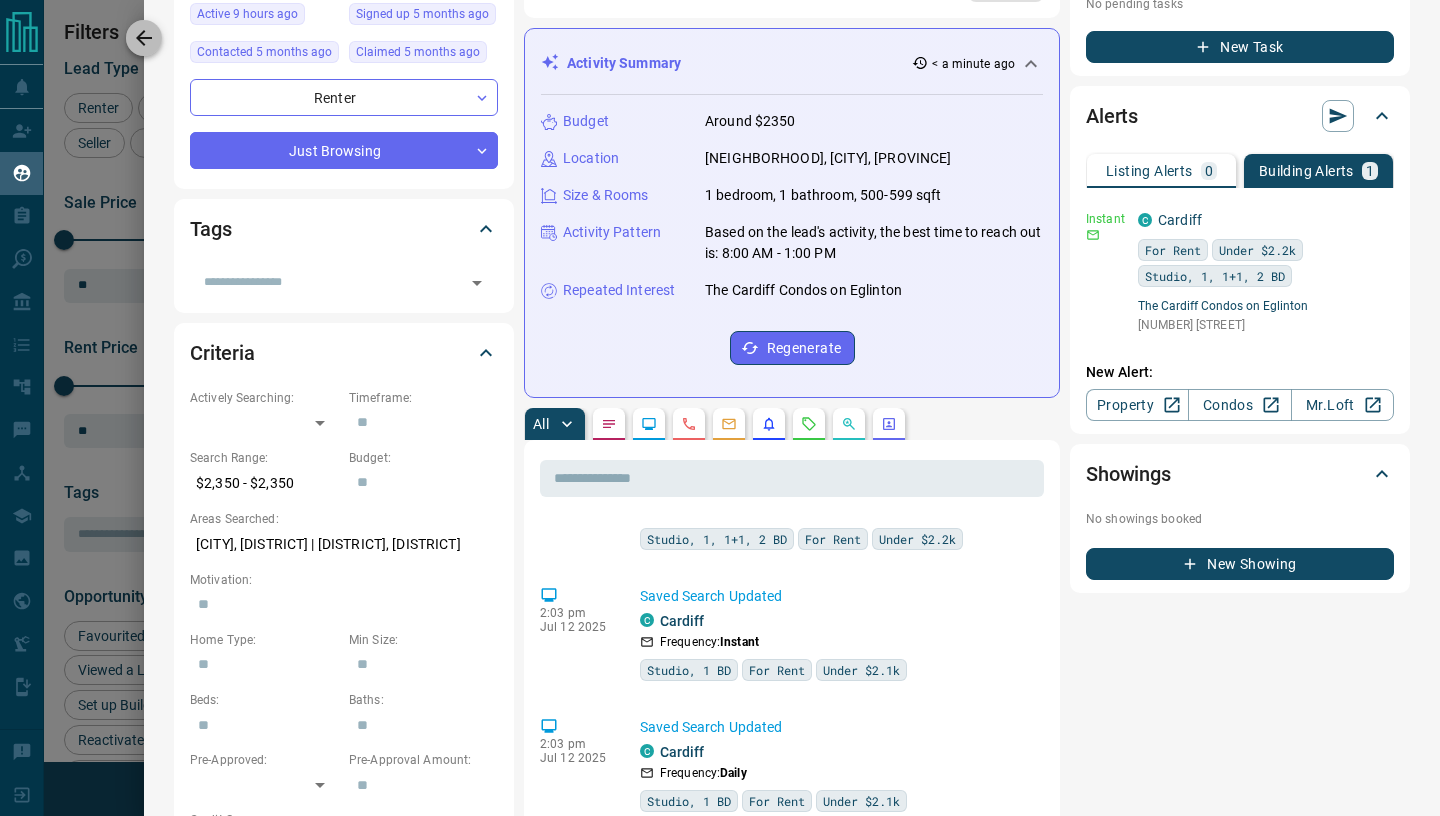 click 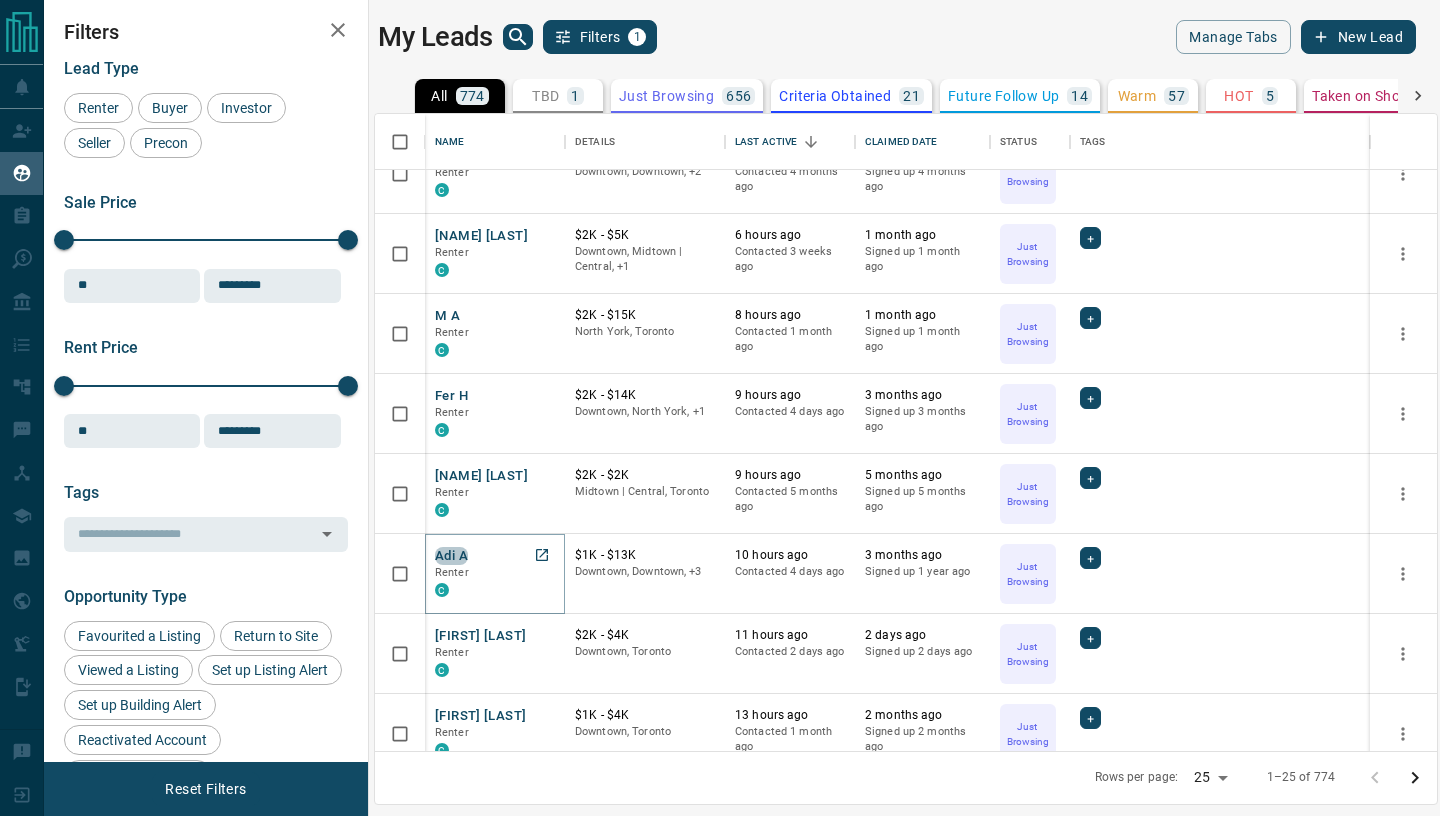 click on "Adi A" at bounding box center (451, 556) 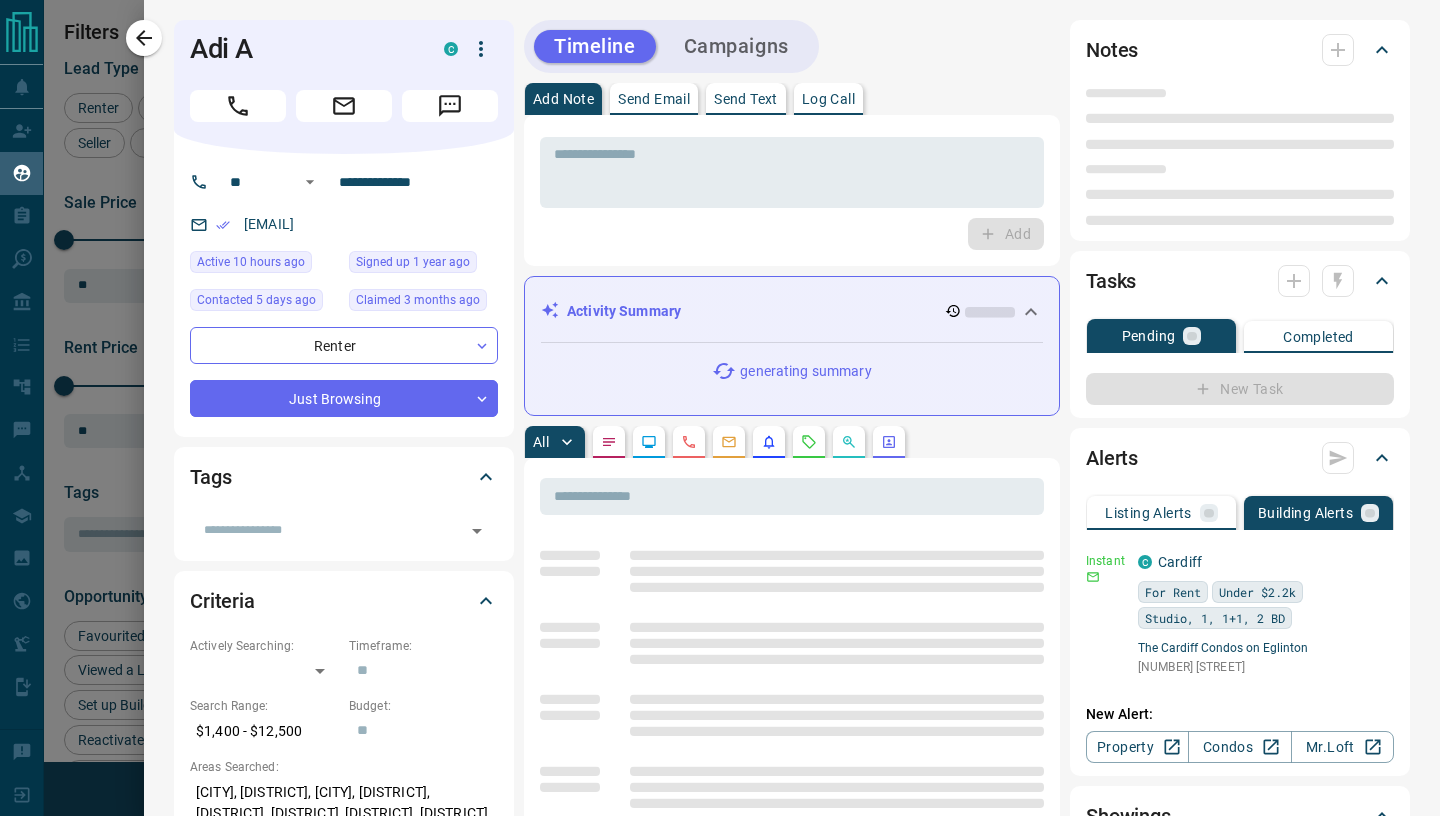 type on "**" 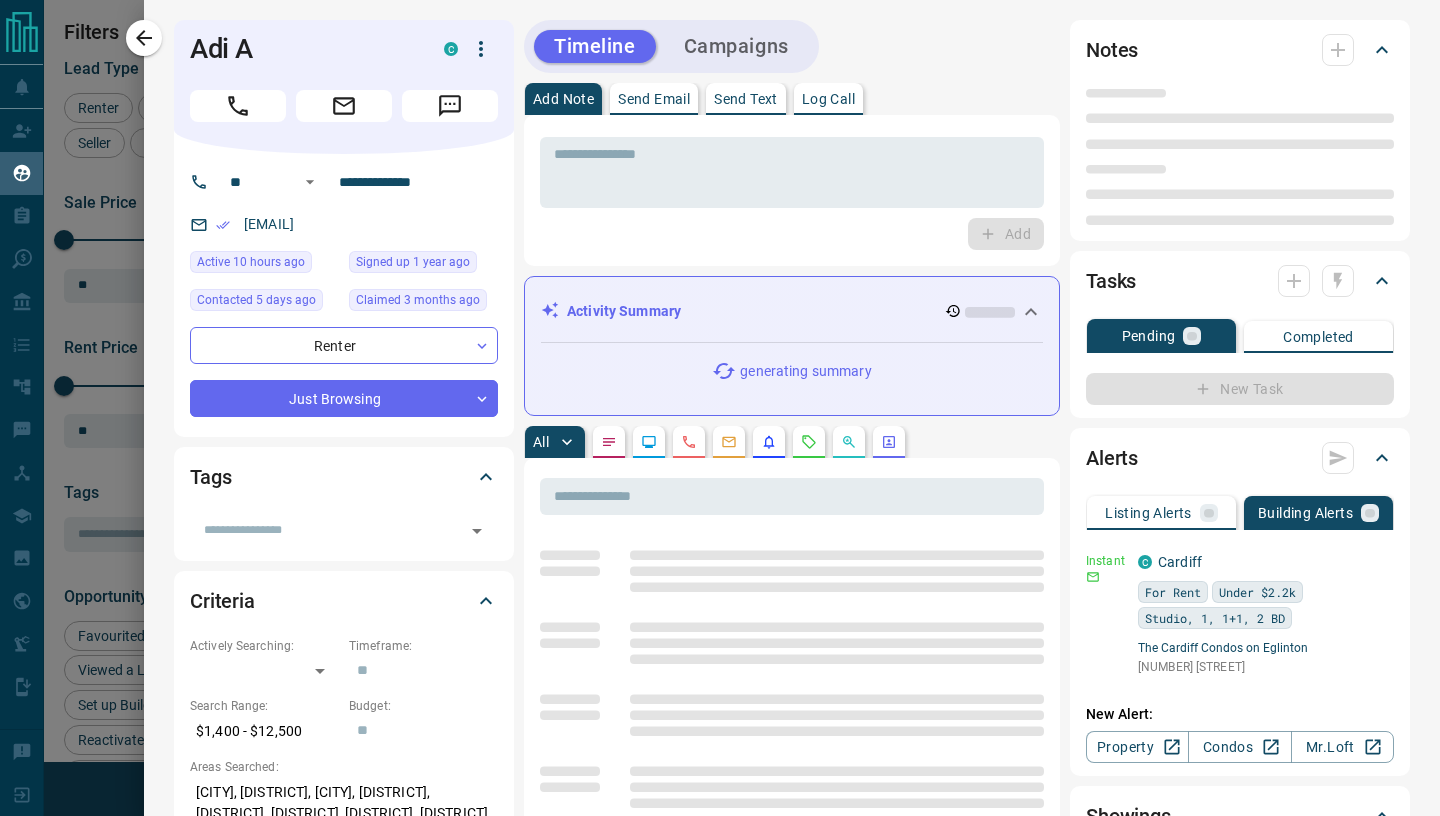 type on "**********" 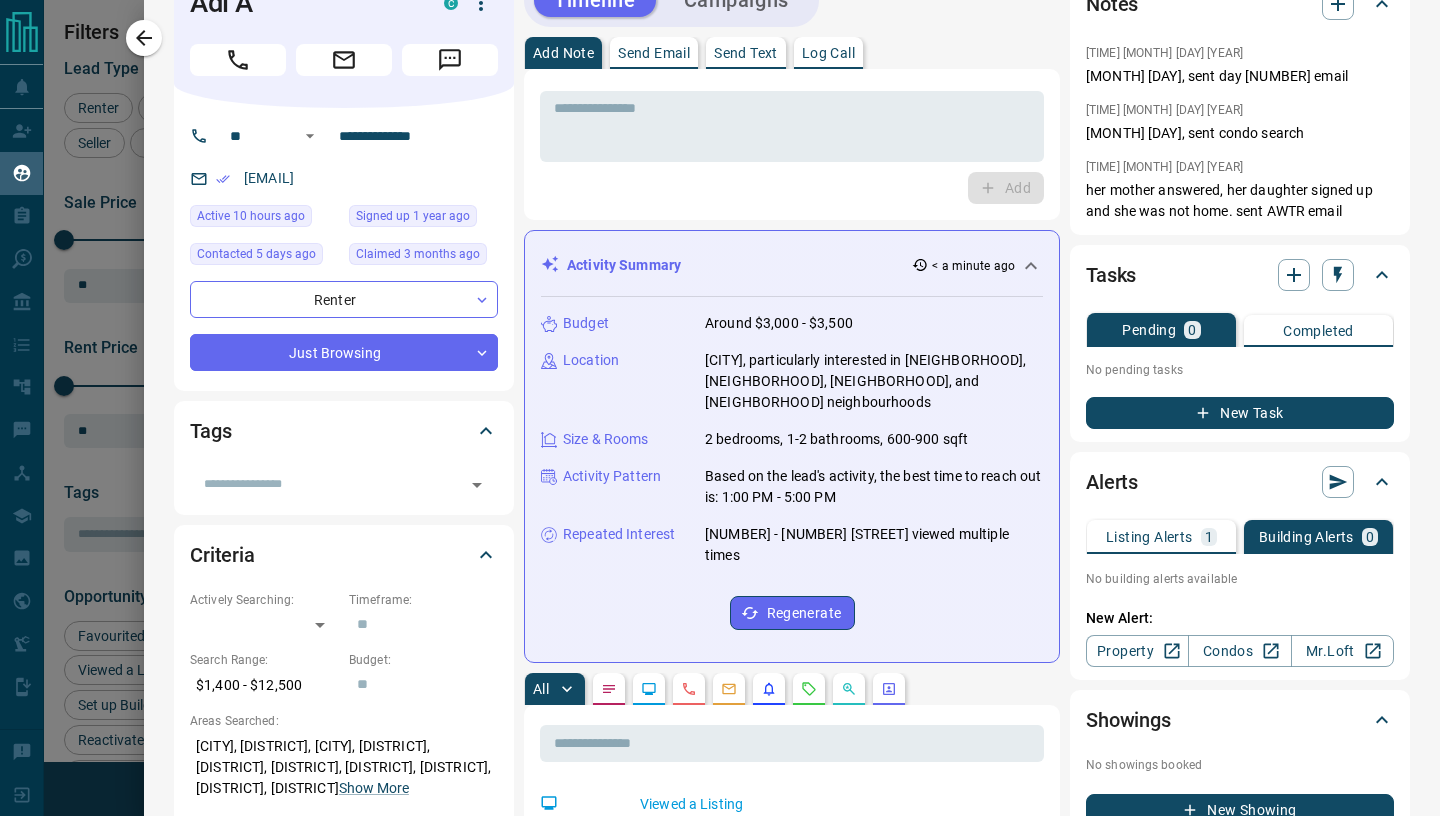 scroll, scrollTop: 0, scrollLeft: 0, axis: both 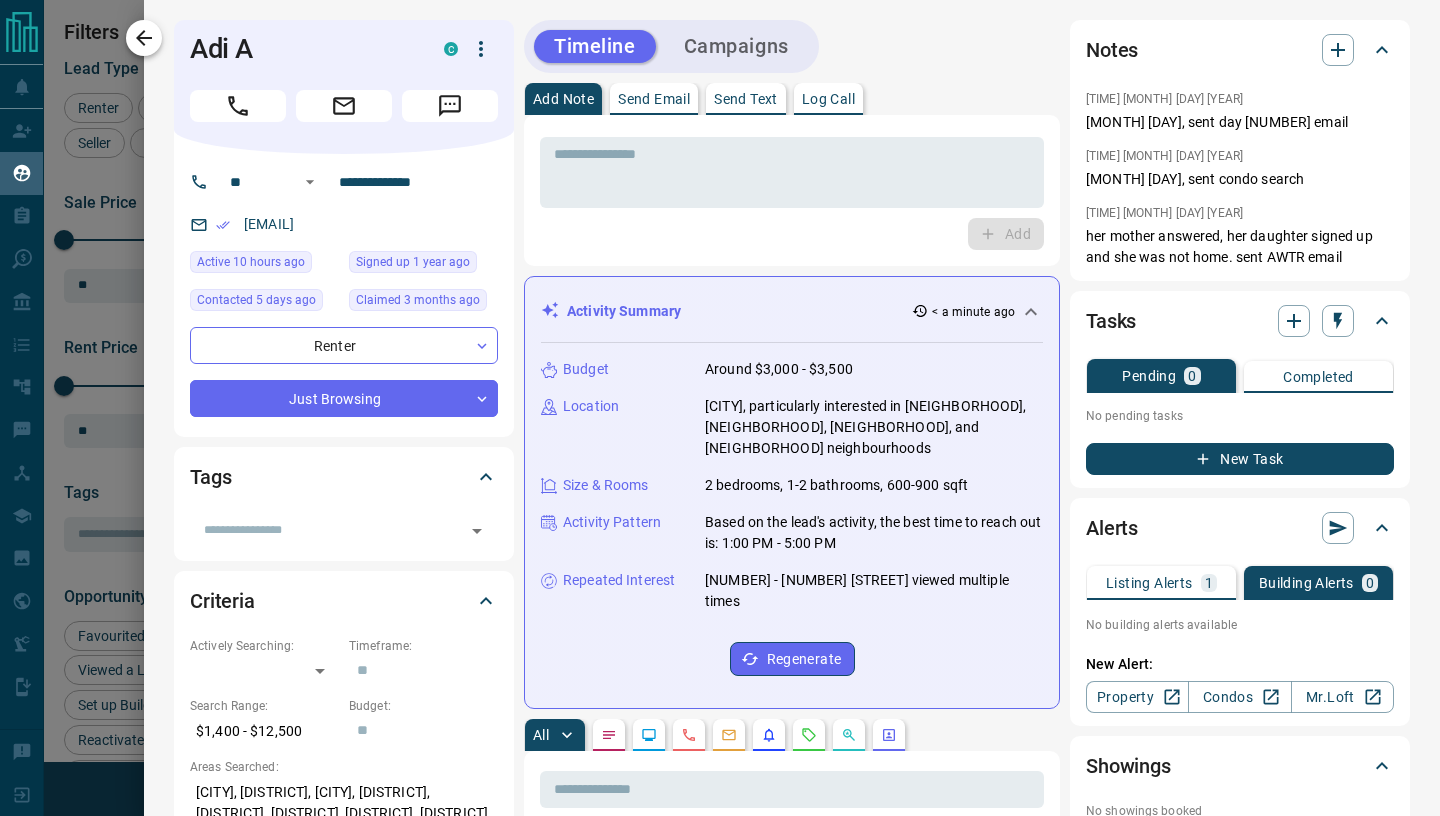 click 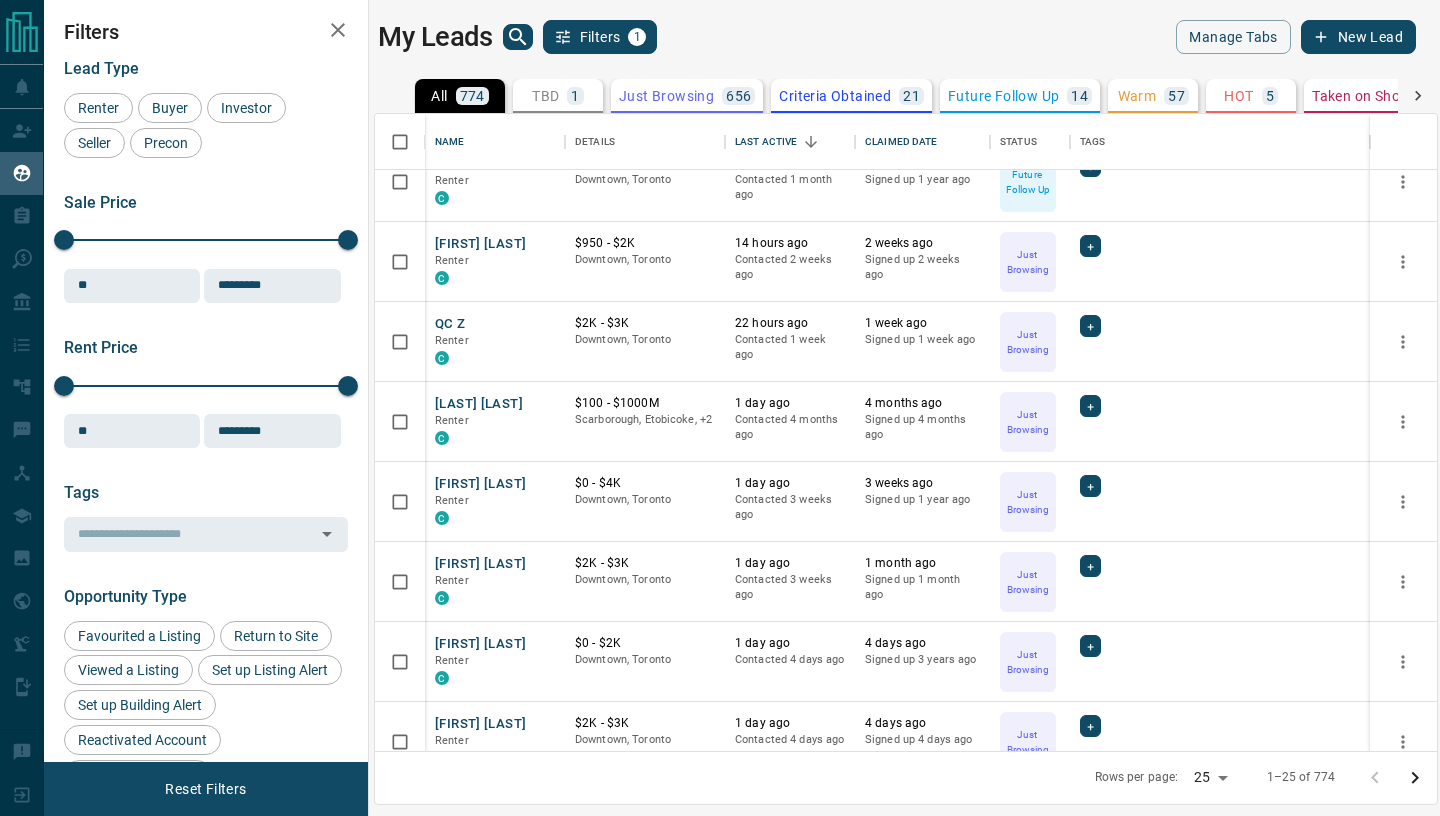 scroll, scrollTop: 1389, scrollLeft: 0, axis: vertical 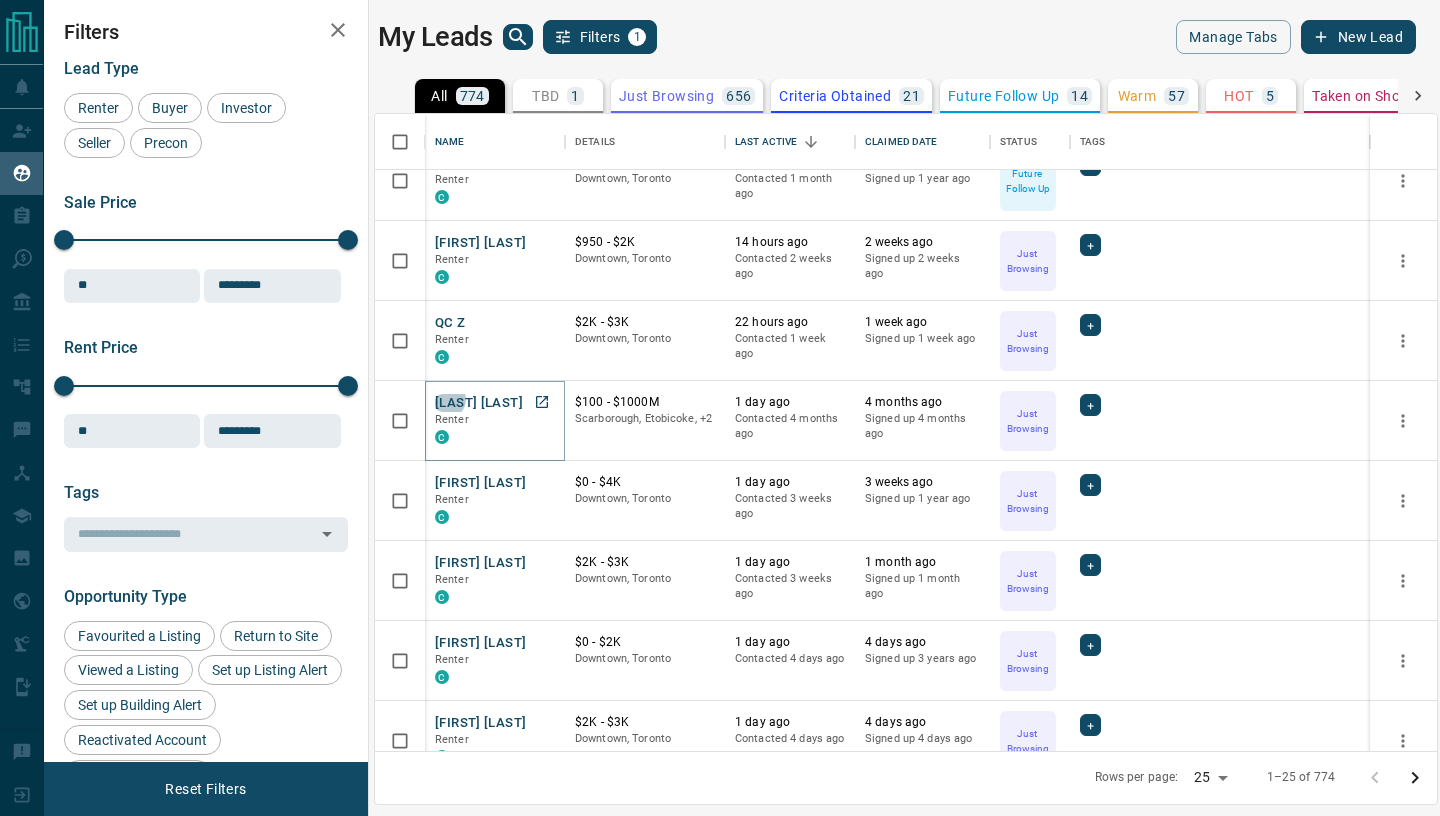 click on "[LAST] [LAST]" at bounding box center (479, 403) 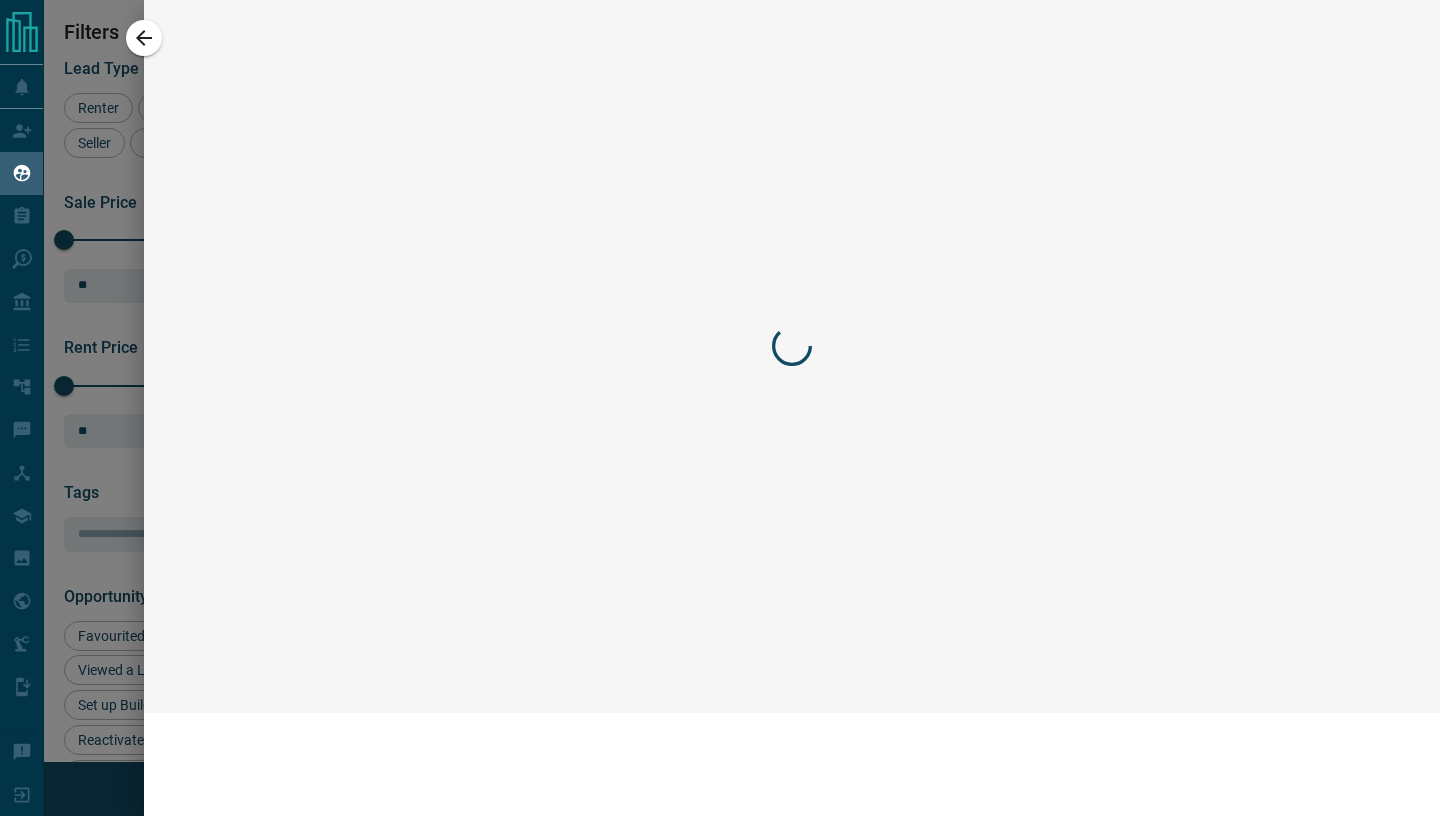 scroll, scrollTop: 1309, scrollLeft: 0, axis: vertical 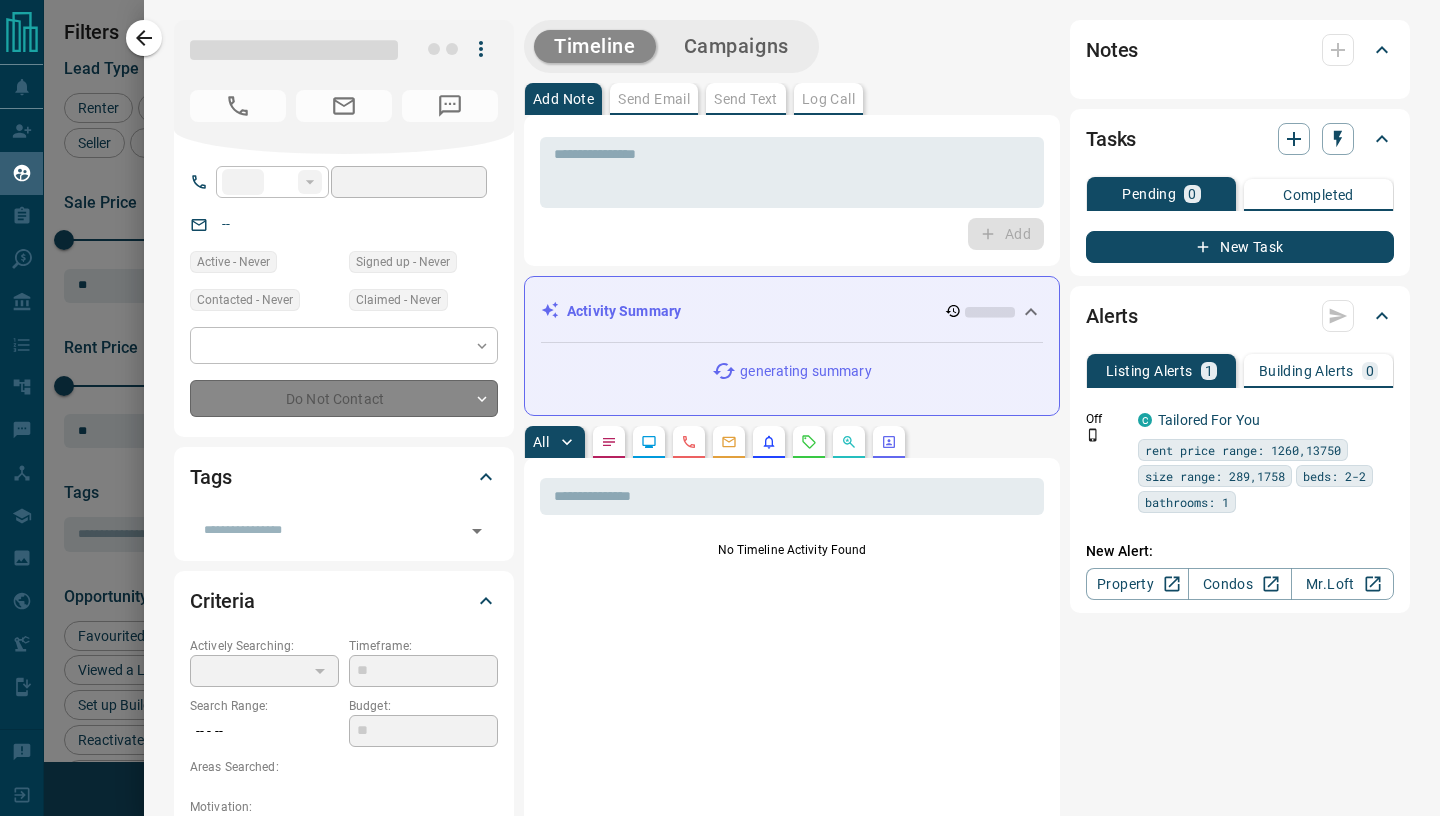 type on "**" 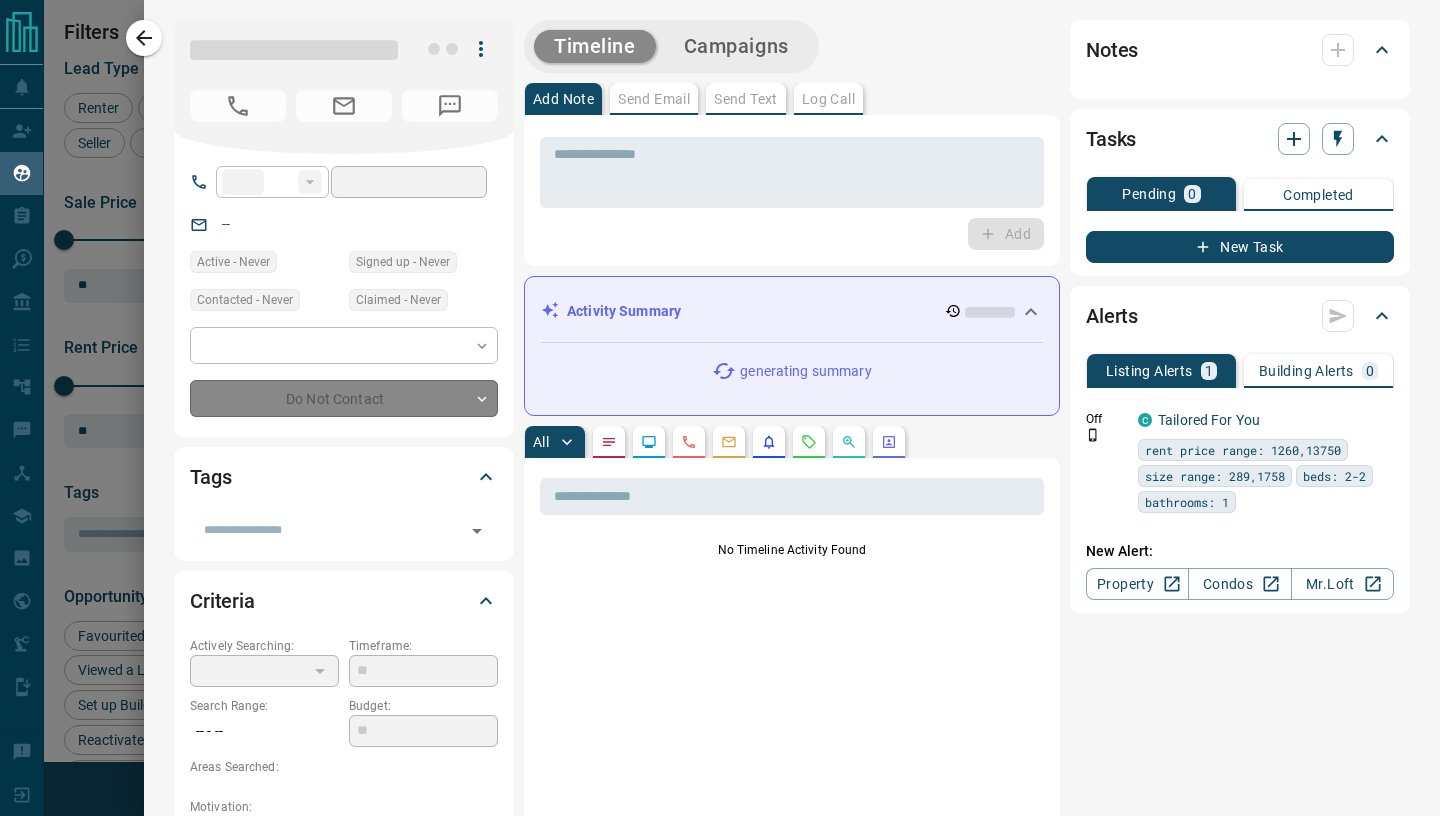 type on "**********" 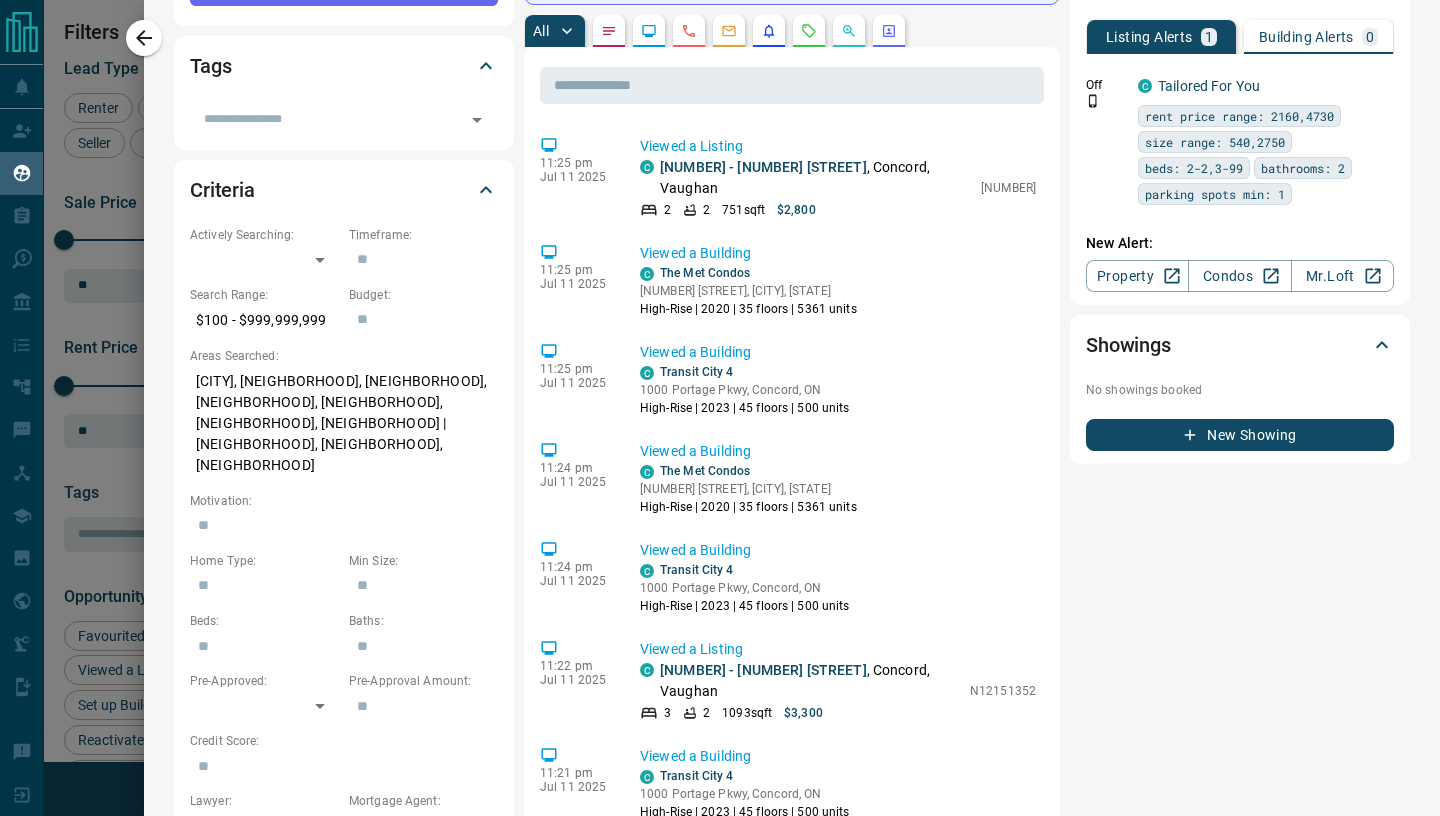 scroll, scrollTop: 468, scrollLeft: 0, axis: vertical 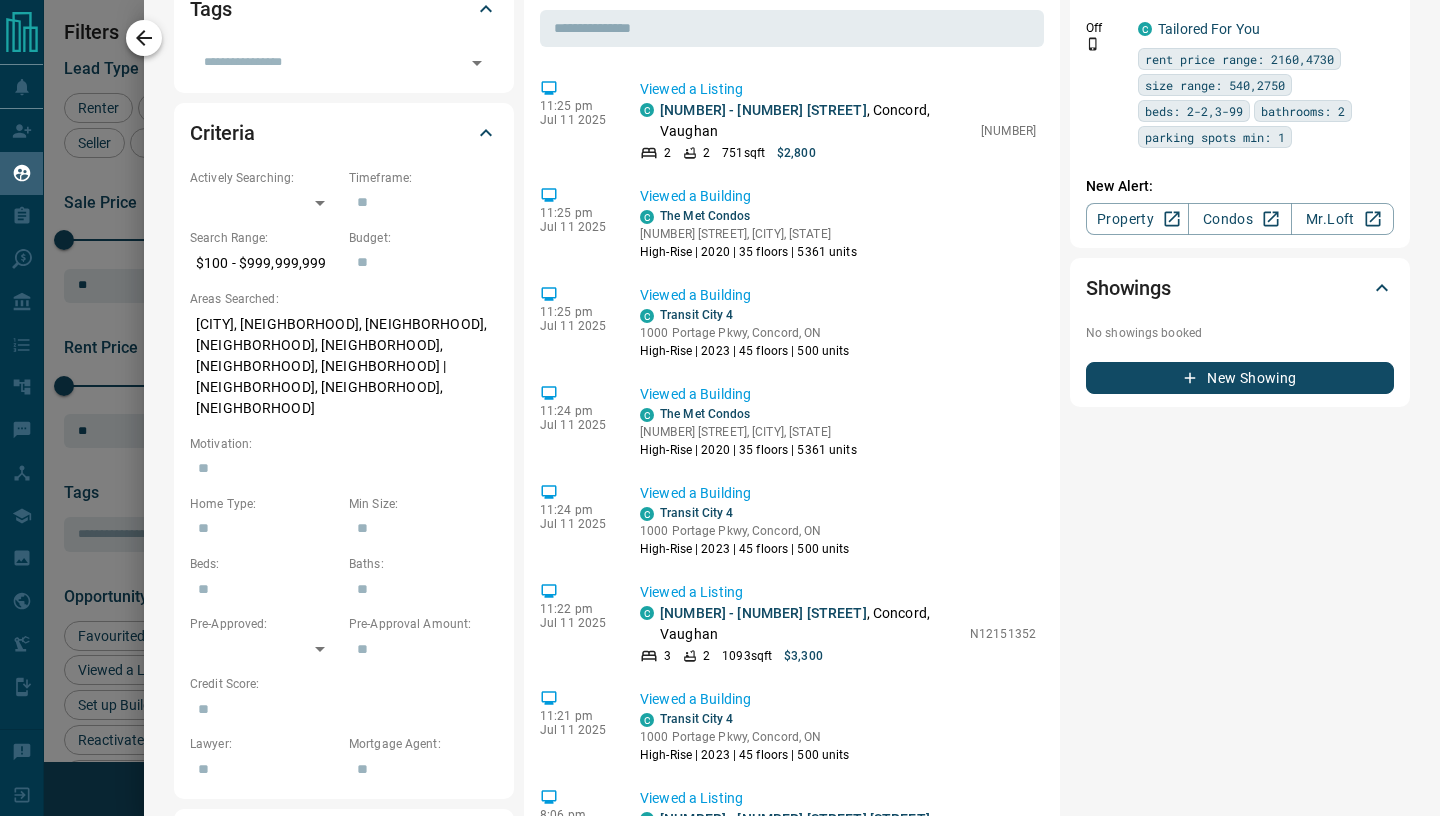 click 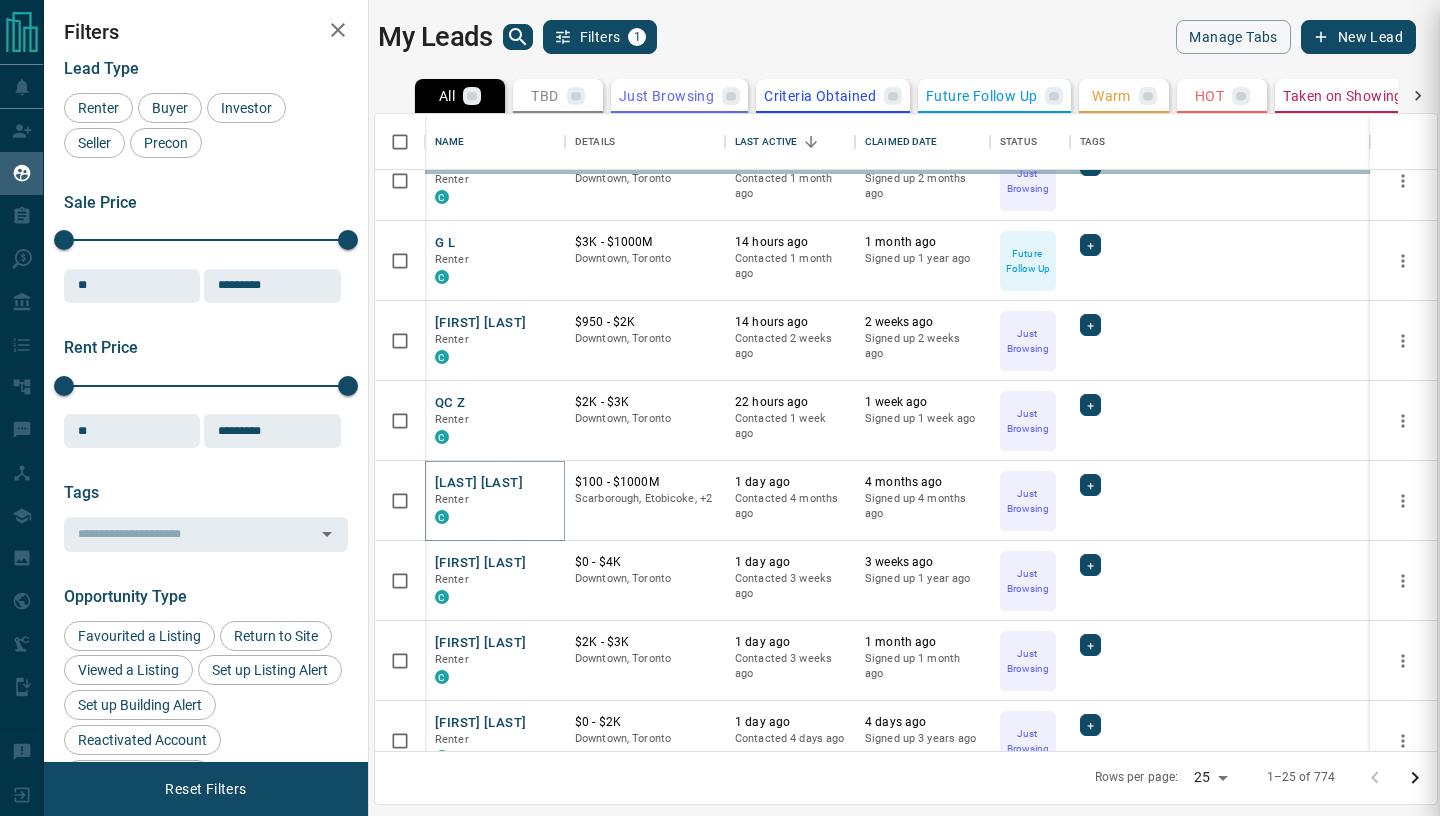 scroll, scrollTop: 0, scrollLeft: 0, axis: both 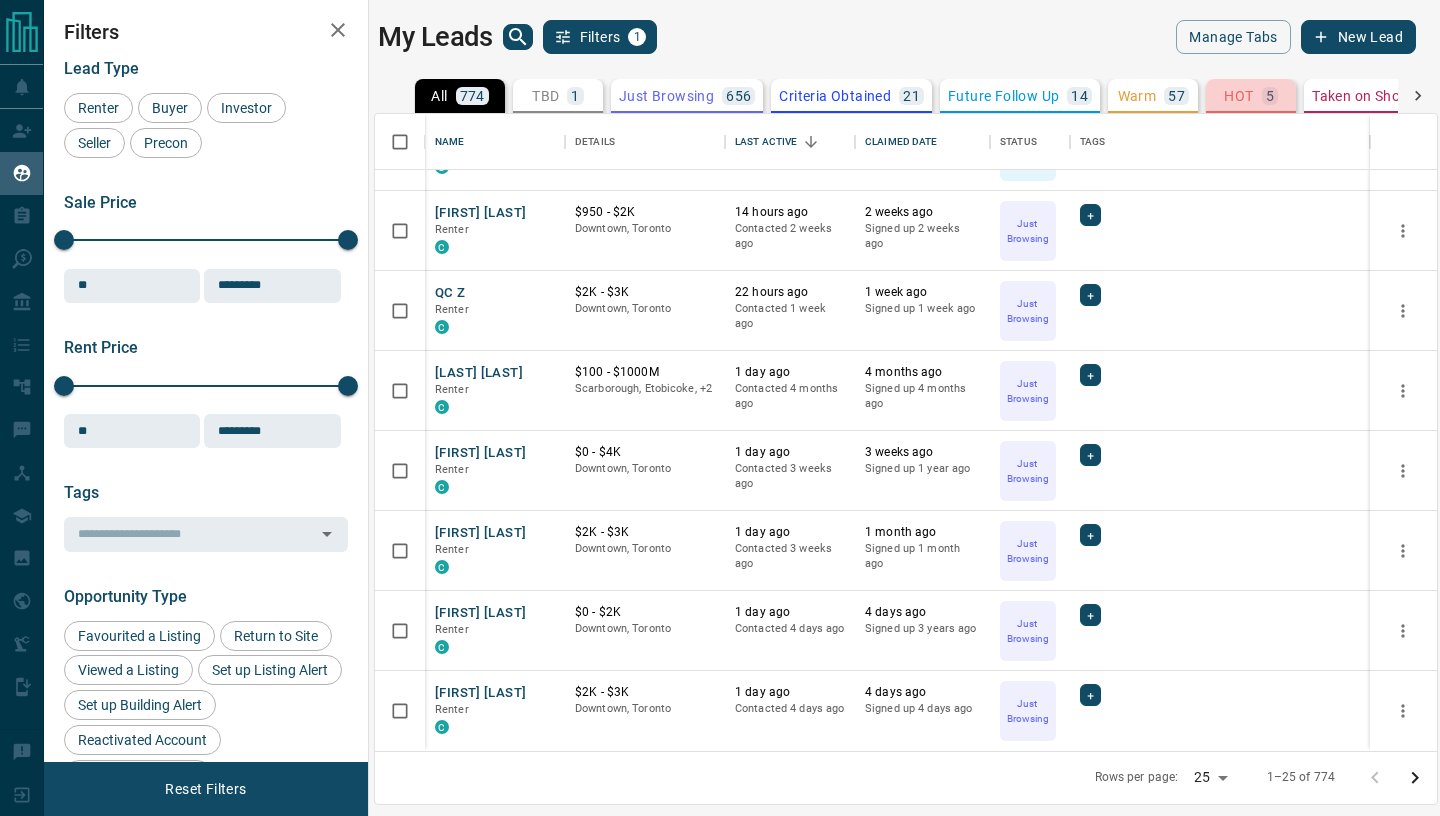 click on "5" at bounding box center (1270, 96) 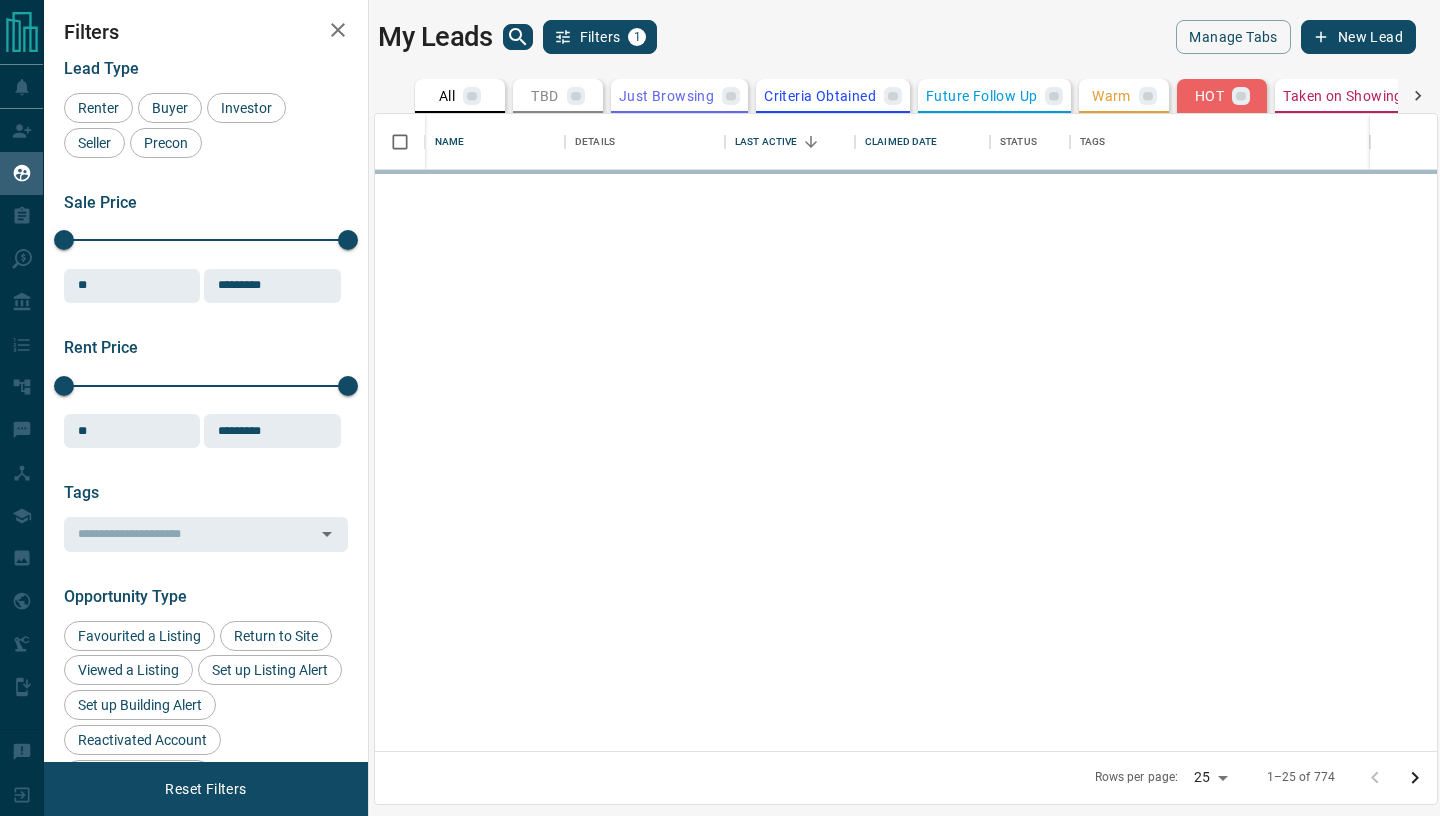 scroll, scrollTop: 0, scrollLeft: 0, axis: both 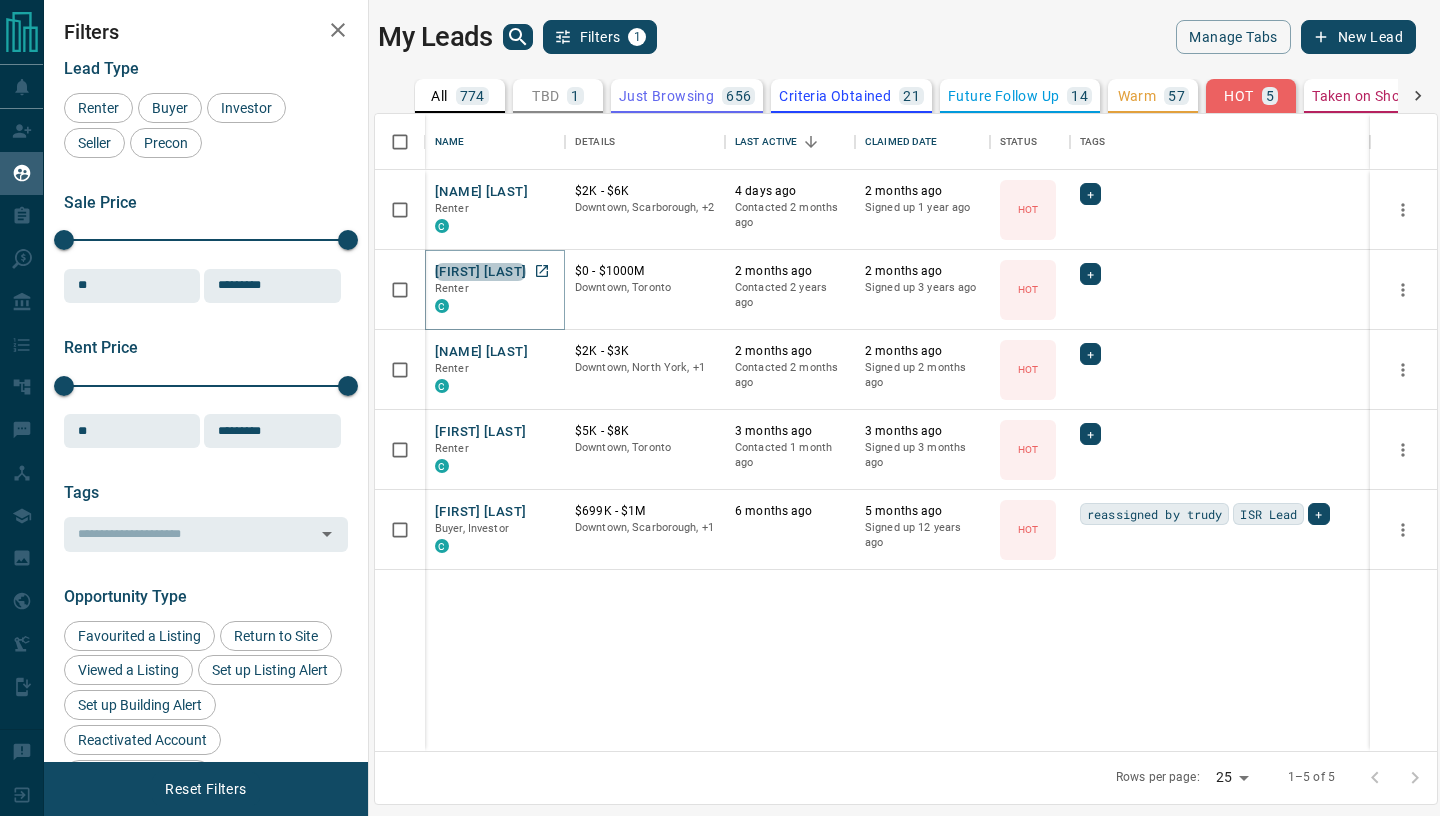 click on "[FIRST] [LAST]" at bounding box center (480, 272) 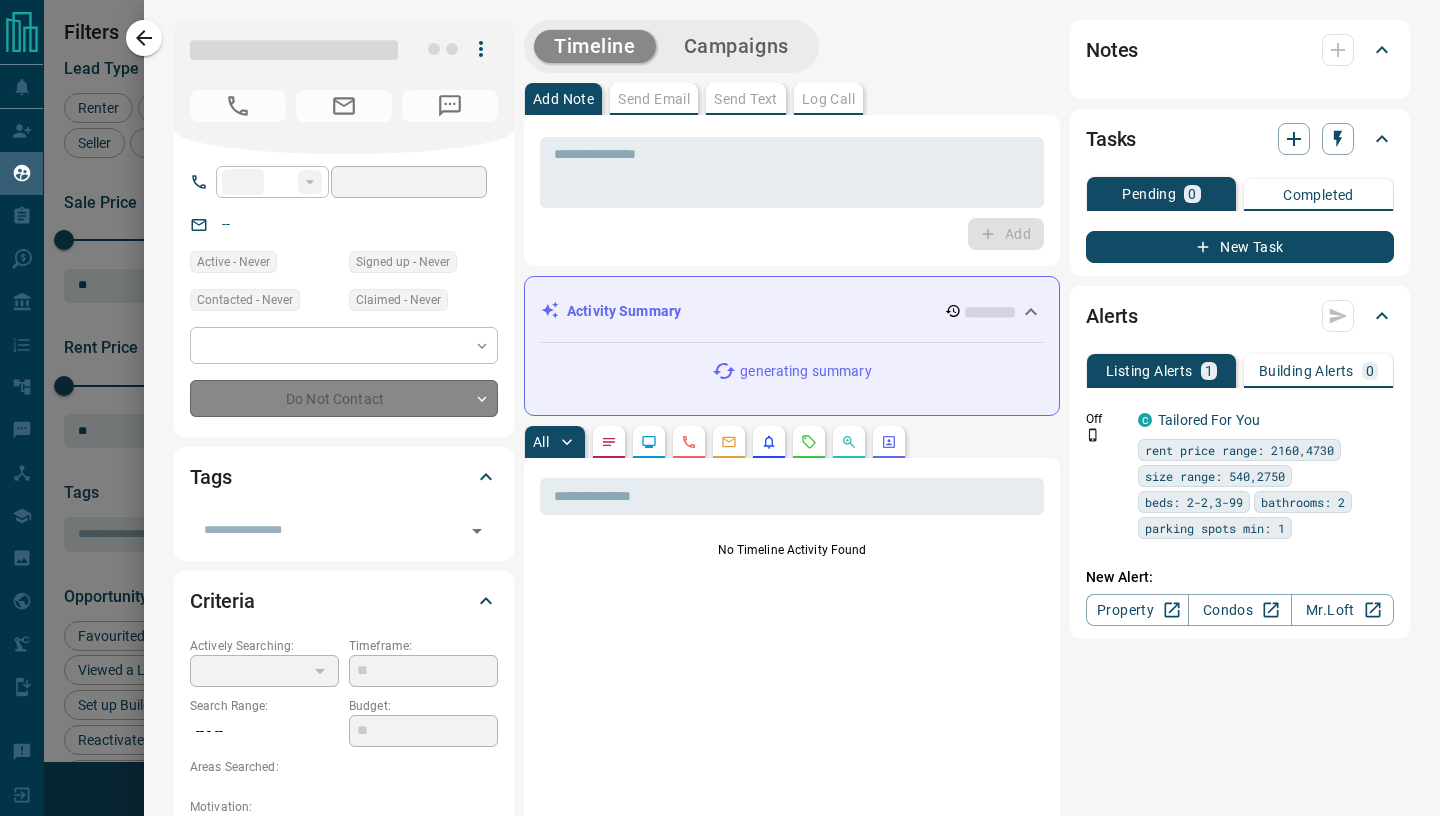 type on "**********" 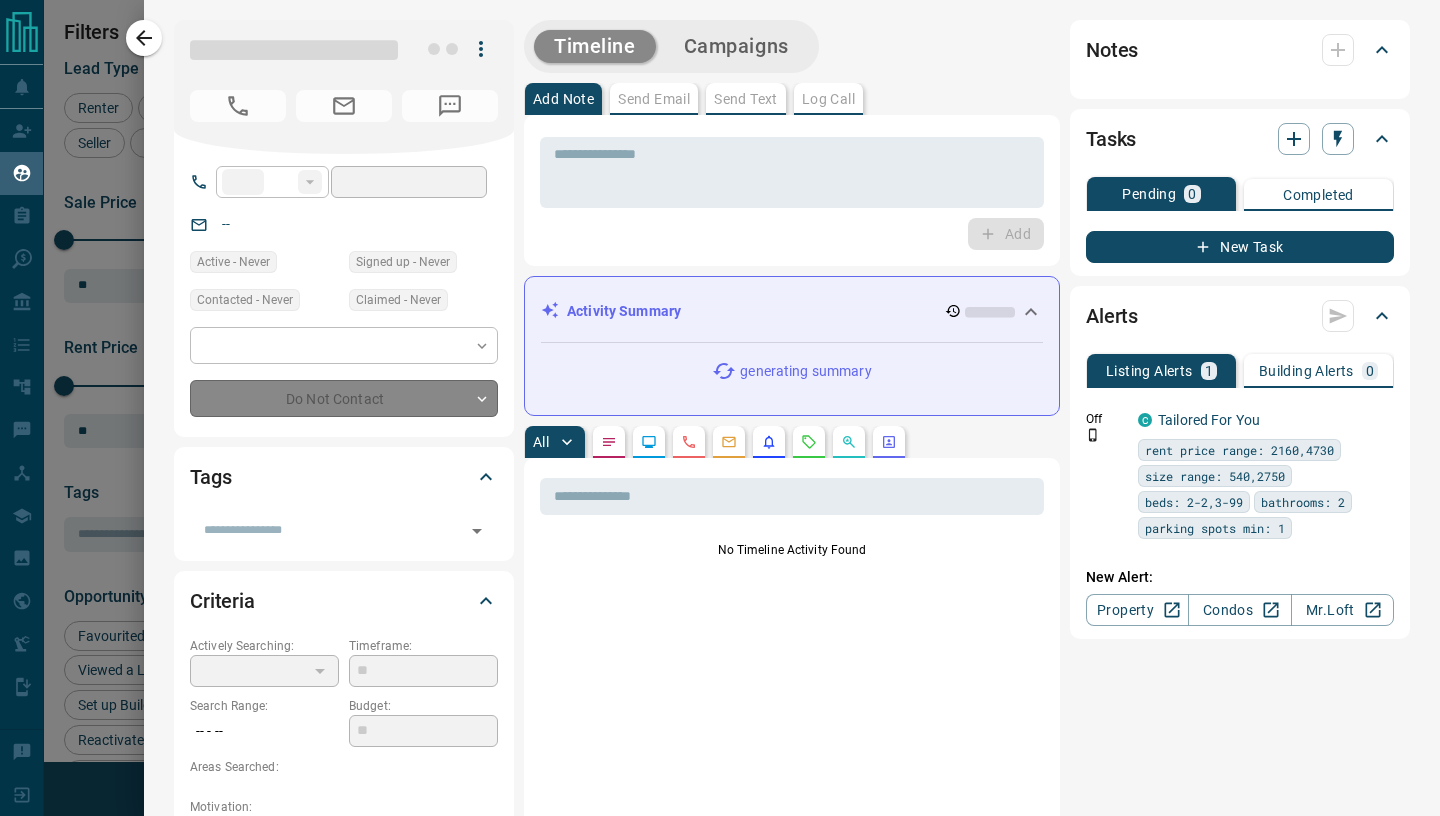 type on "*" 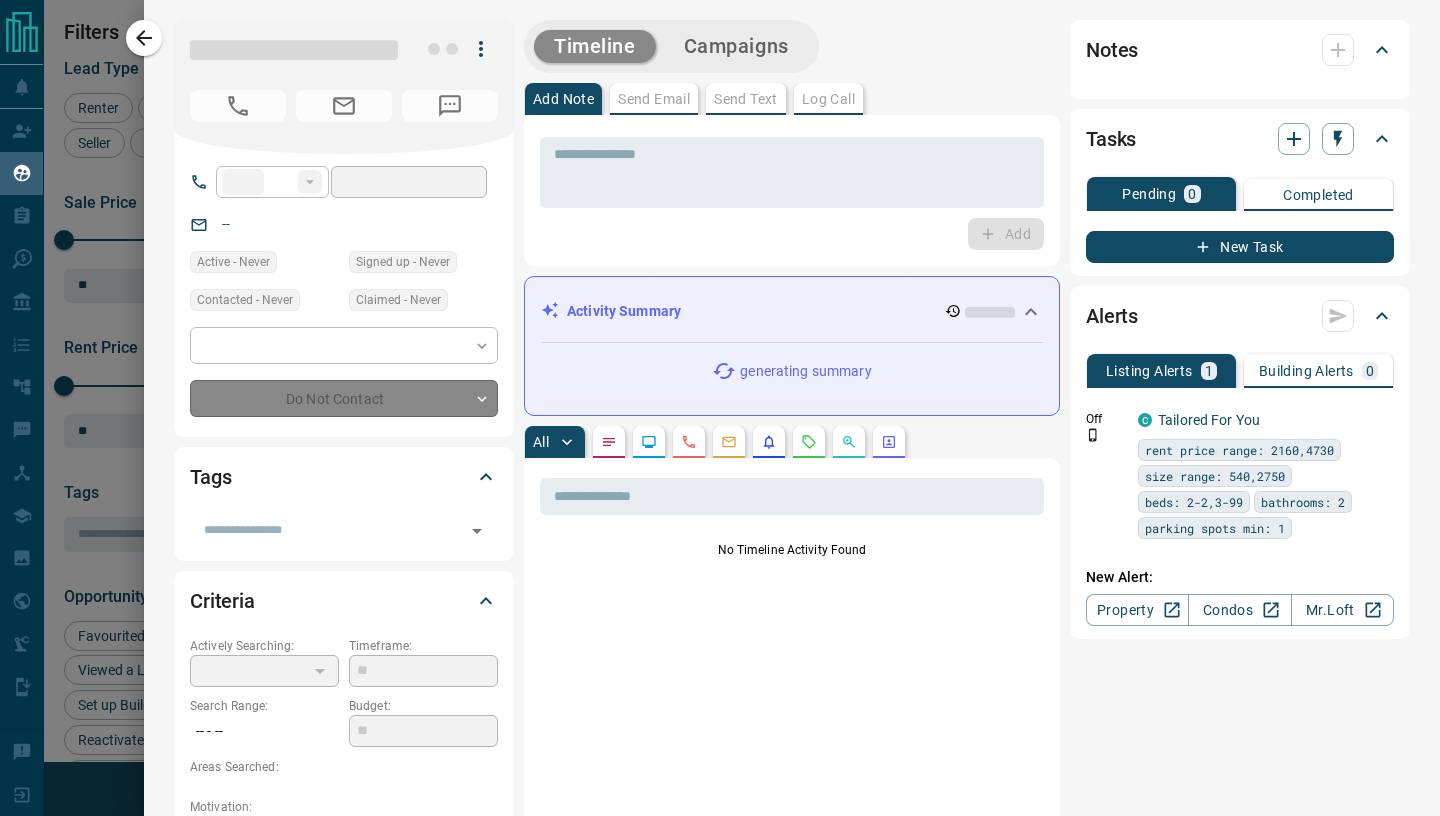 type on "*" 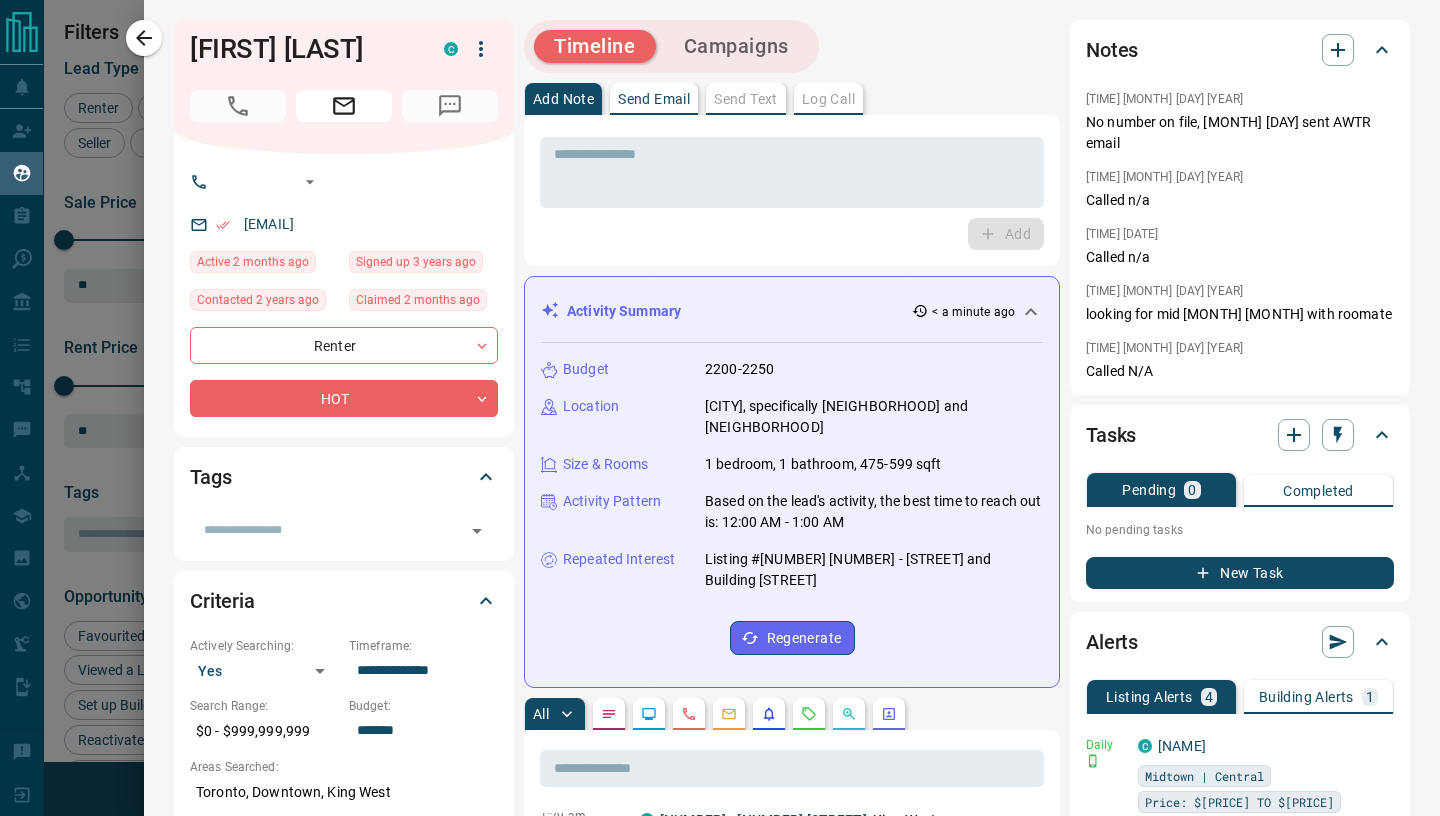 scroll, scrollTop: 472, scrollLeft: 0, axis: vertical 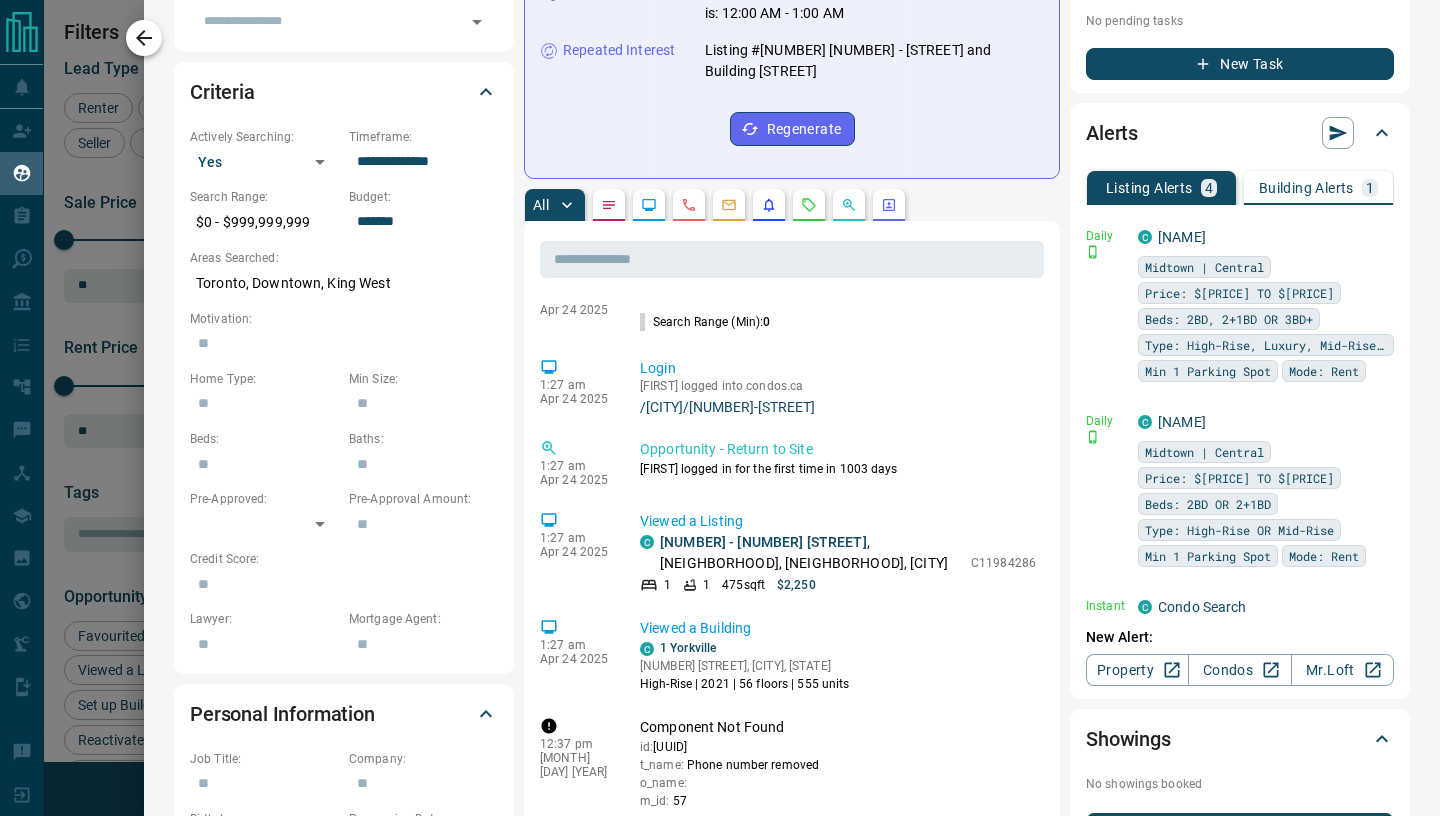 click 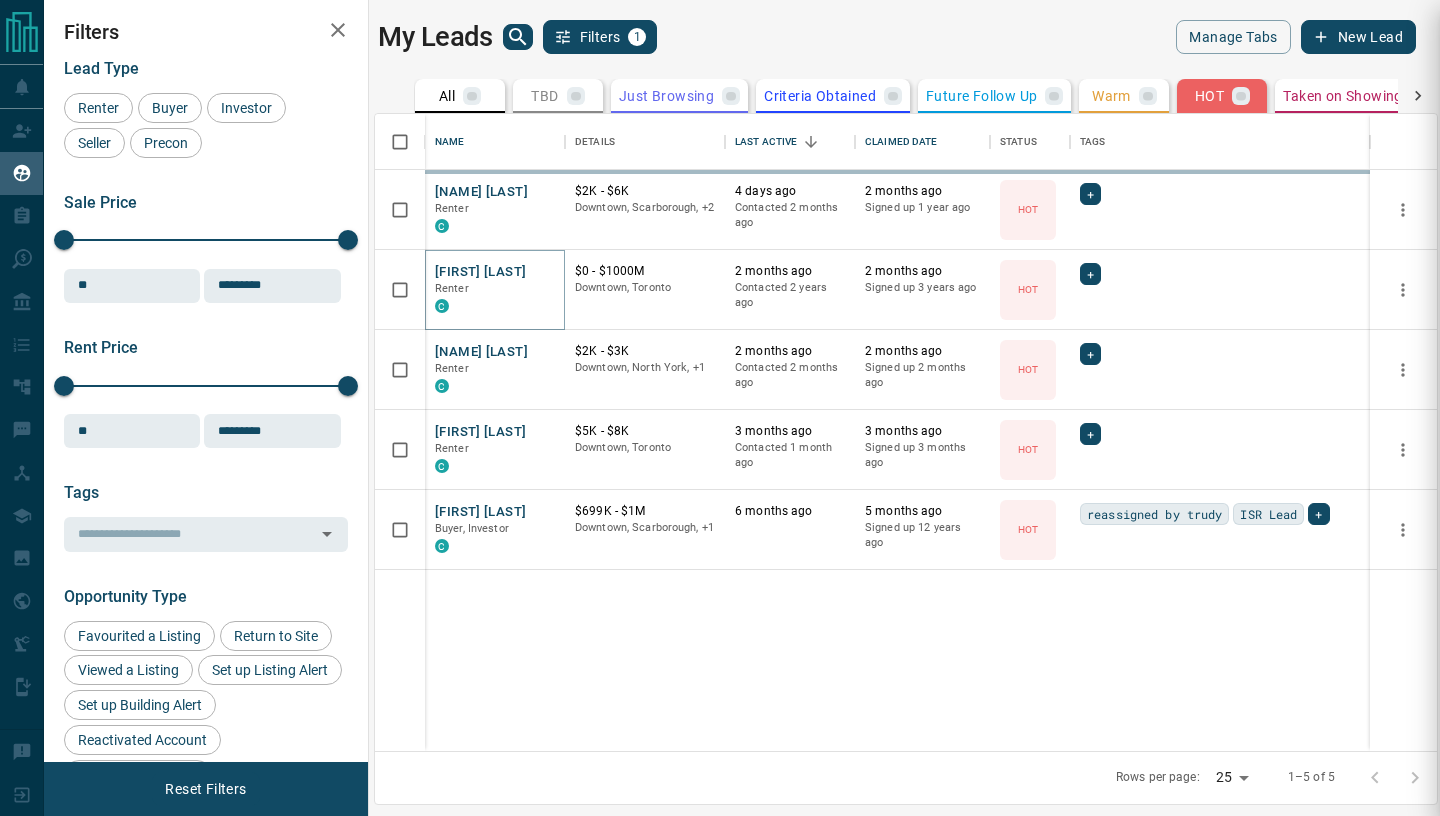 scroll, scrollTop: 0, scrollLeft: 0, axis: both 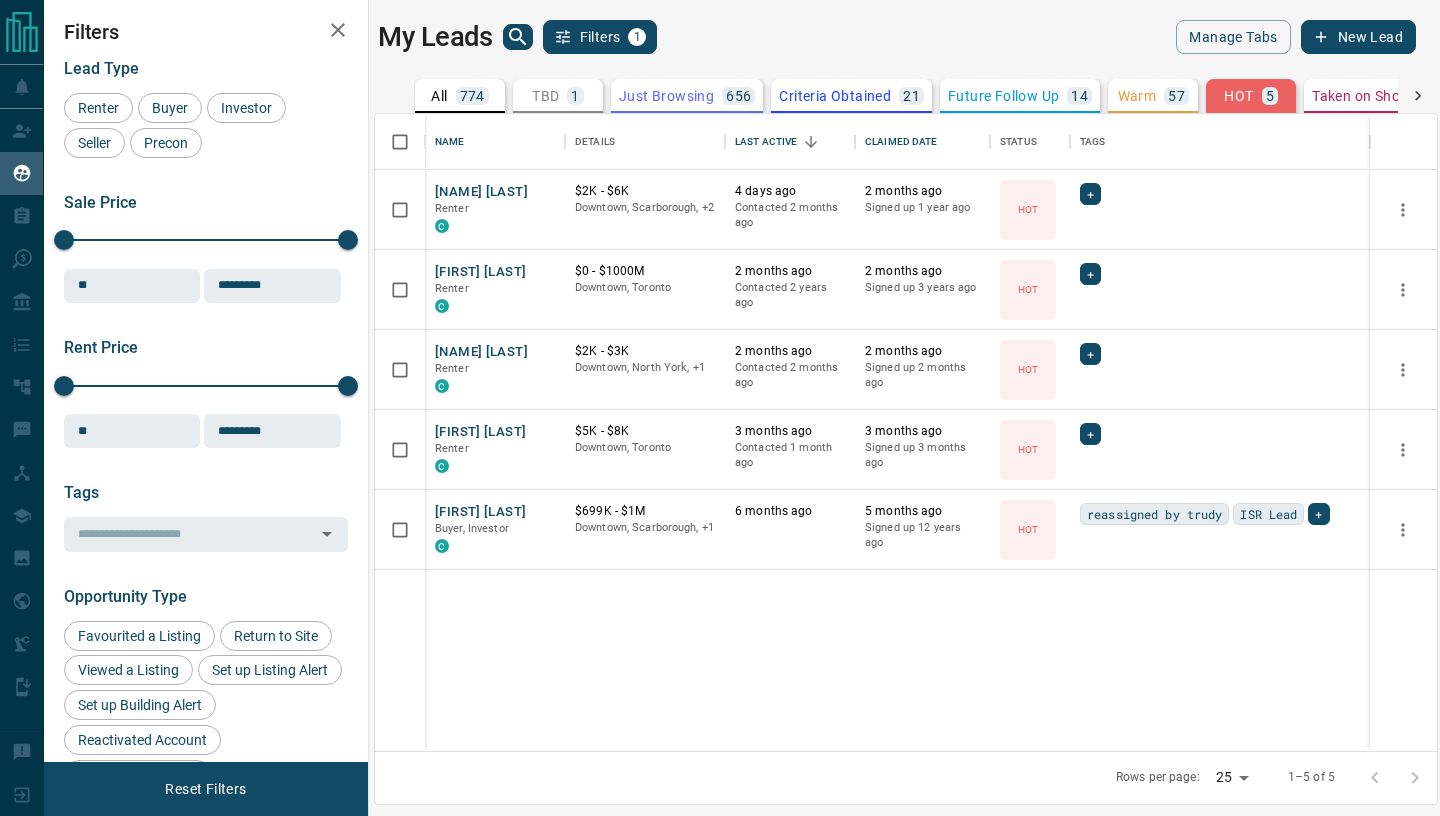 click on "Warm" at bounding box center [1137, 96] 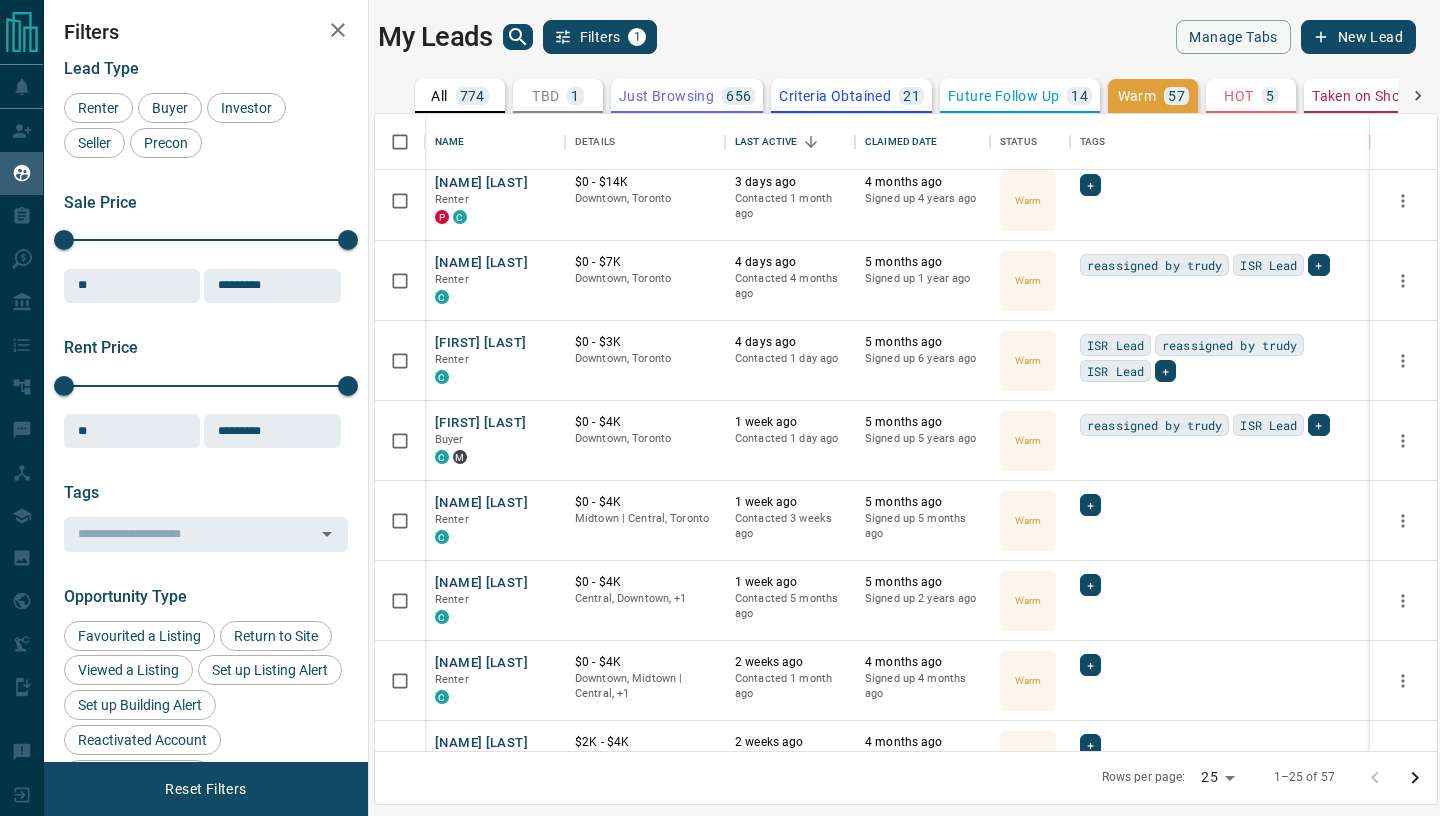 scroll, scrollTop: 0, scrollLeft: 0, axis: both 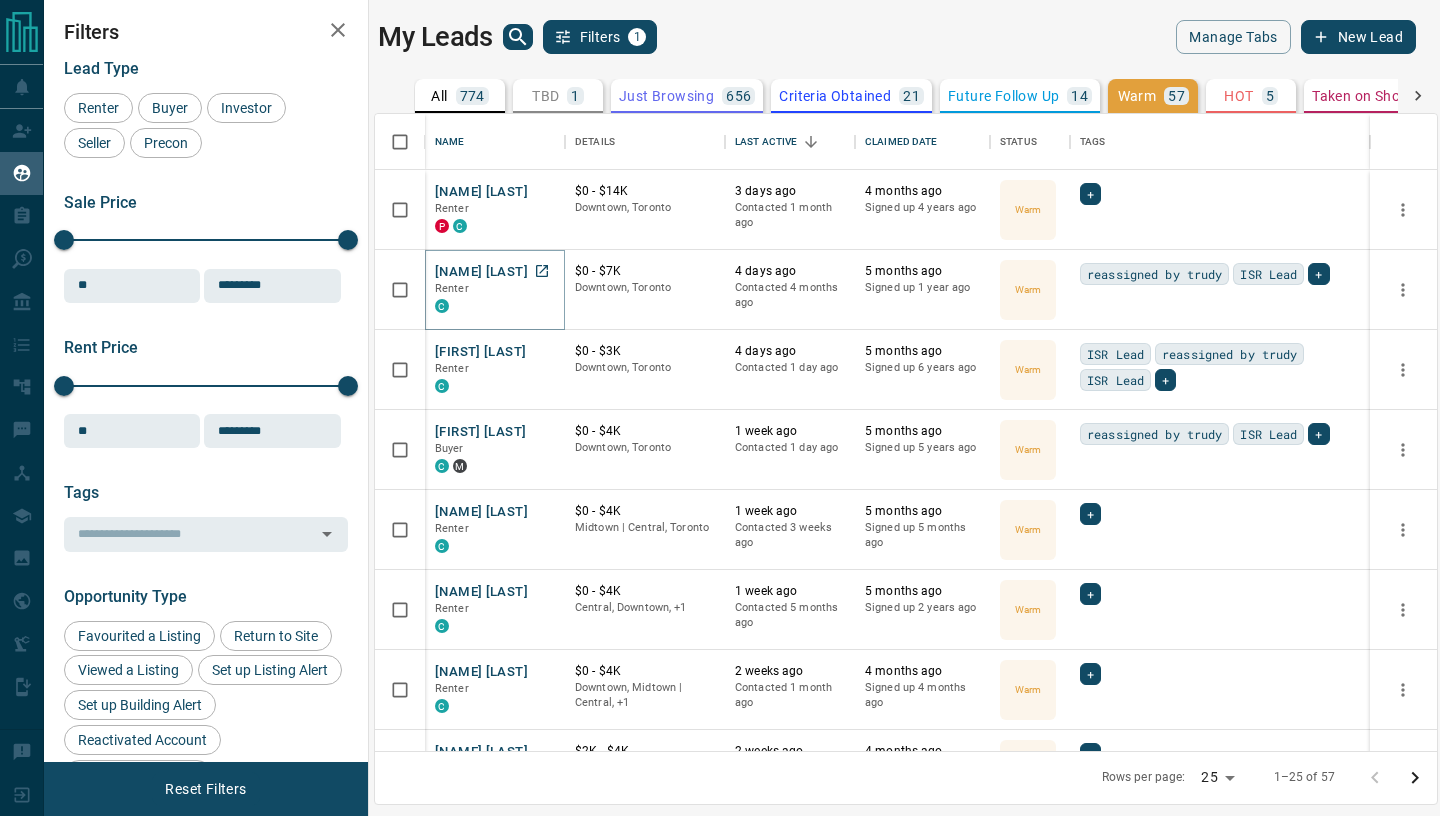click on "[NAME] [LAST]" at bounding box center [481, 272] 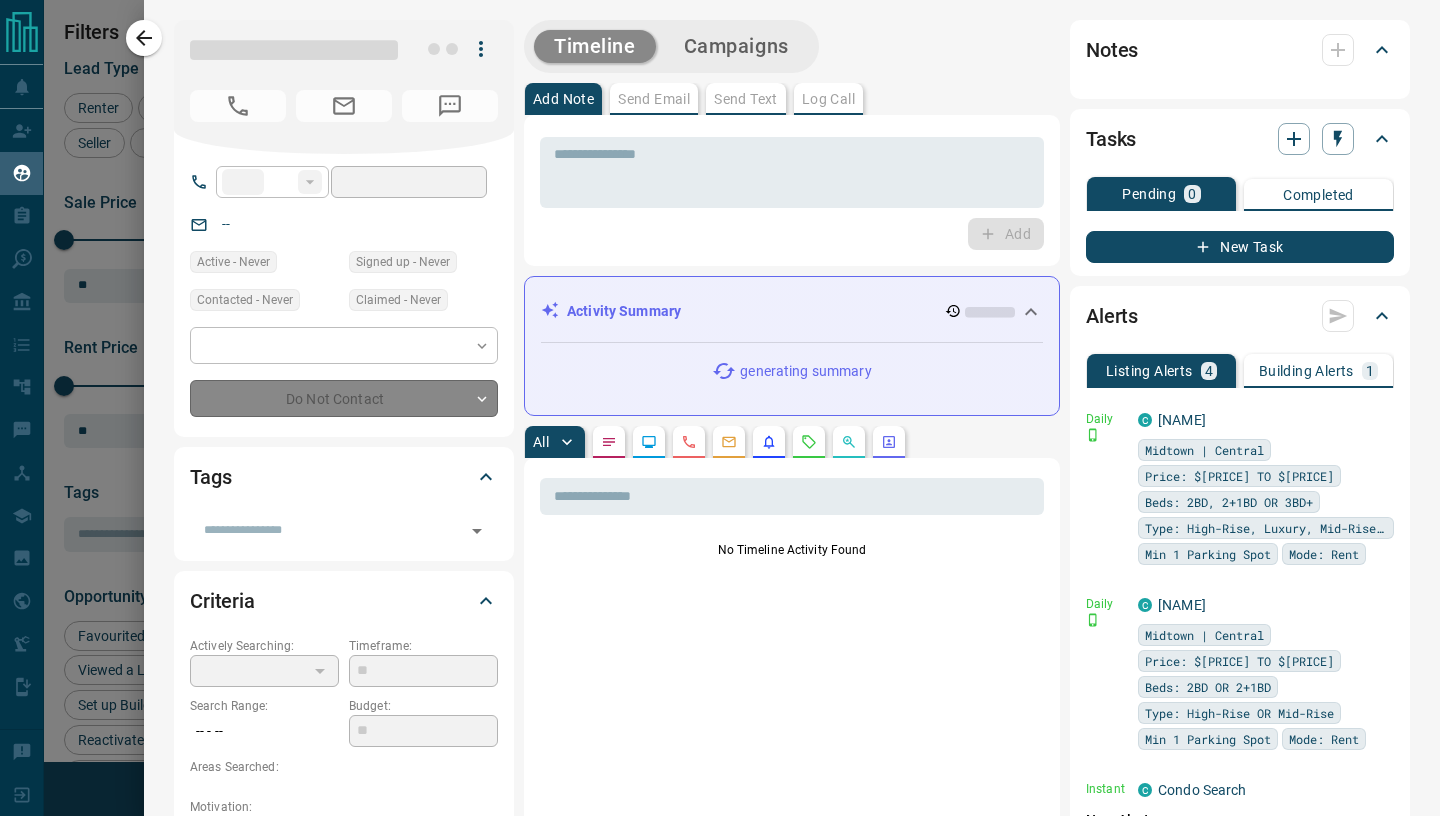 type on "**" 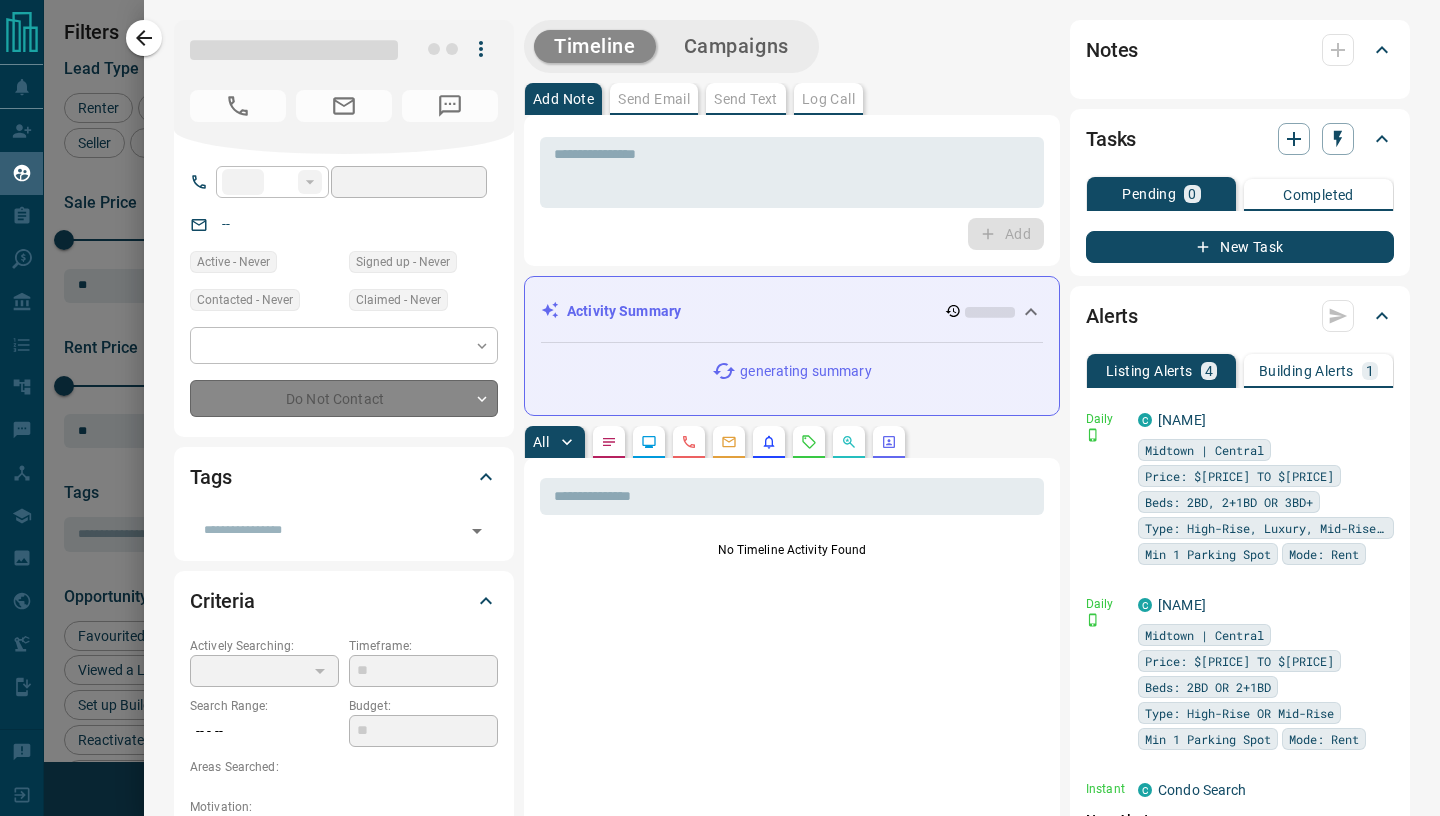 type on "**********" 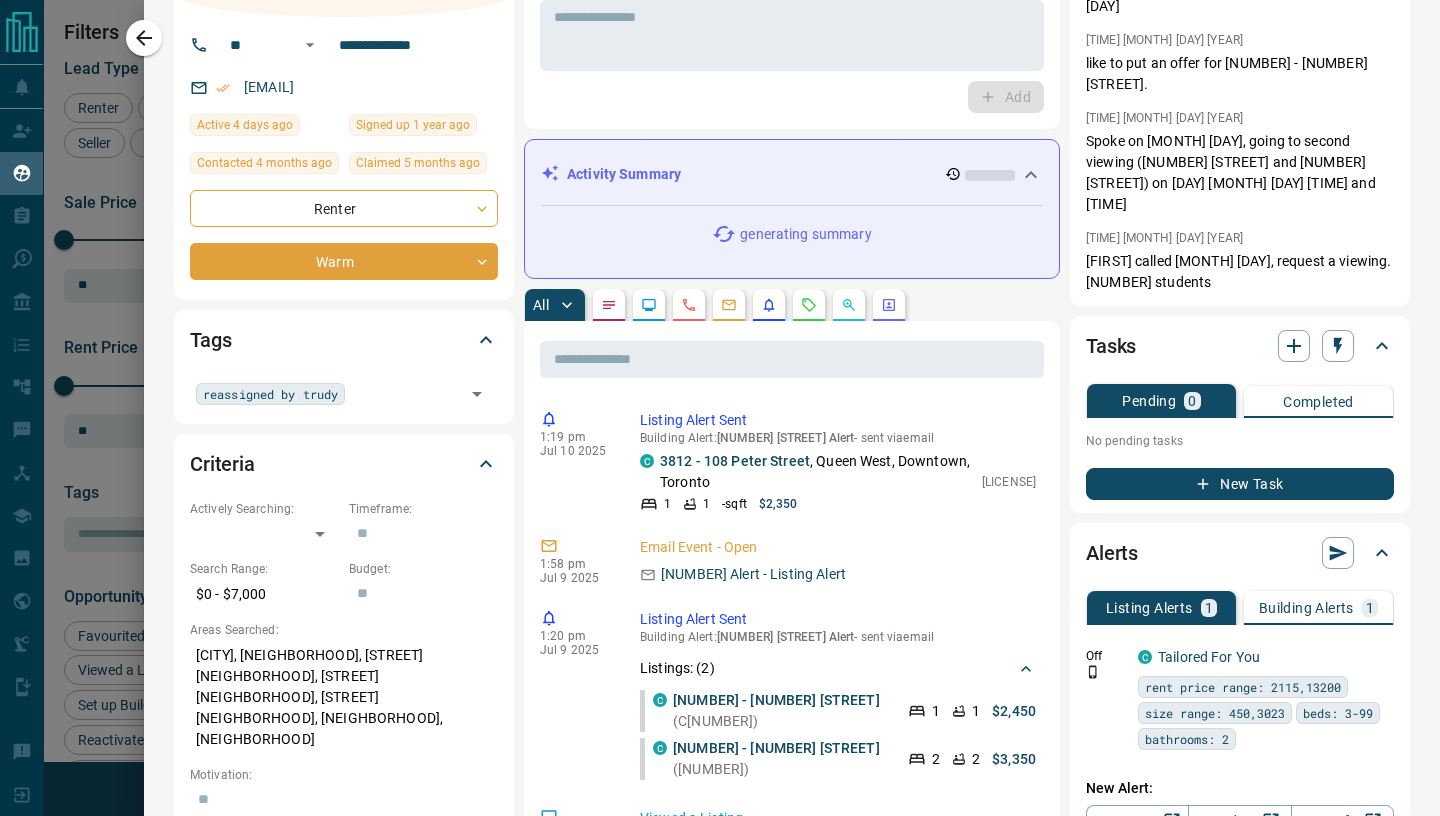 scroll, scrollTop: 137, scrollLeft: 0, axis: vertical 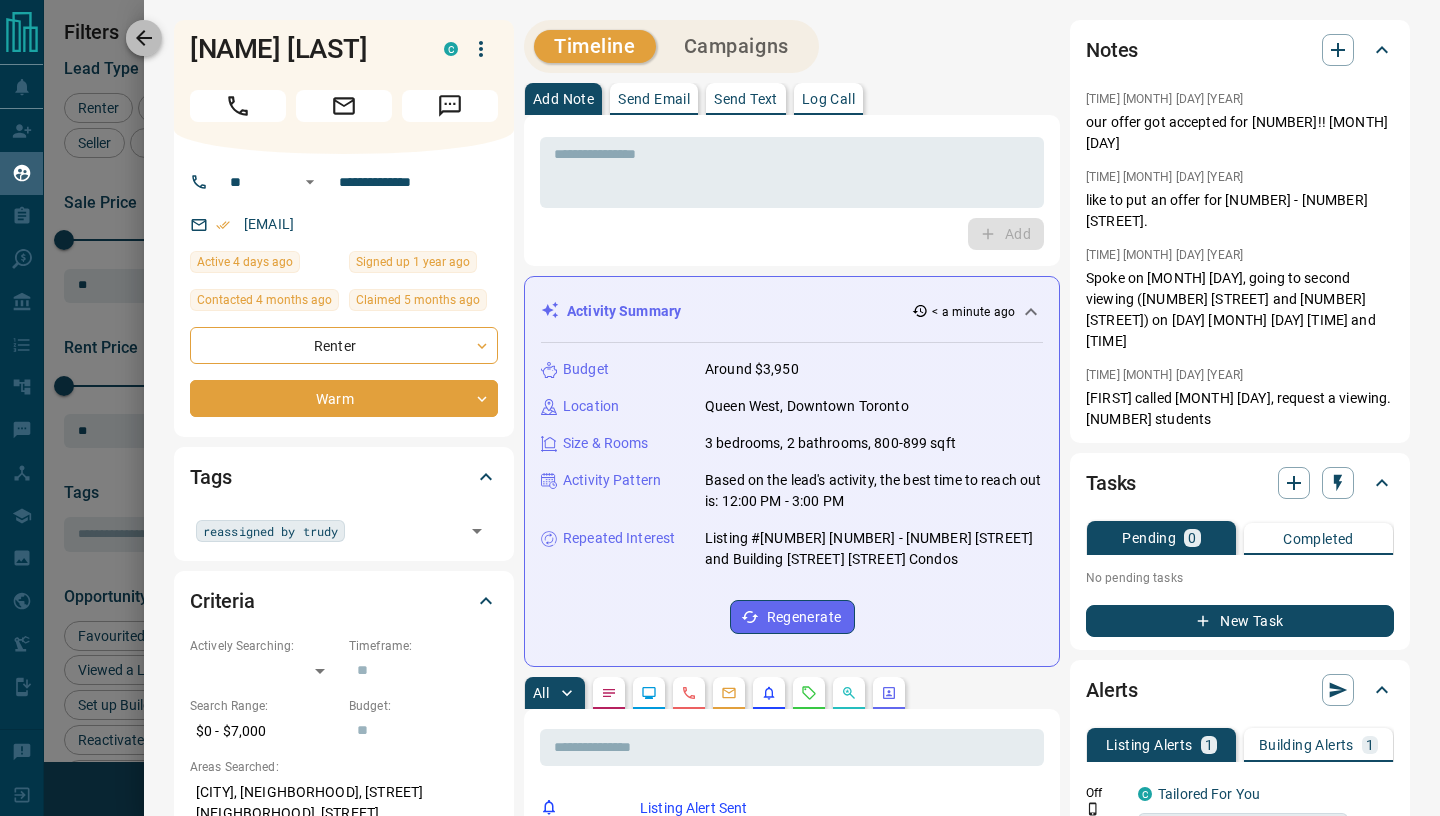 click 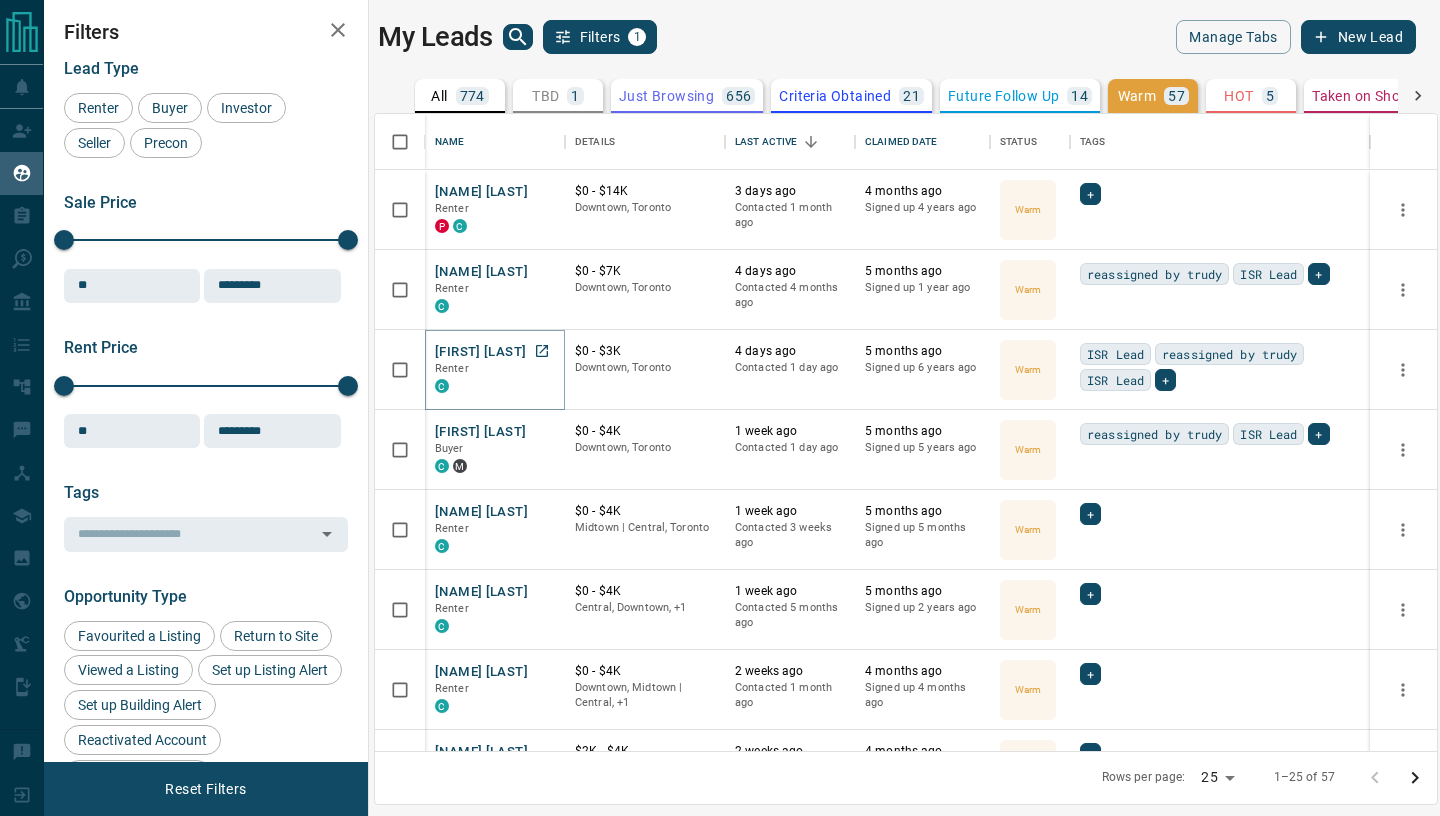click on "[FIRST] [LAST]" at bounding box center (480, 352) 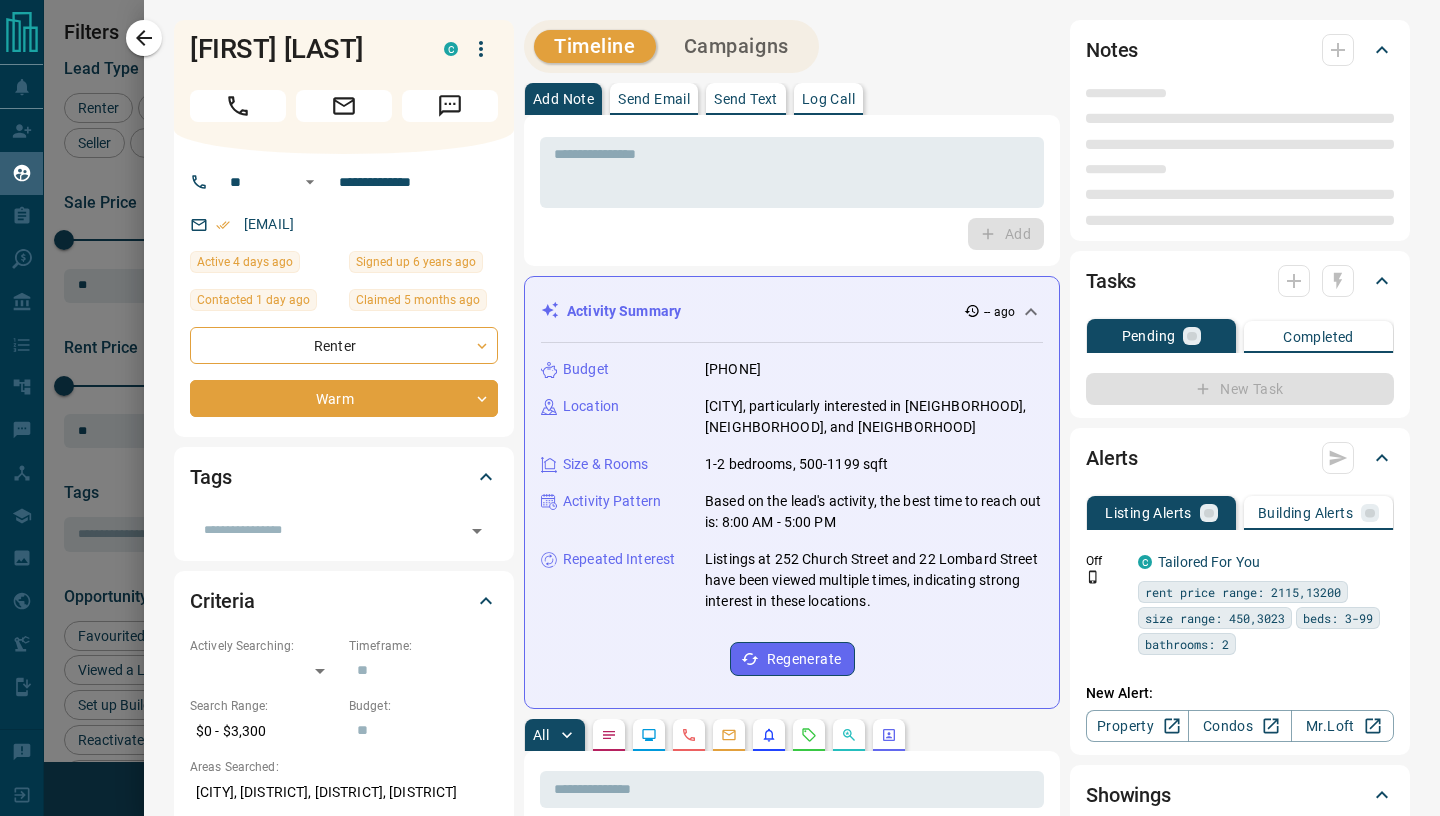 type on "**" 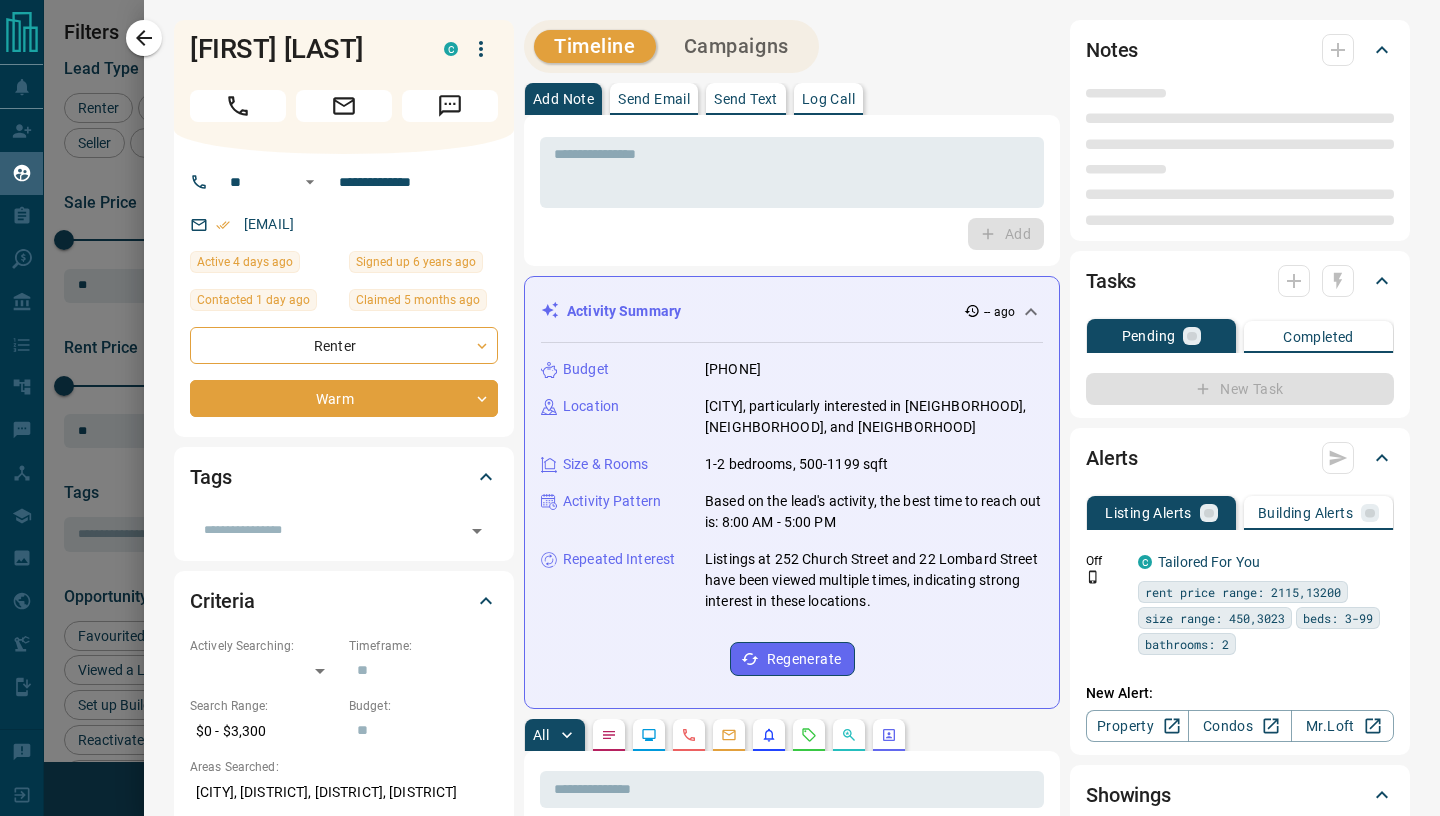 type on "**********" 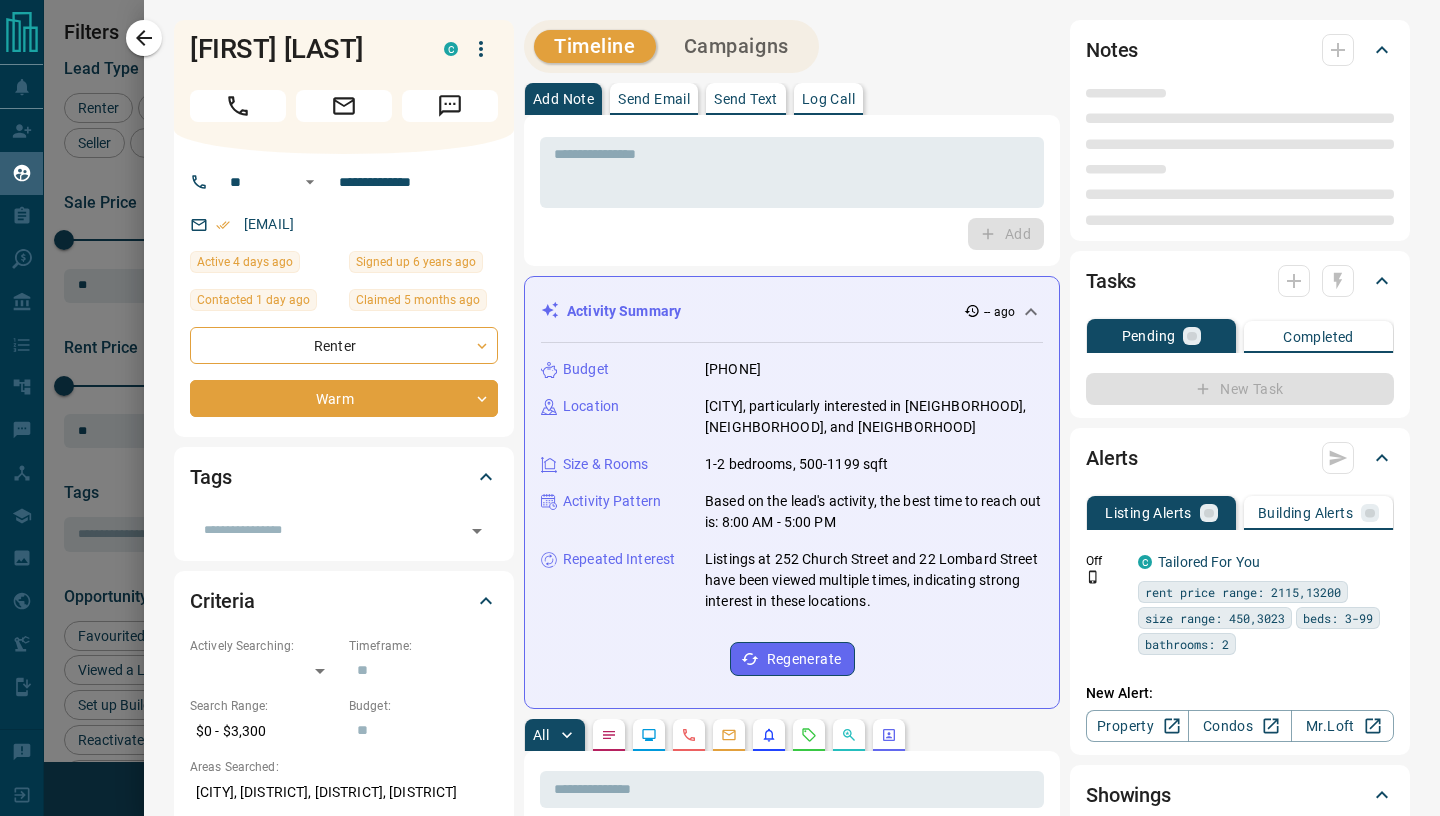 type on "**********" 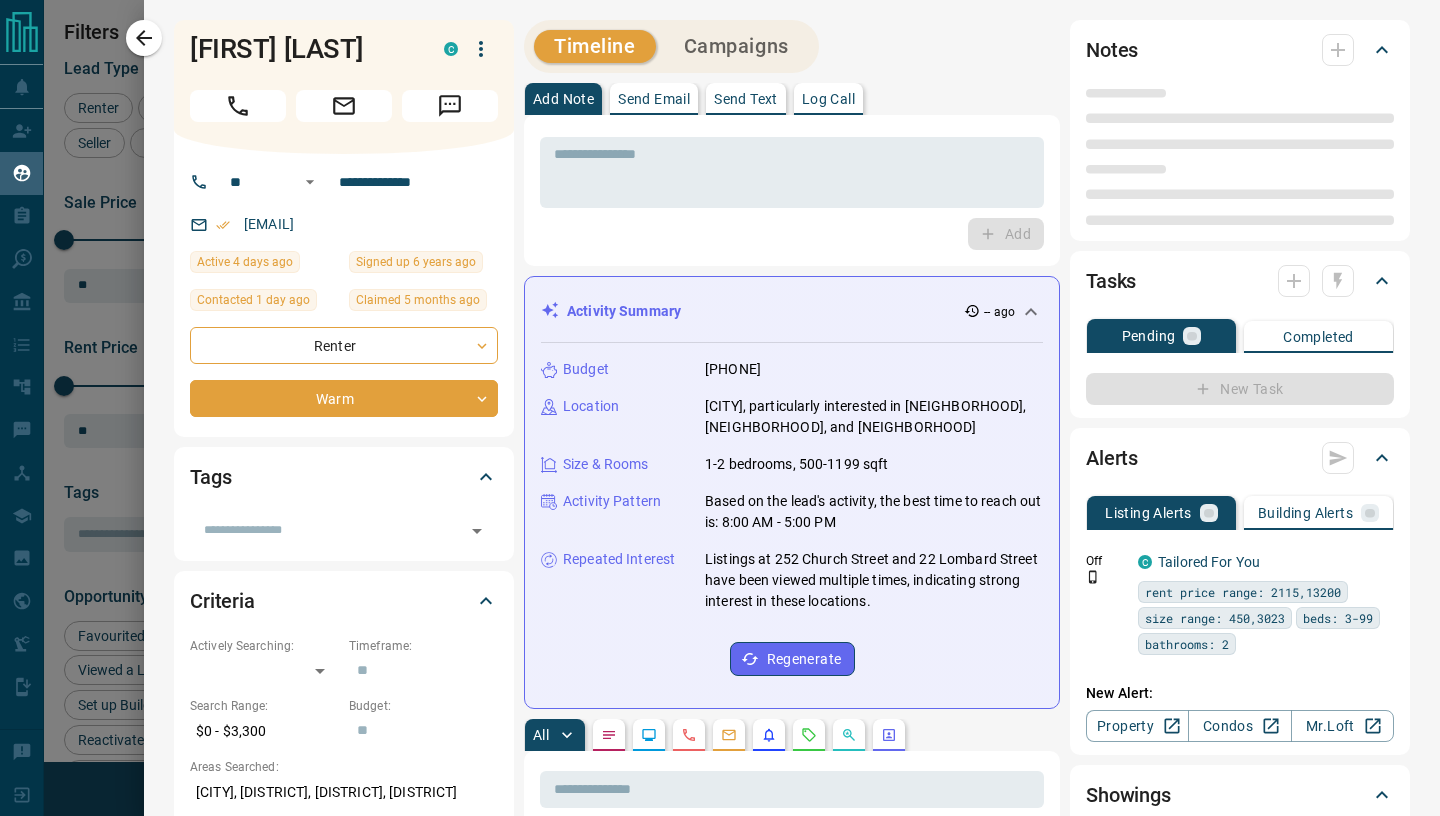type on "*" 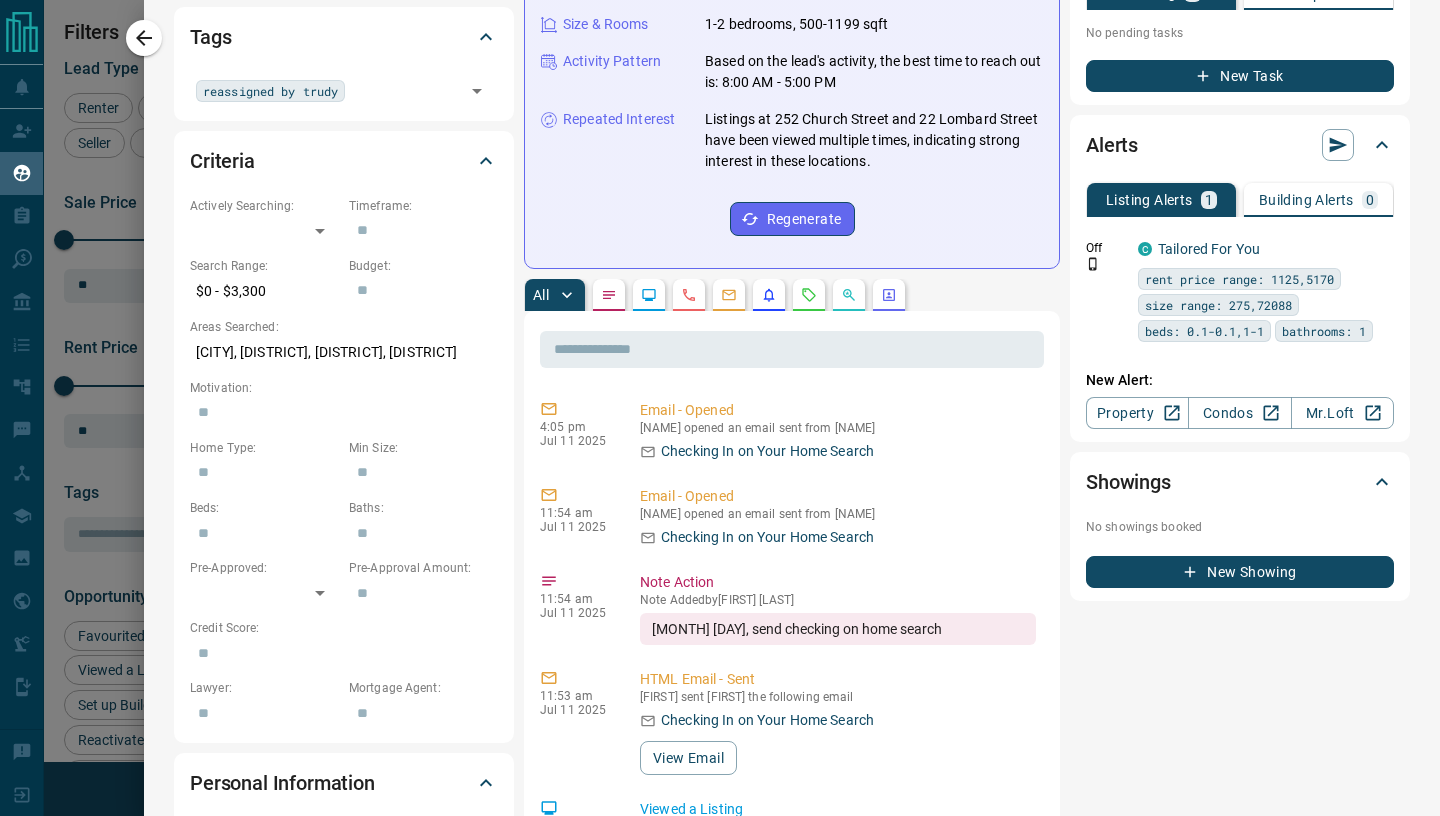 scroll, scrollTop: 458, scrollLeft: 0, axis: vertical 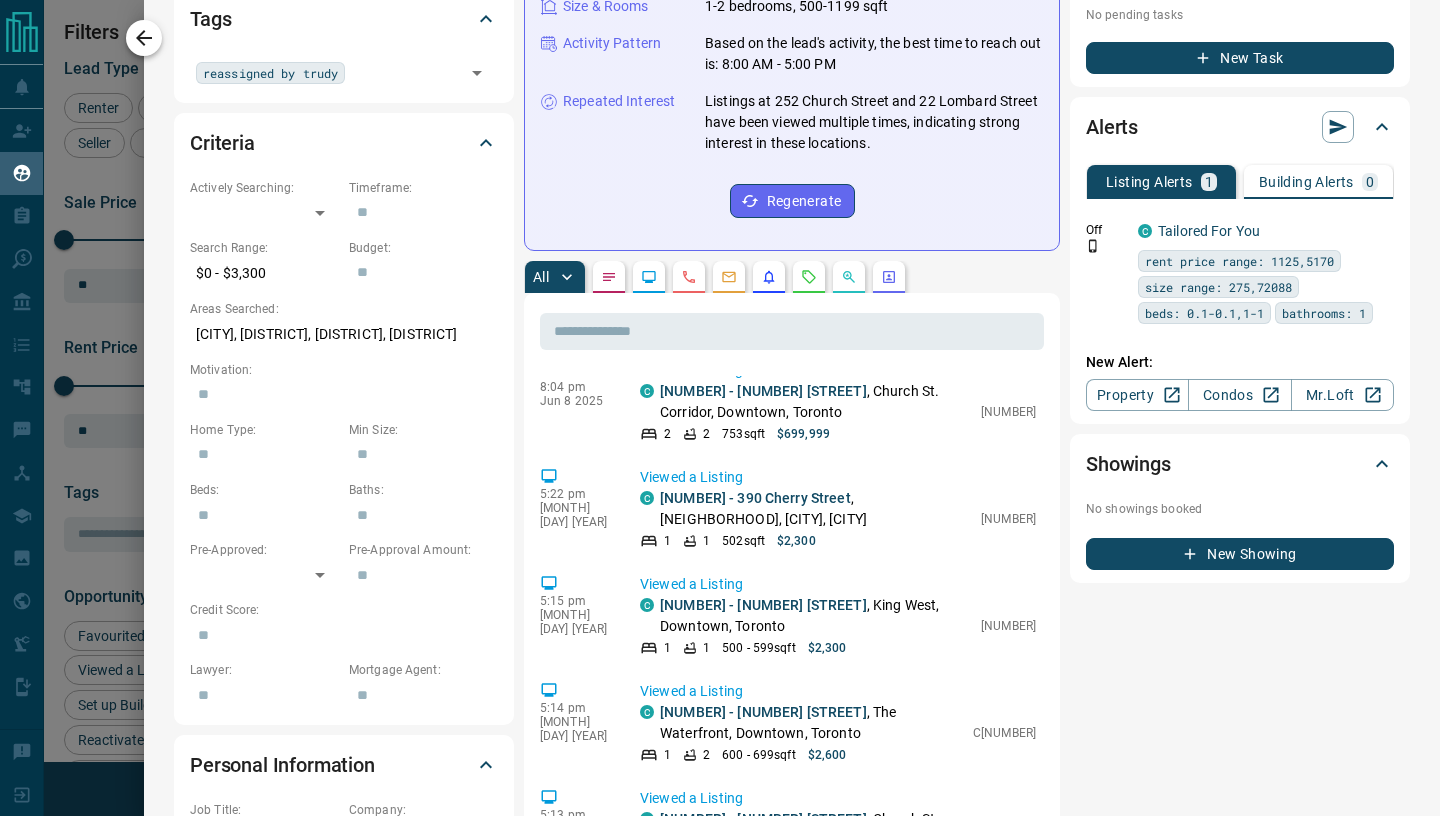 click 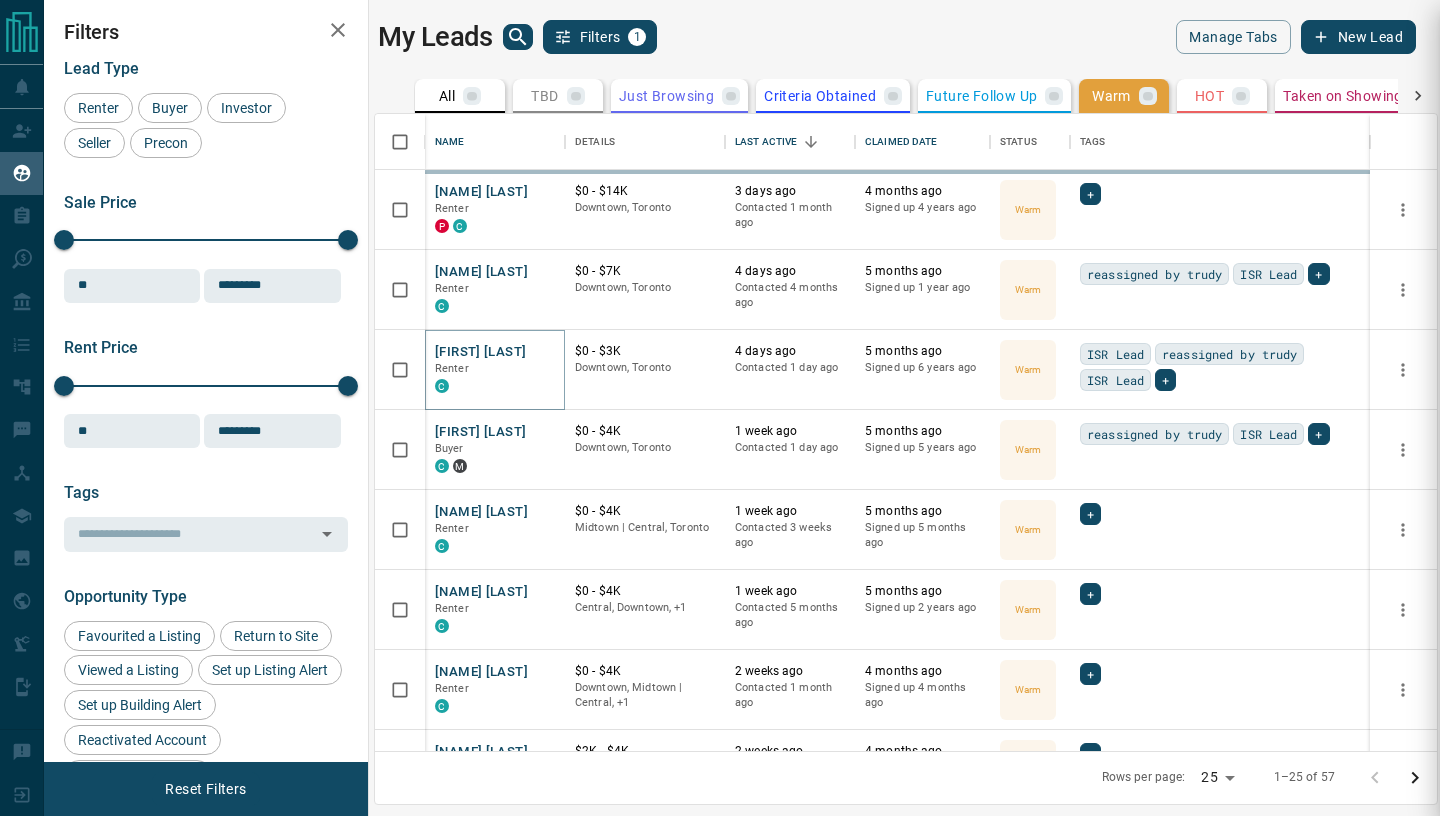 scroll, scrollTop: 0, scrollLeft: 0, axis: both 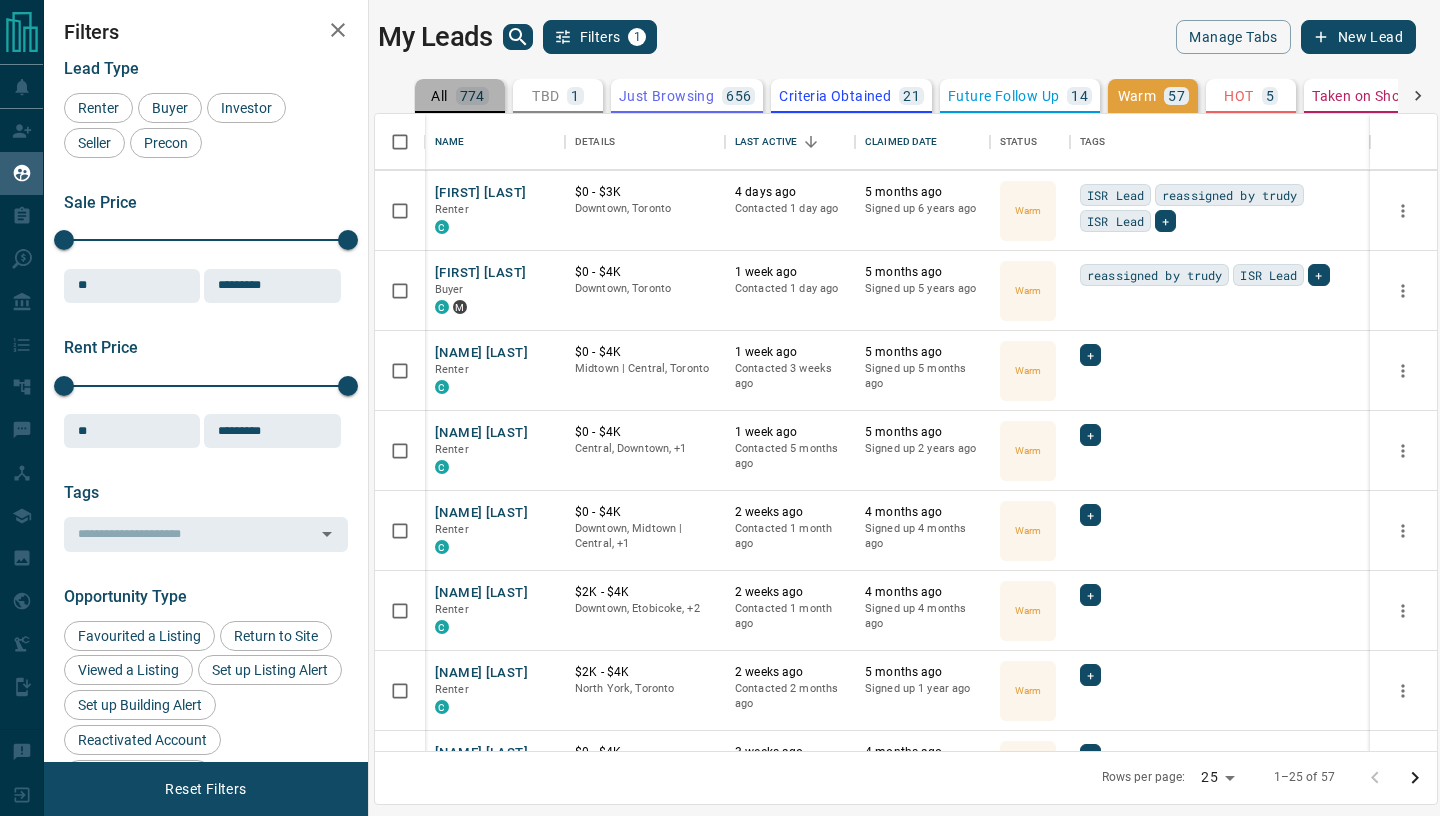 click on "All 774" at bounding box center [459, 96] 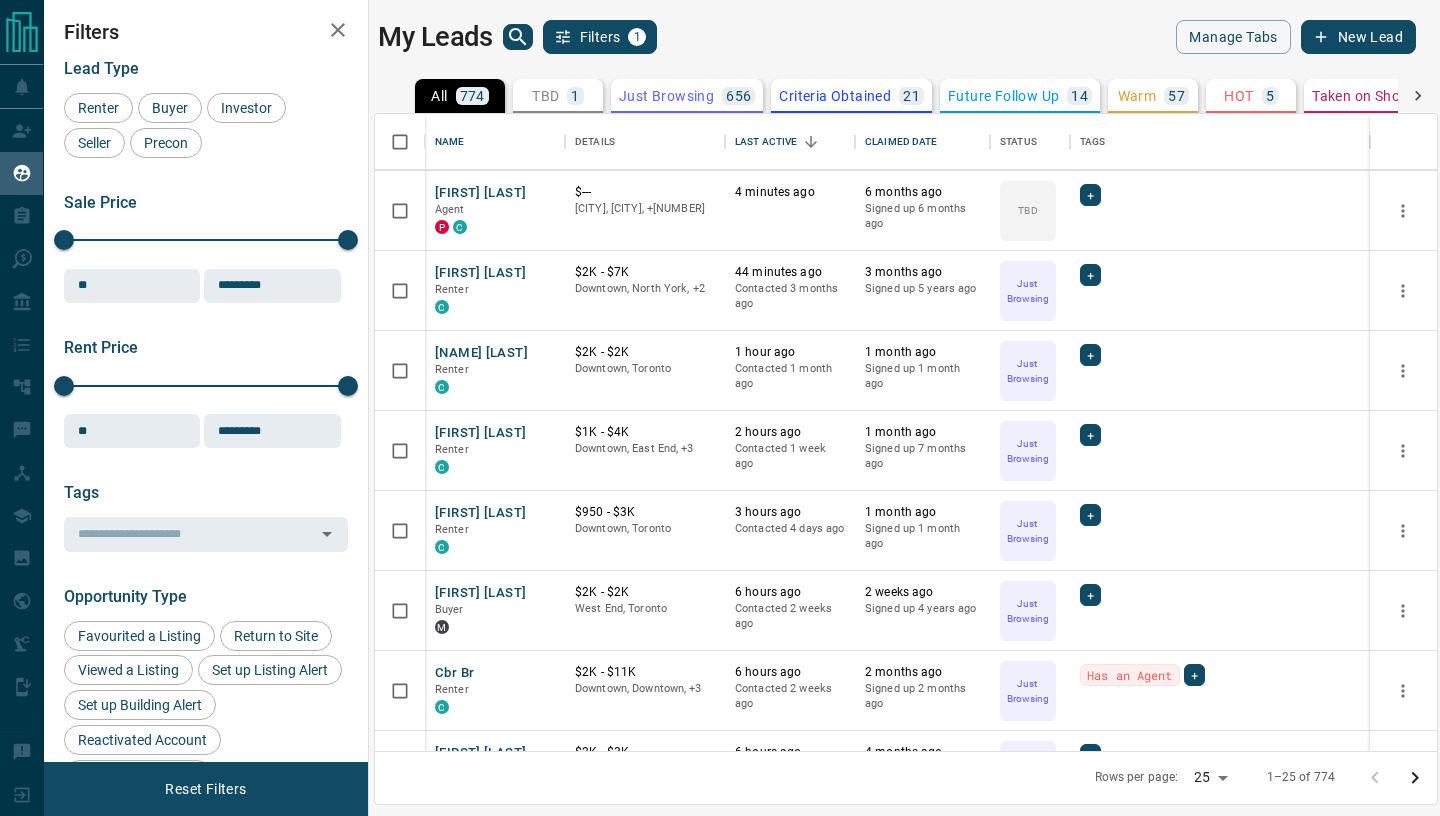 scroll, scrollTop: 0, scrollLeft: 0, axis: both 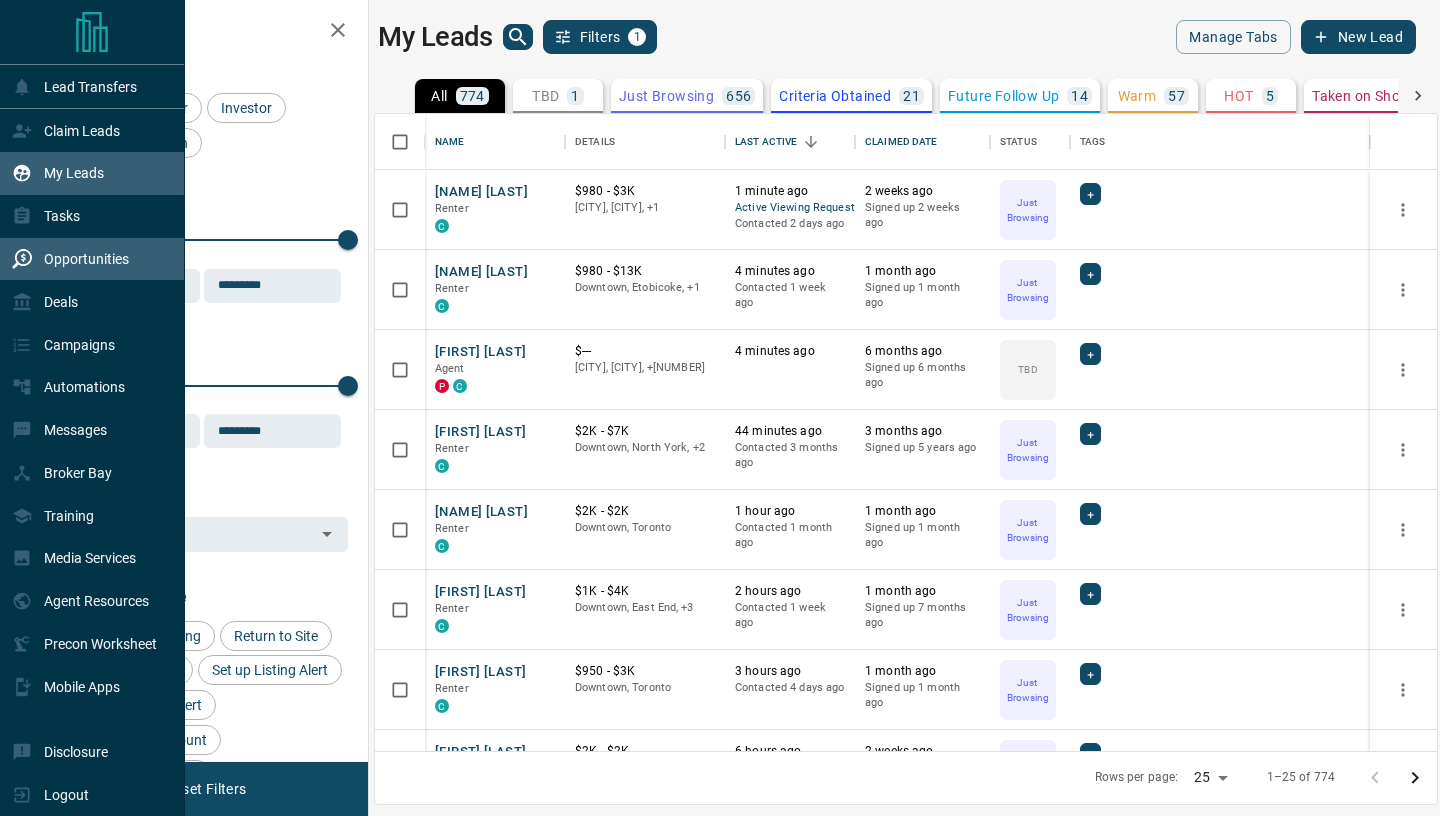 click on "Opportunities" at bounding box center [86, 259] 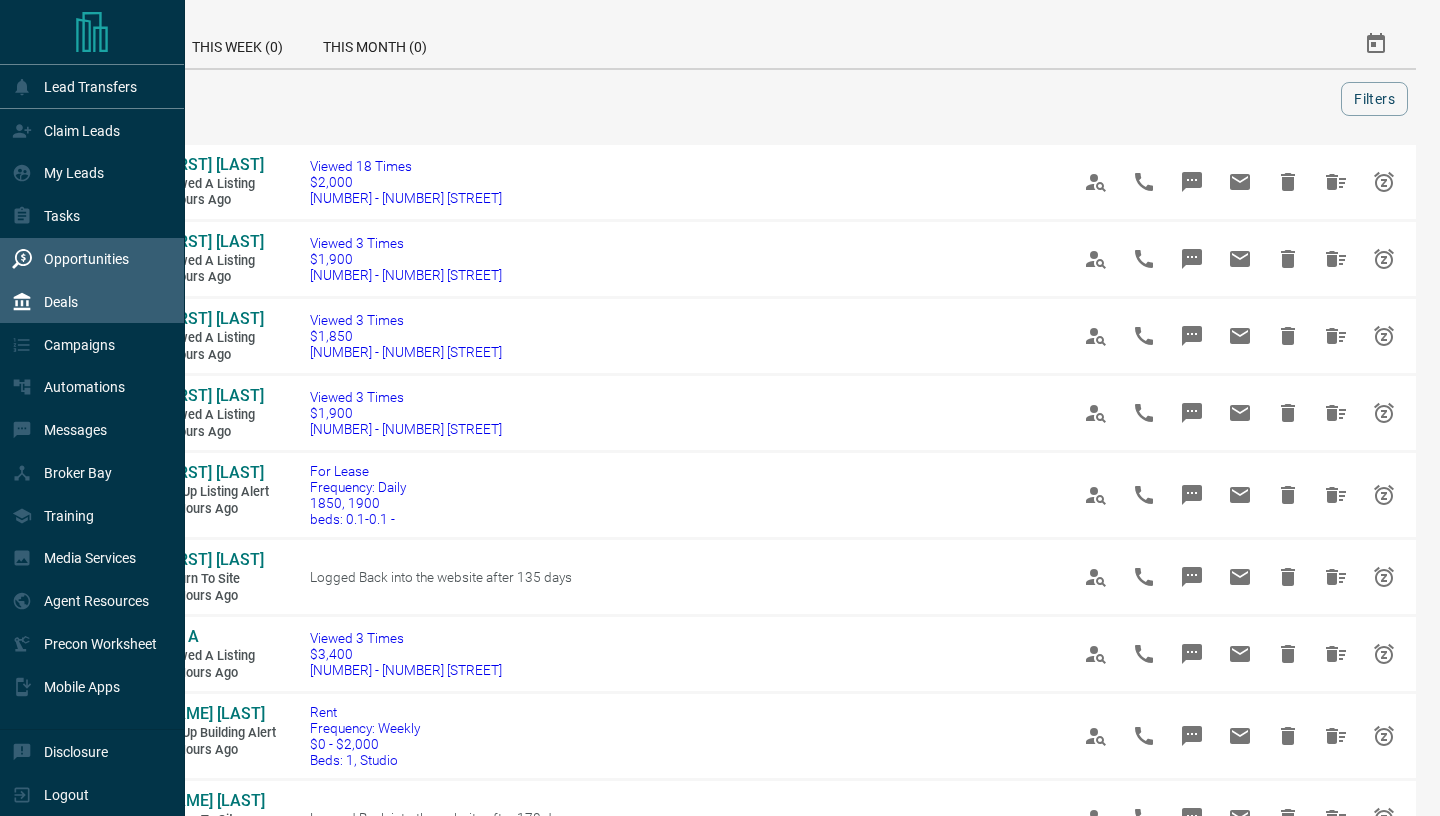 click on "Deals" at bounding box center [45, 301] 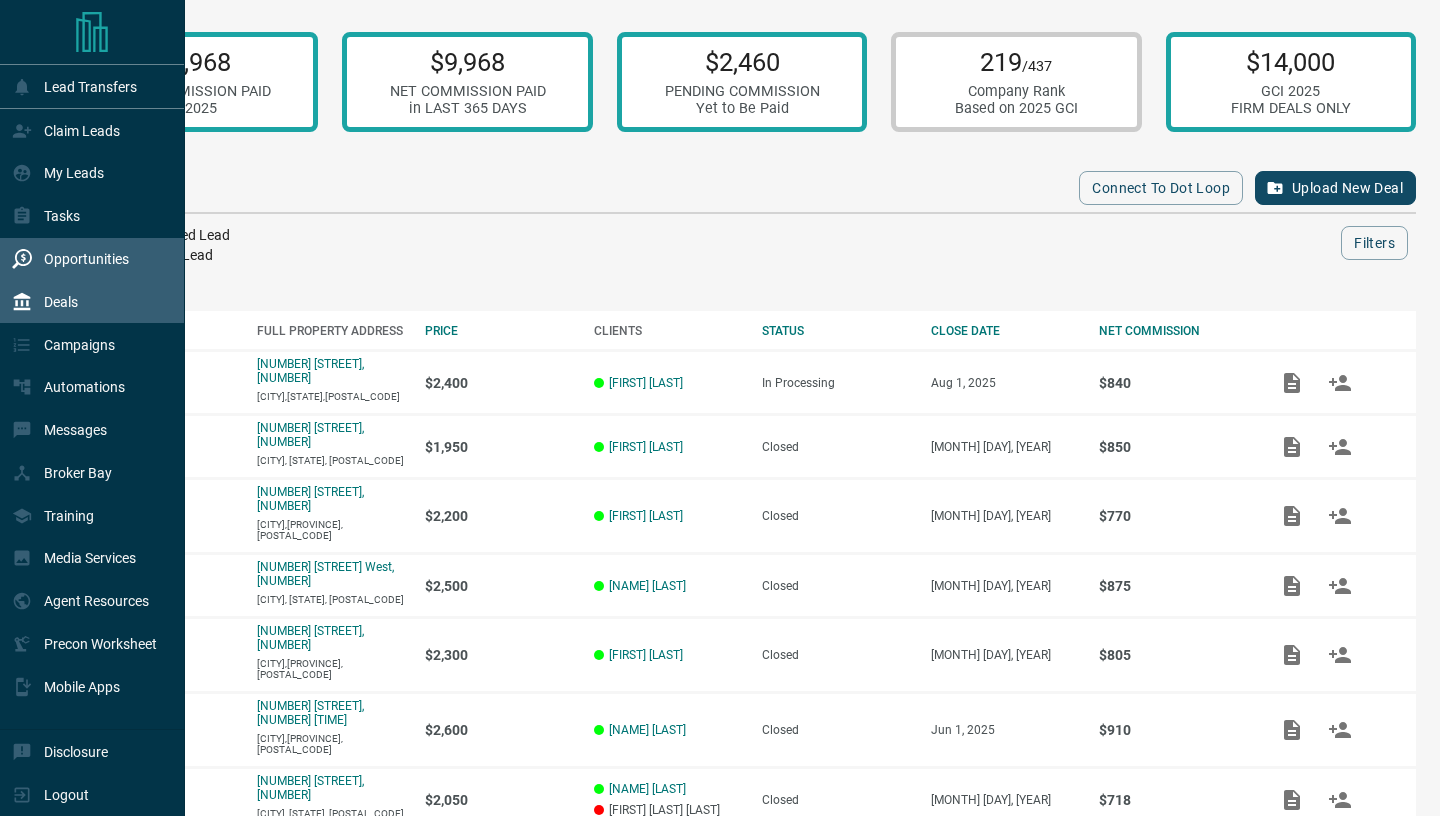 click on "Opportunities" at bounding box center [86, 259] 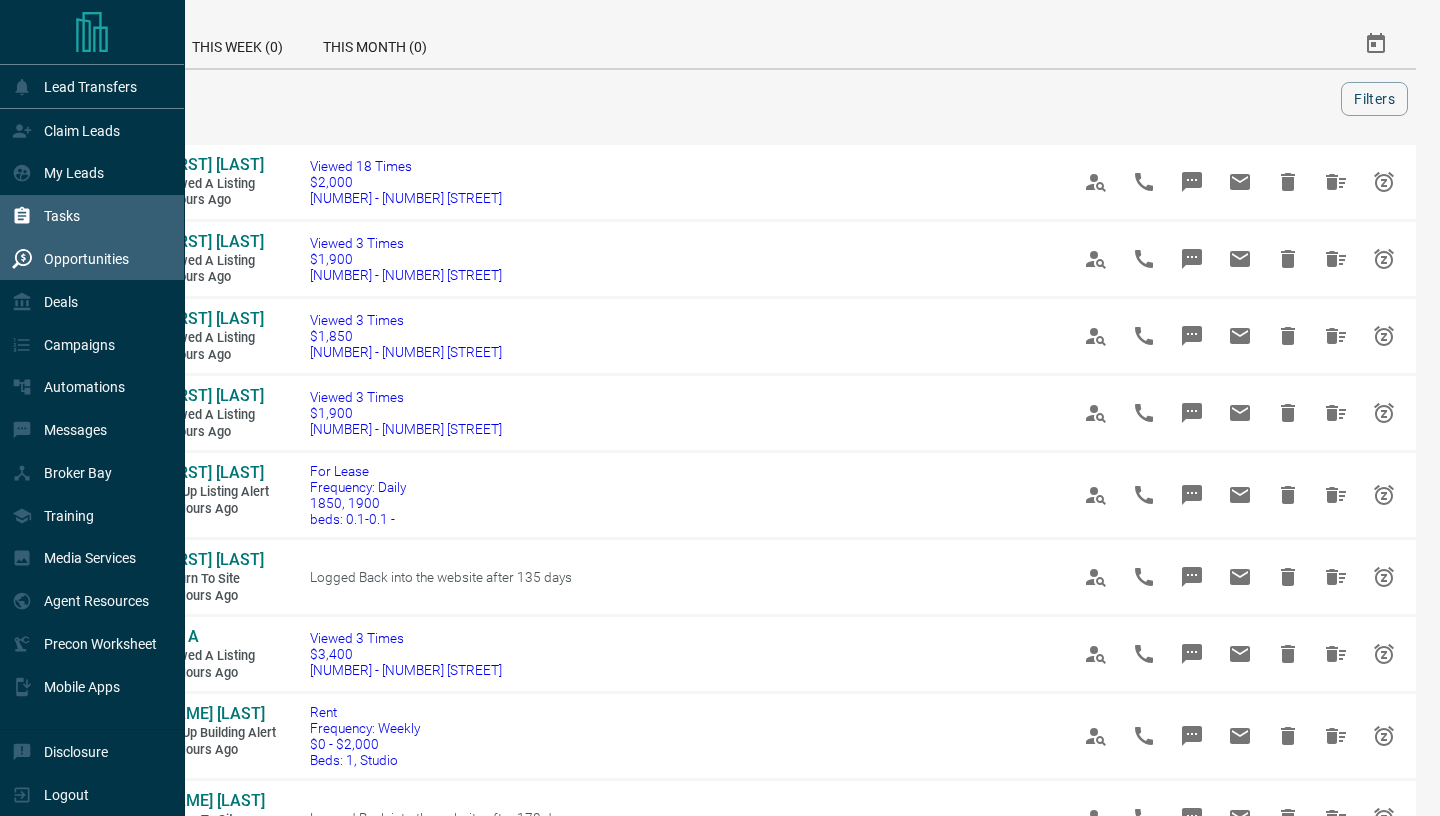 click on "Tasks" at bounding box center [62, 216] 